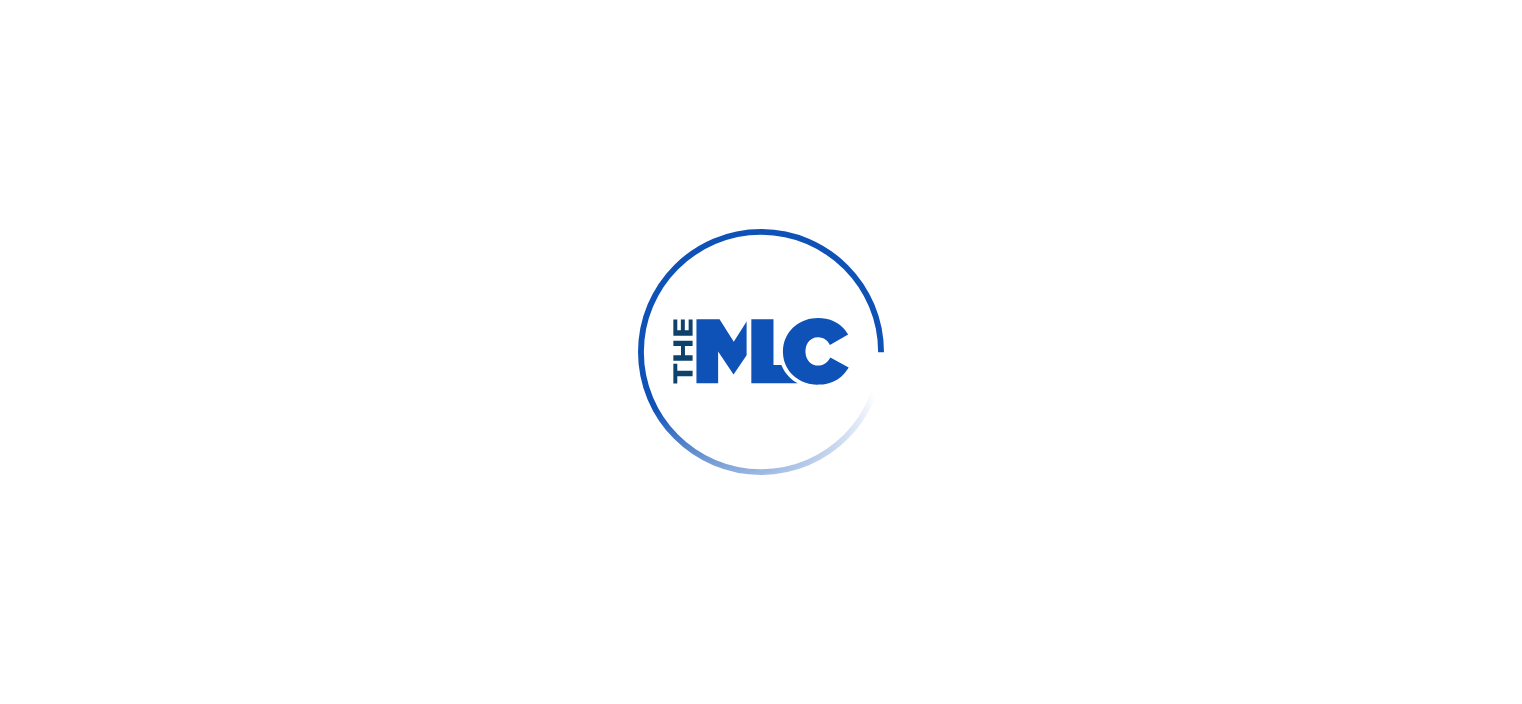 scroll, scrollTop: 0, scrollLeft: 0, axis: both 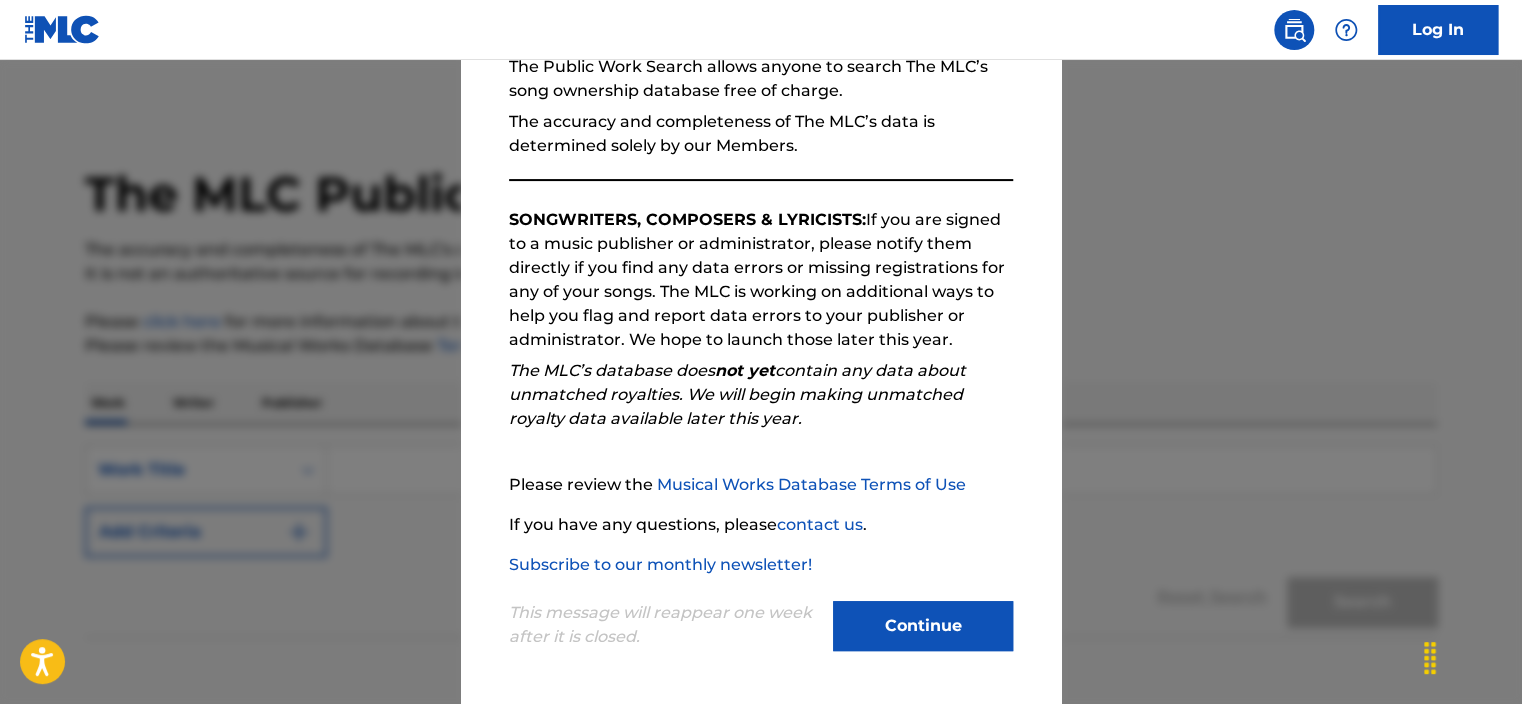 drag, startPoint x: 911, startPoint y: 638, endPoint x: 900, endPoint y: 623, distance: 18.601076 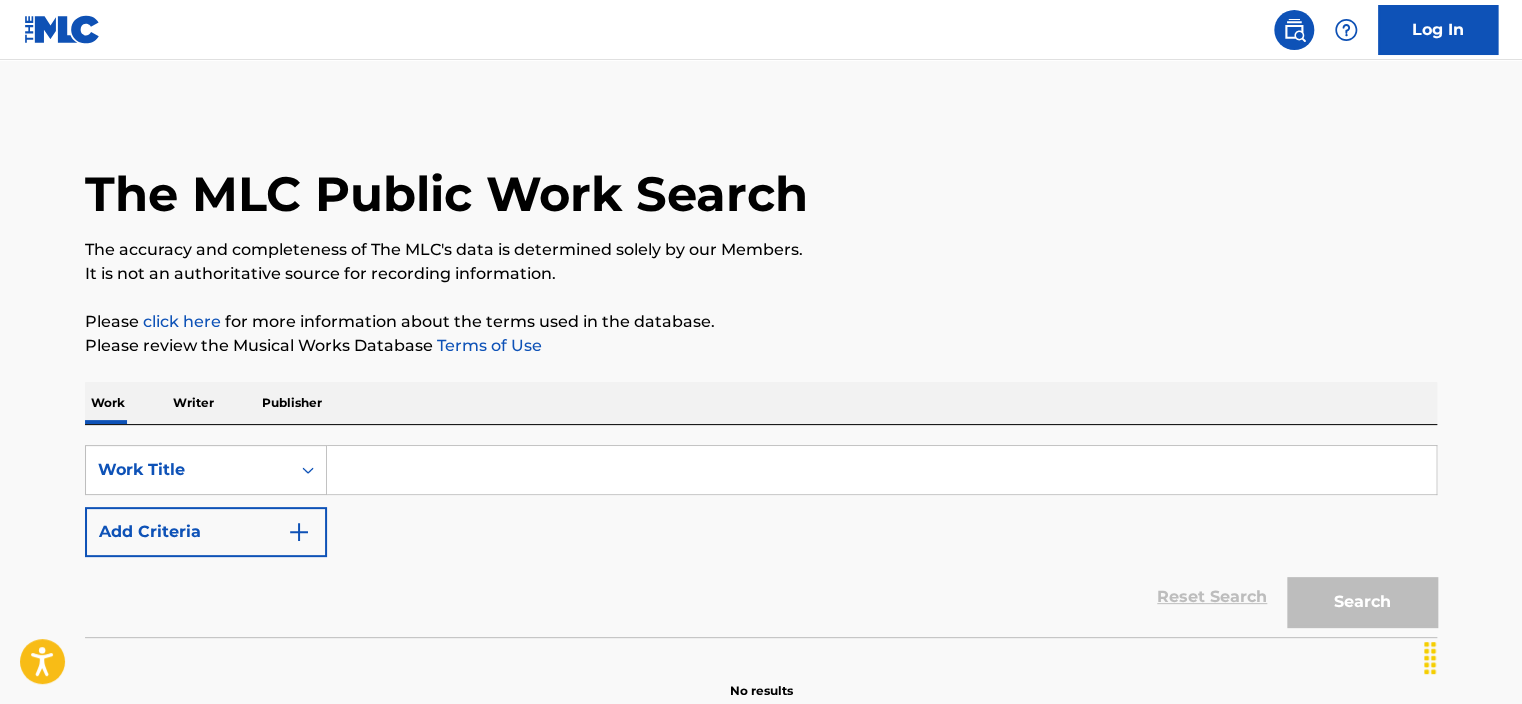 drag, startPoint x: 1460, startPoint y: 28, endPoint x: 1447, endPoint y: 36, distance: 15.264338 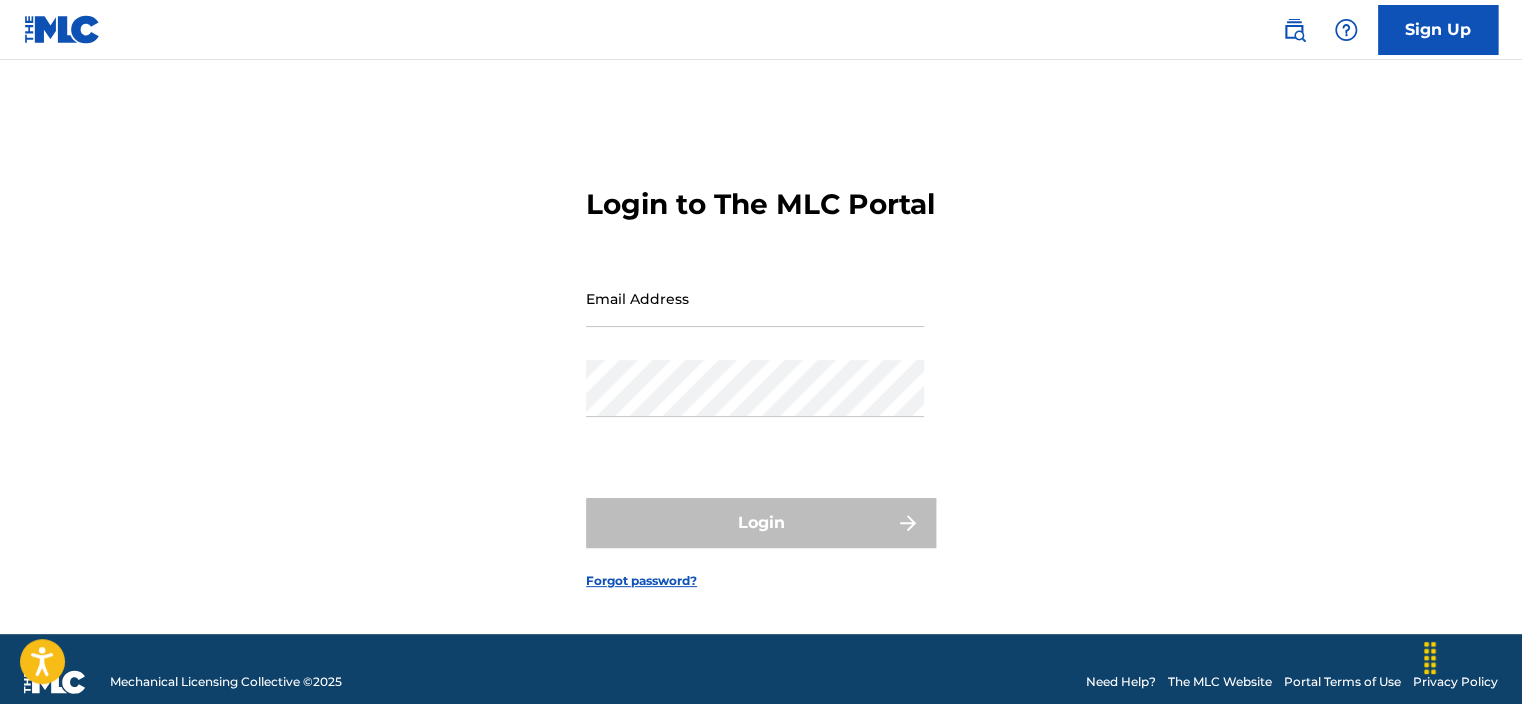 click on "Email Address" at bounding box center [755, 298] 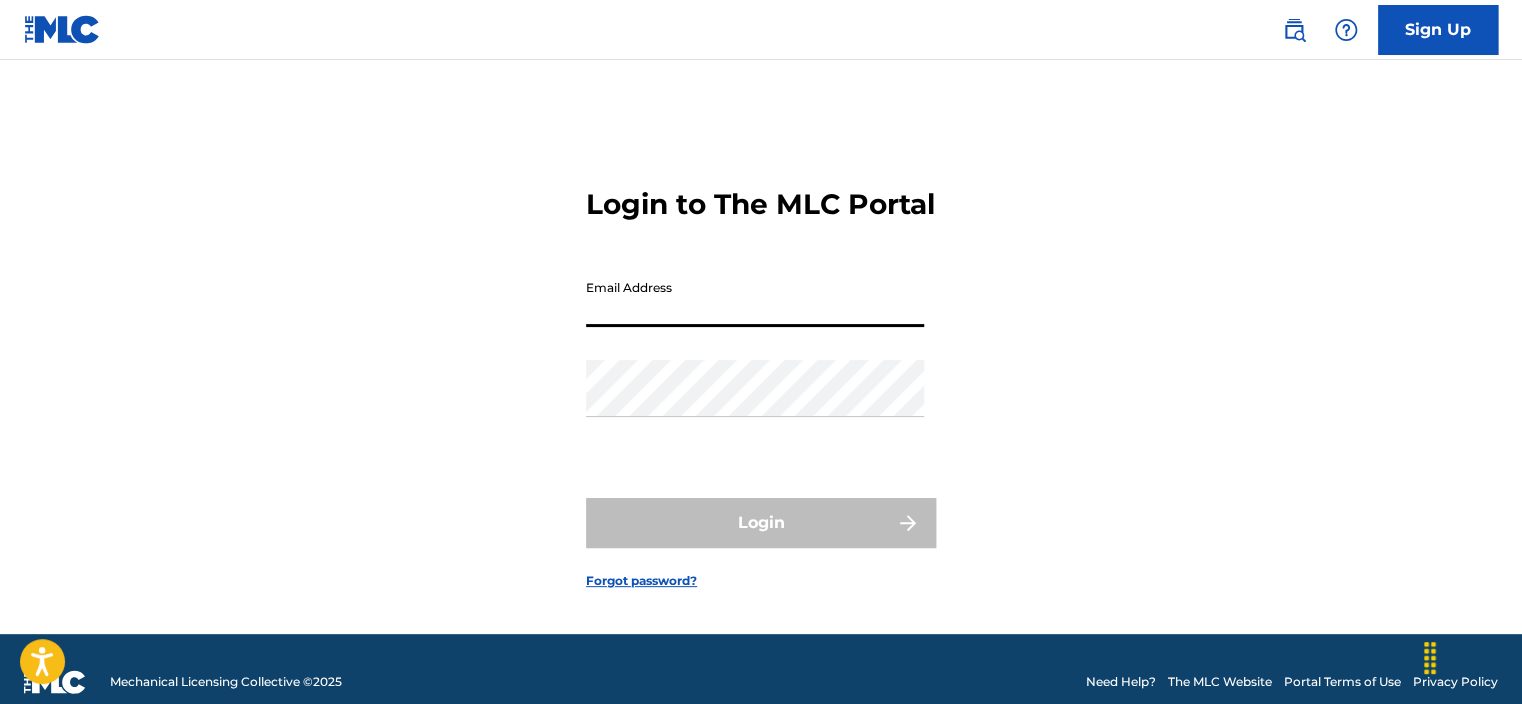 click on "Email Address" at bounding box center [755, 298] 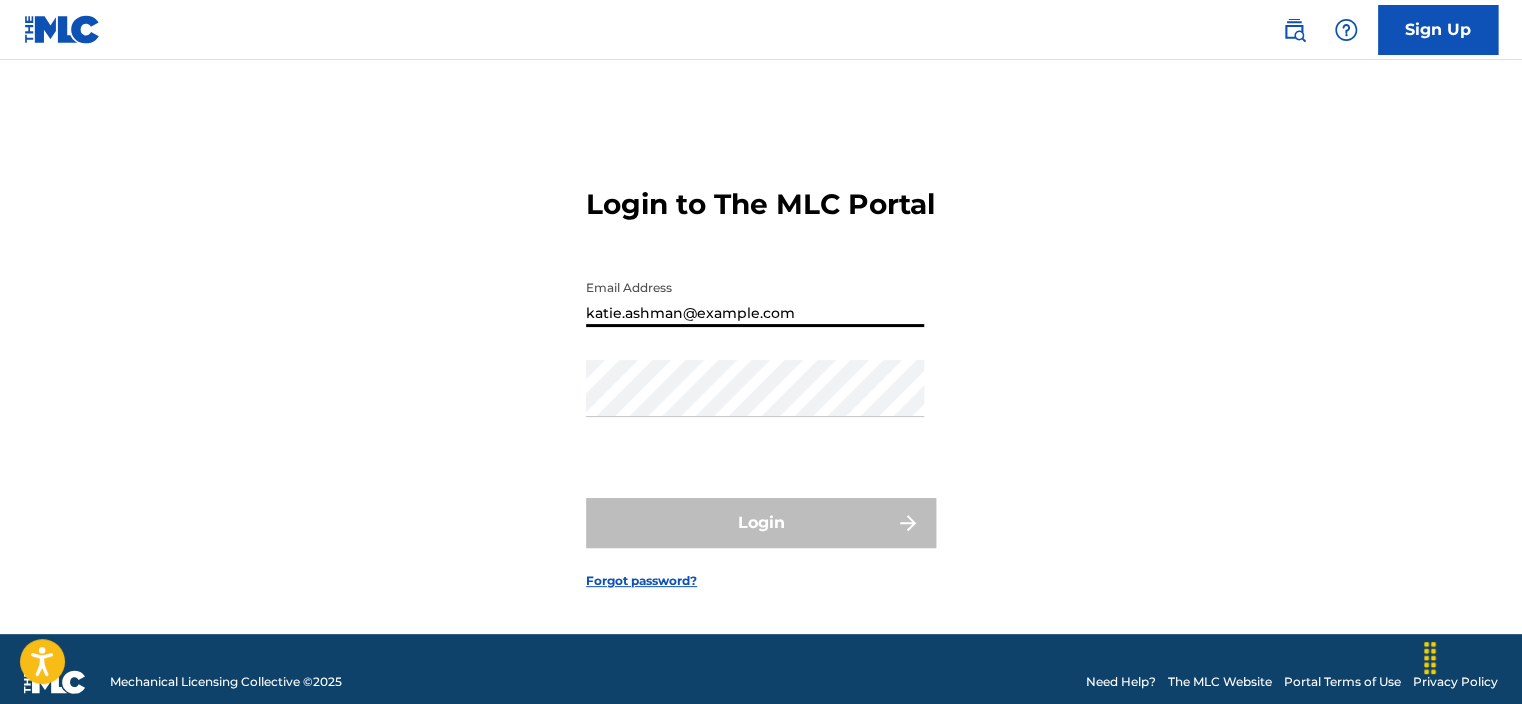 type on "katie.ashman@example.com" 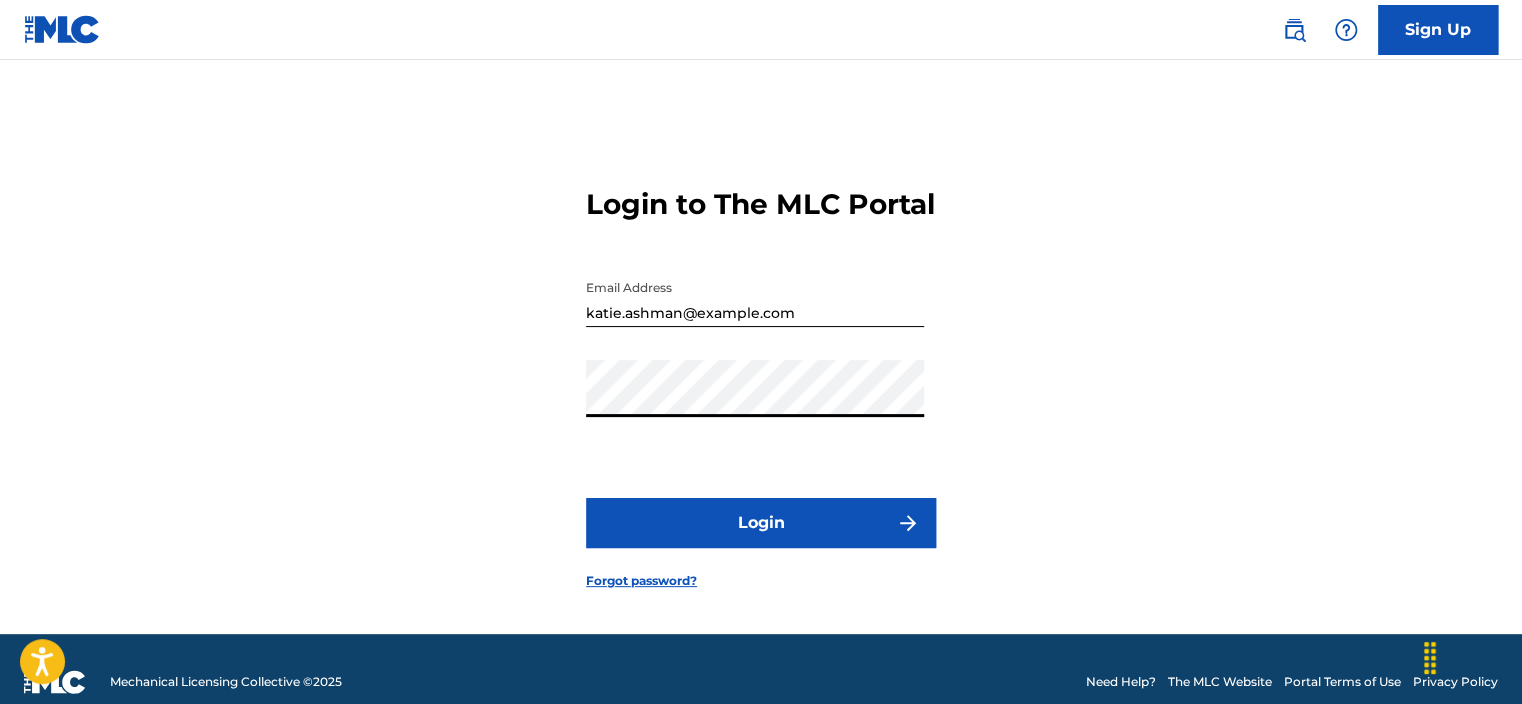 click on "Login" at bounding box center (761, 523) 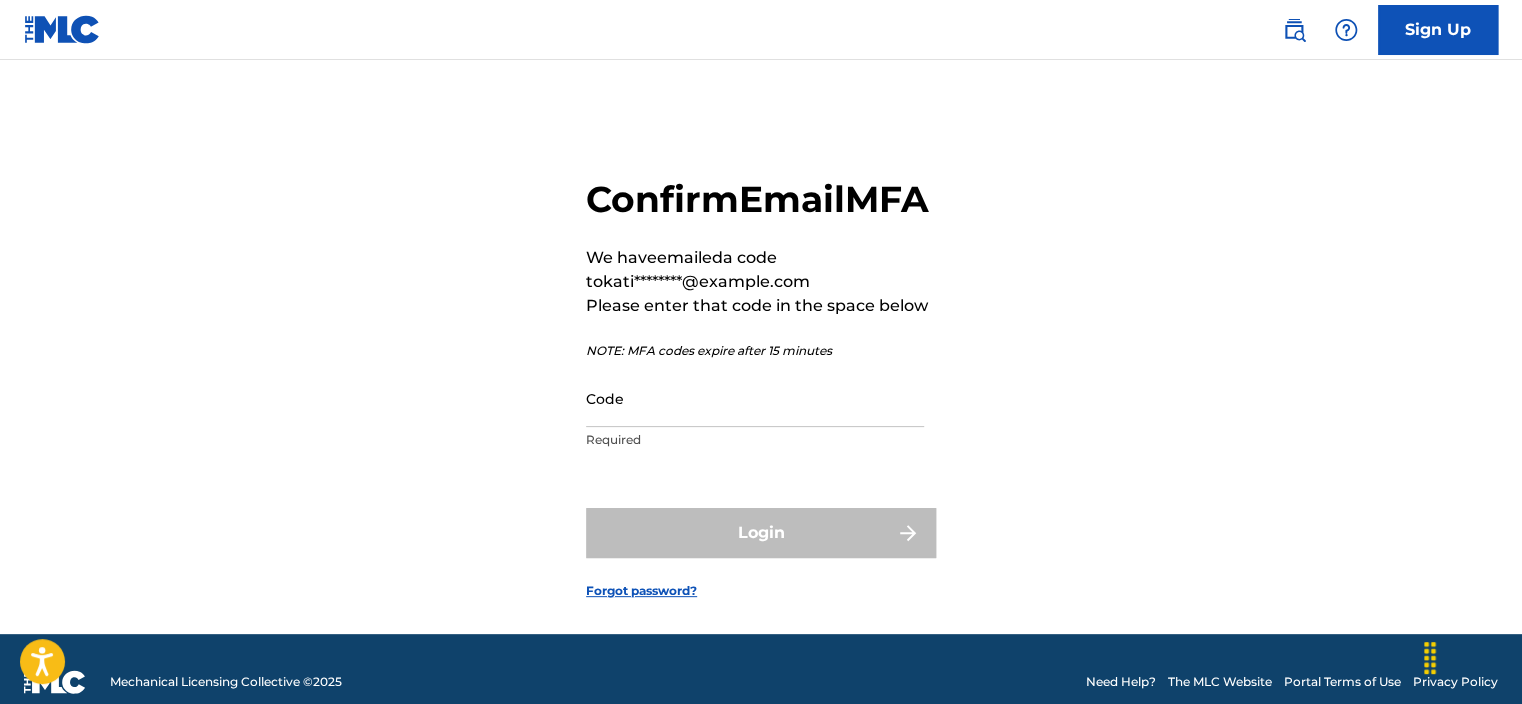 click on "Code" at bounding box center (755, 398) 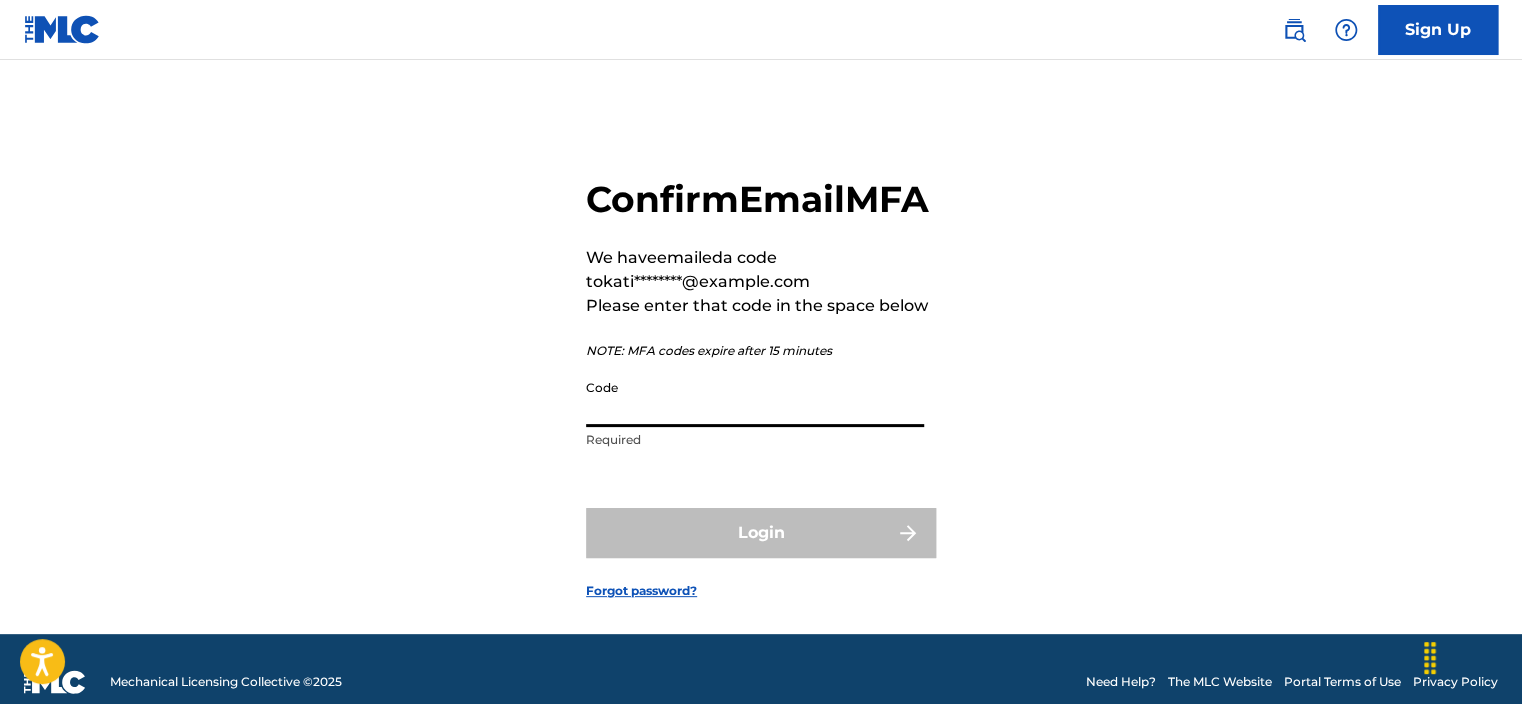 click on "Code" at bounding box center (755, 398) 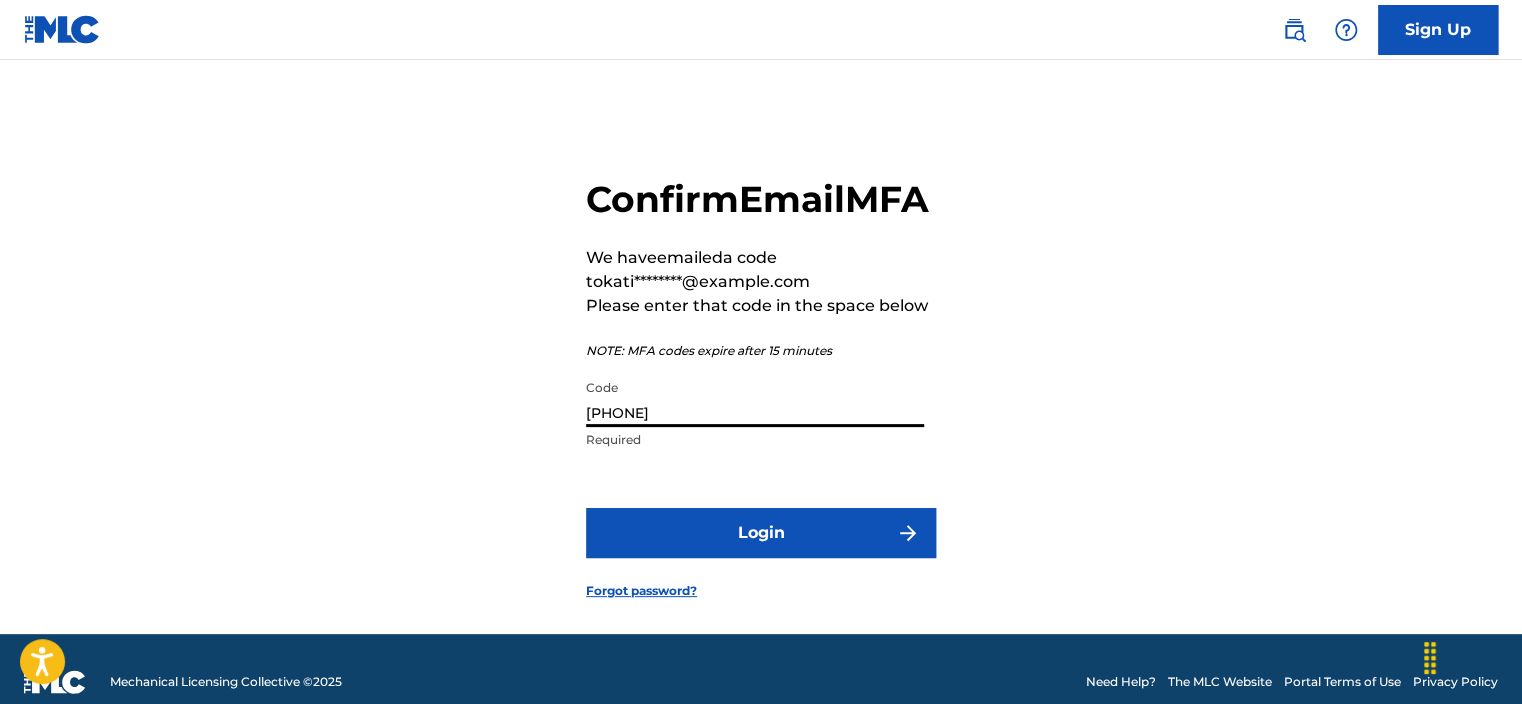 type on "[PHONE]" 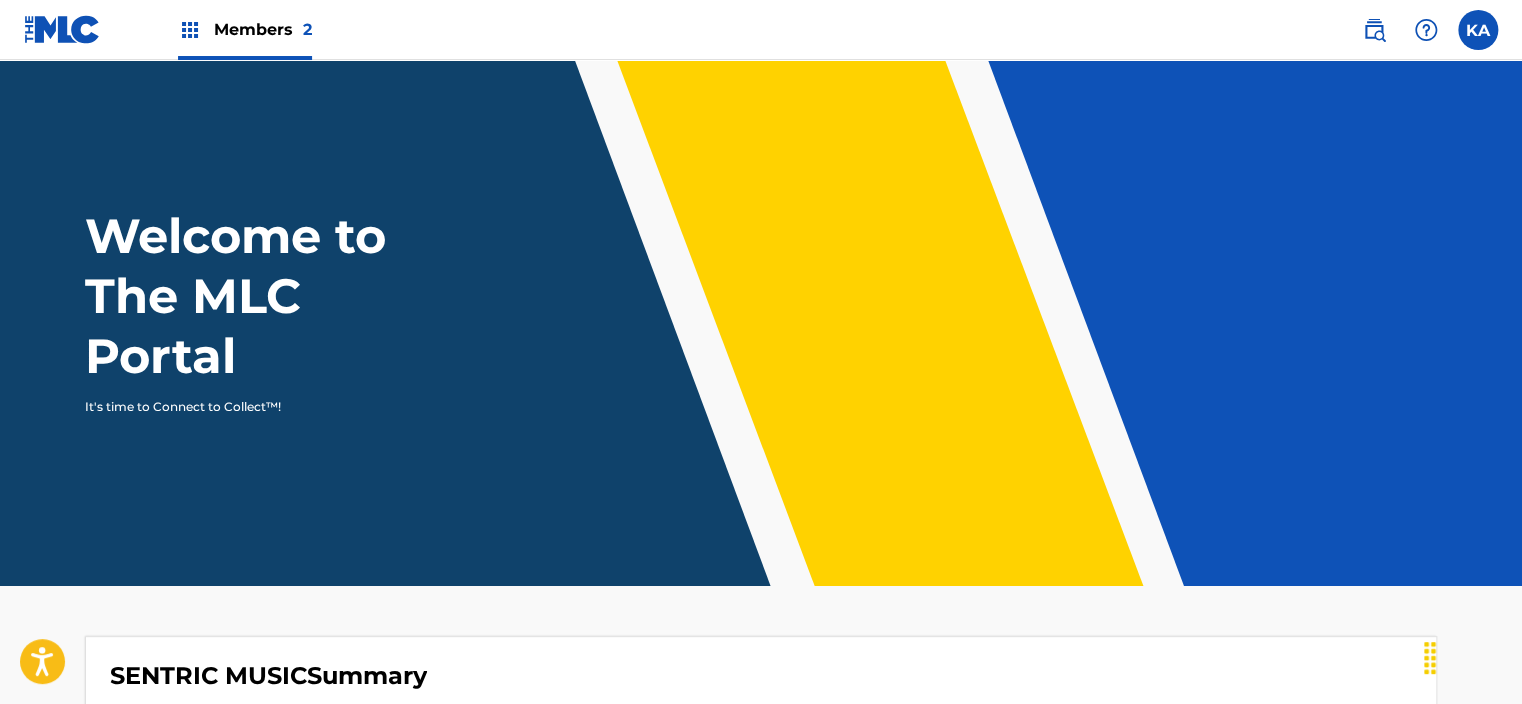 scroll, scrollTop: 0, scrollLeft: 0, axis: both 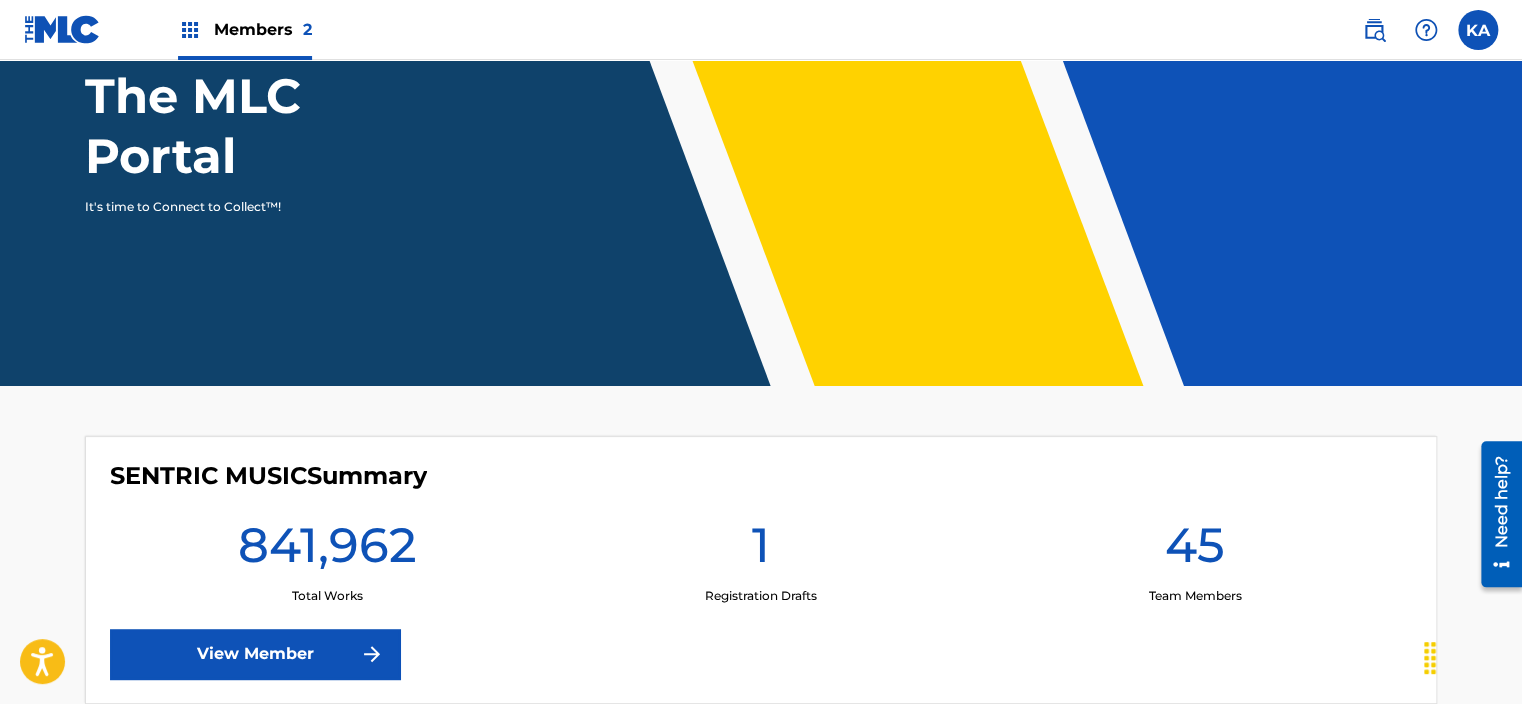 click on "SENTRIC MUSIC  Summary 841,962 Total Works 1 Registration Drafts 45 Team Members View Member" at bounding box center [761, 570] 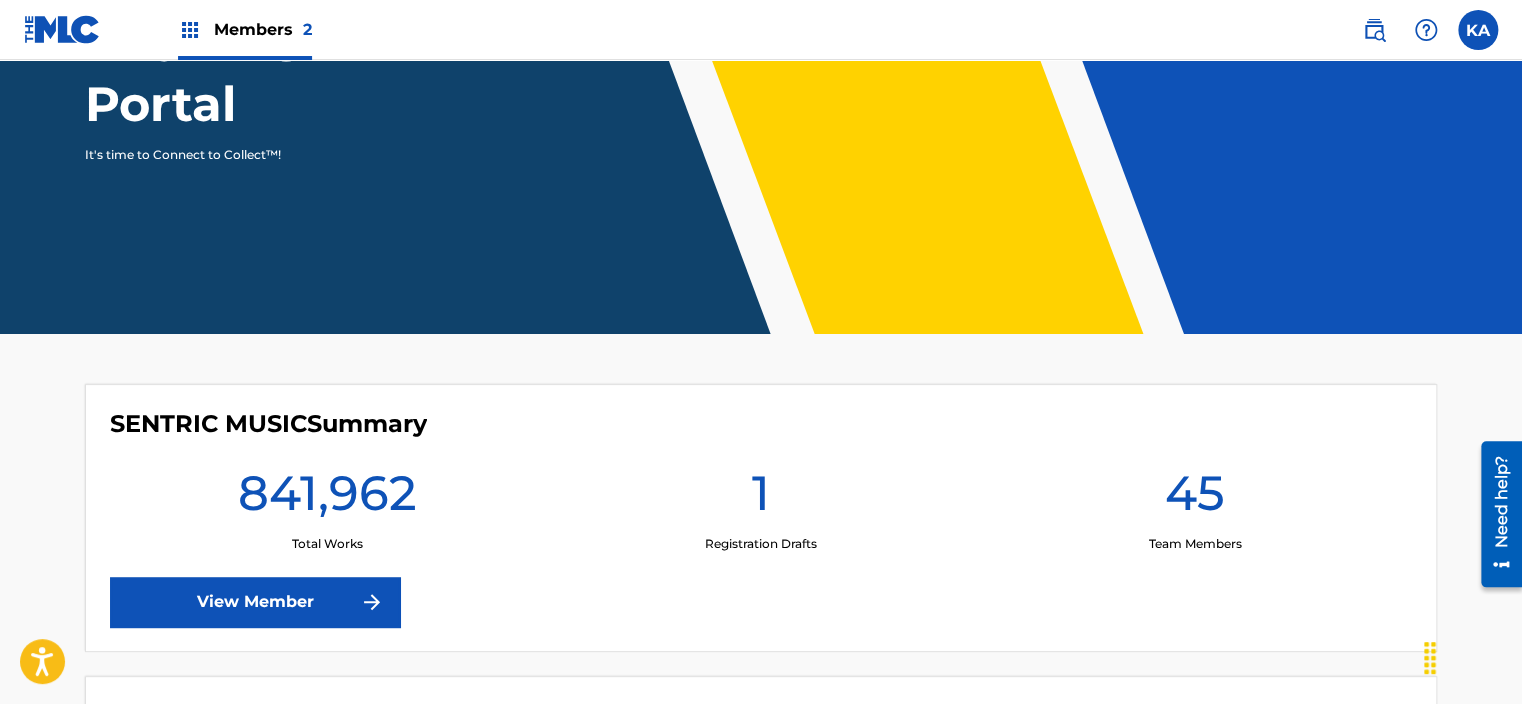 scroll, scrollTop: 300, scrollLeft: 0, axis: vertical 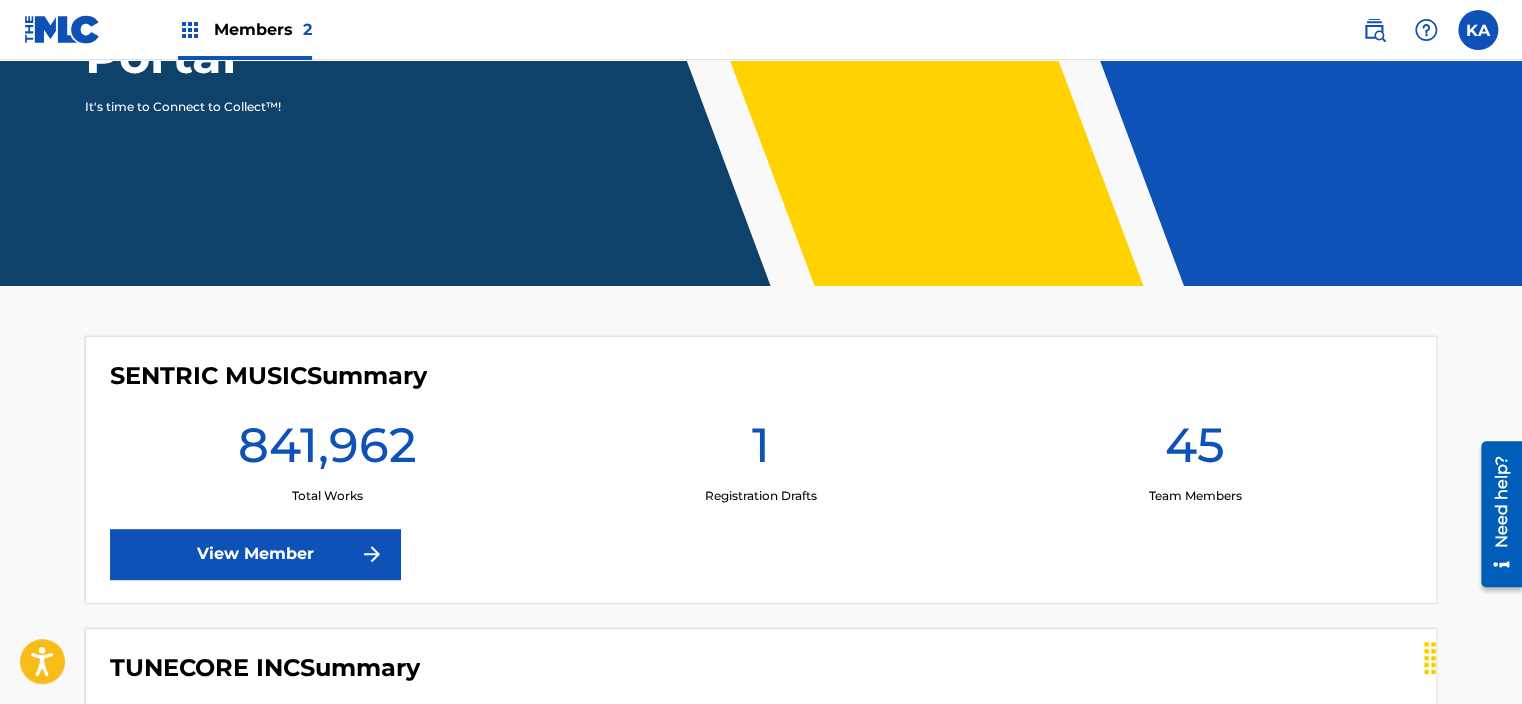 click on "Members    2" at bounding box center (263, 29) 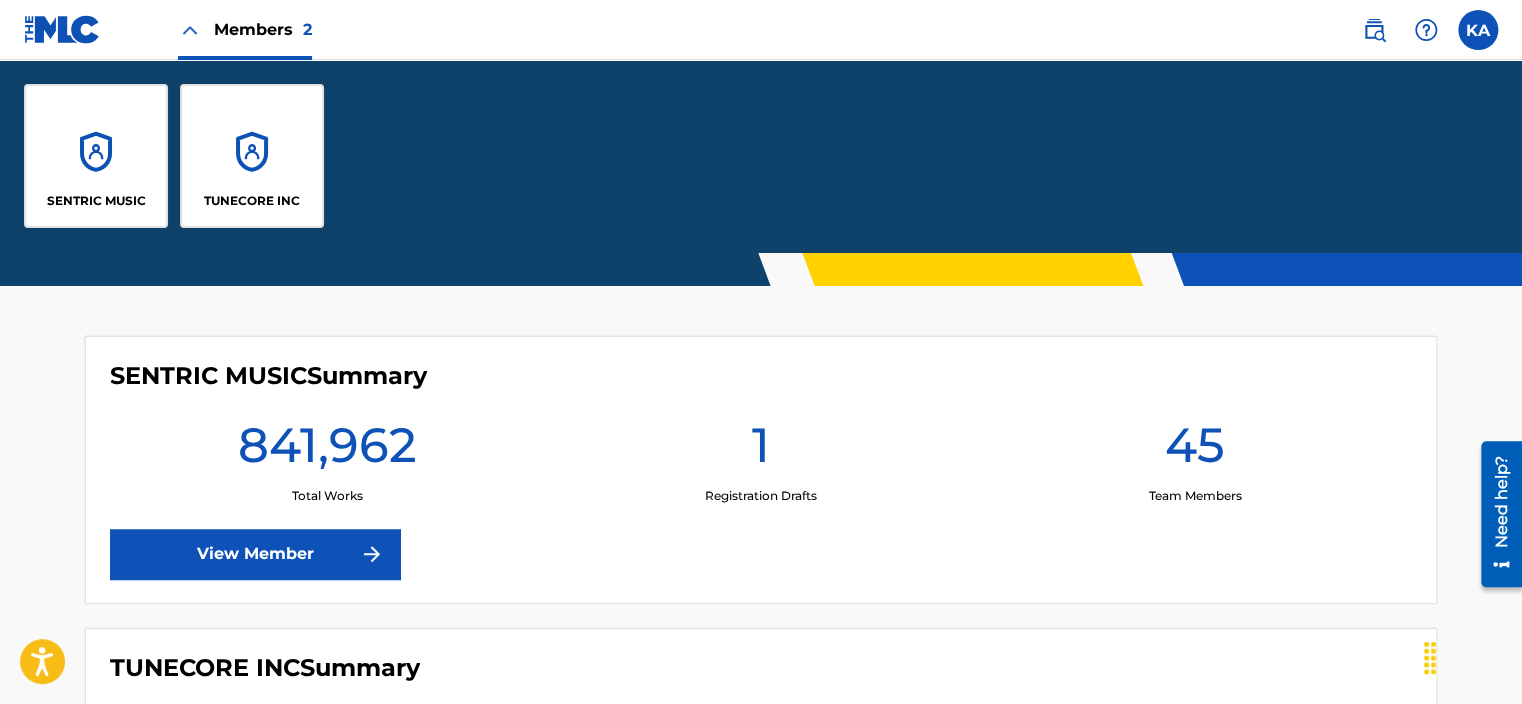 click on "TUNECORE INC" at bounding box center (252, 156) 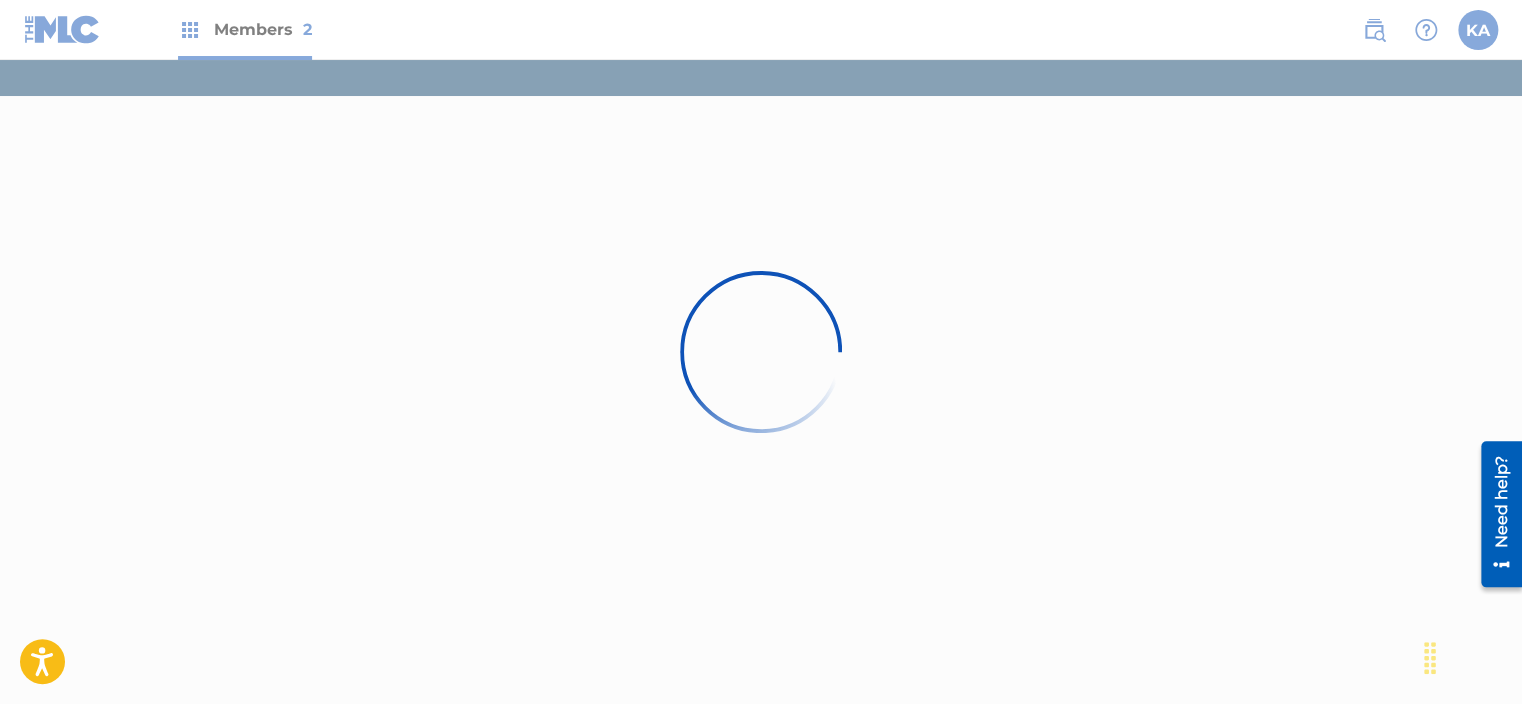 scroll, scrollTop: 0, scrollLeft: 0, axis: both 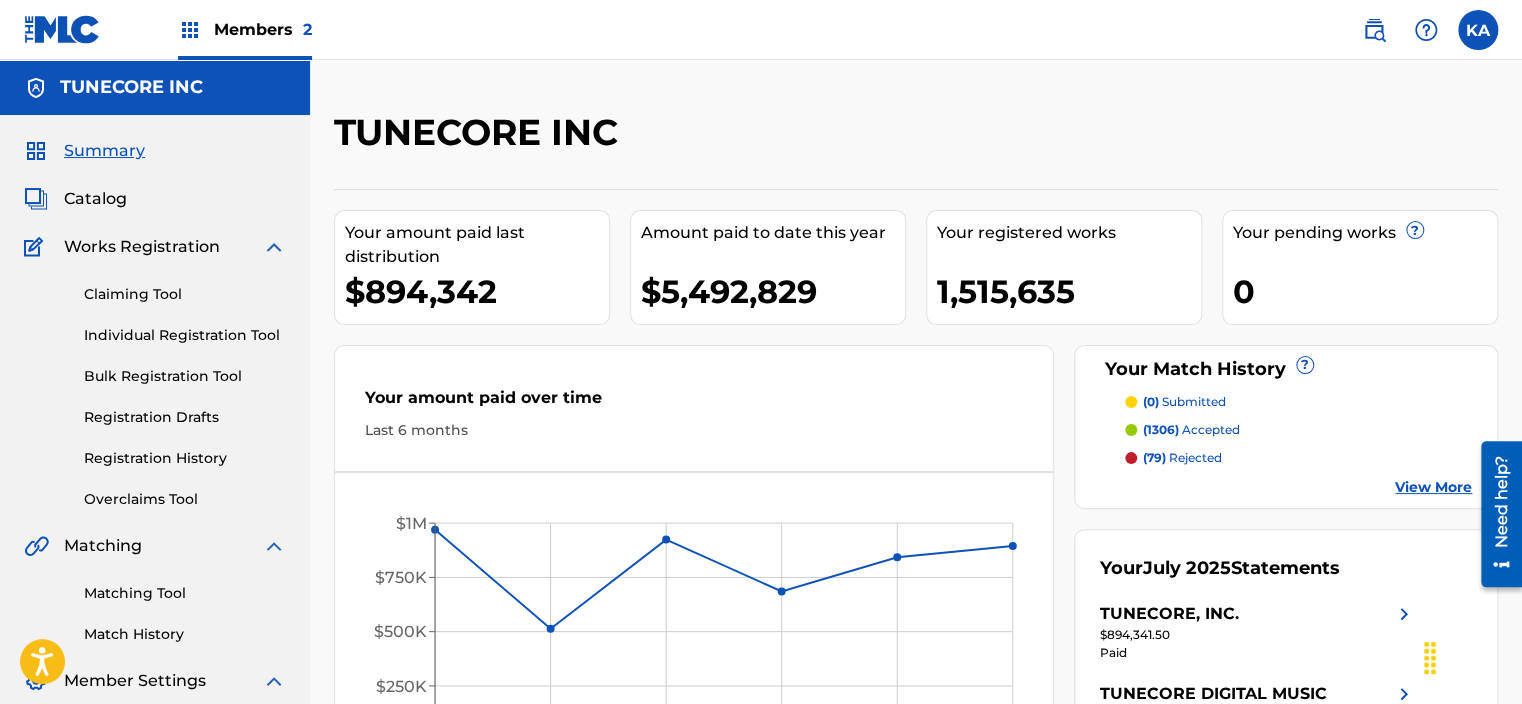 click on "Overclaims Tool" at bounding box center (185, 499) 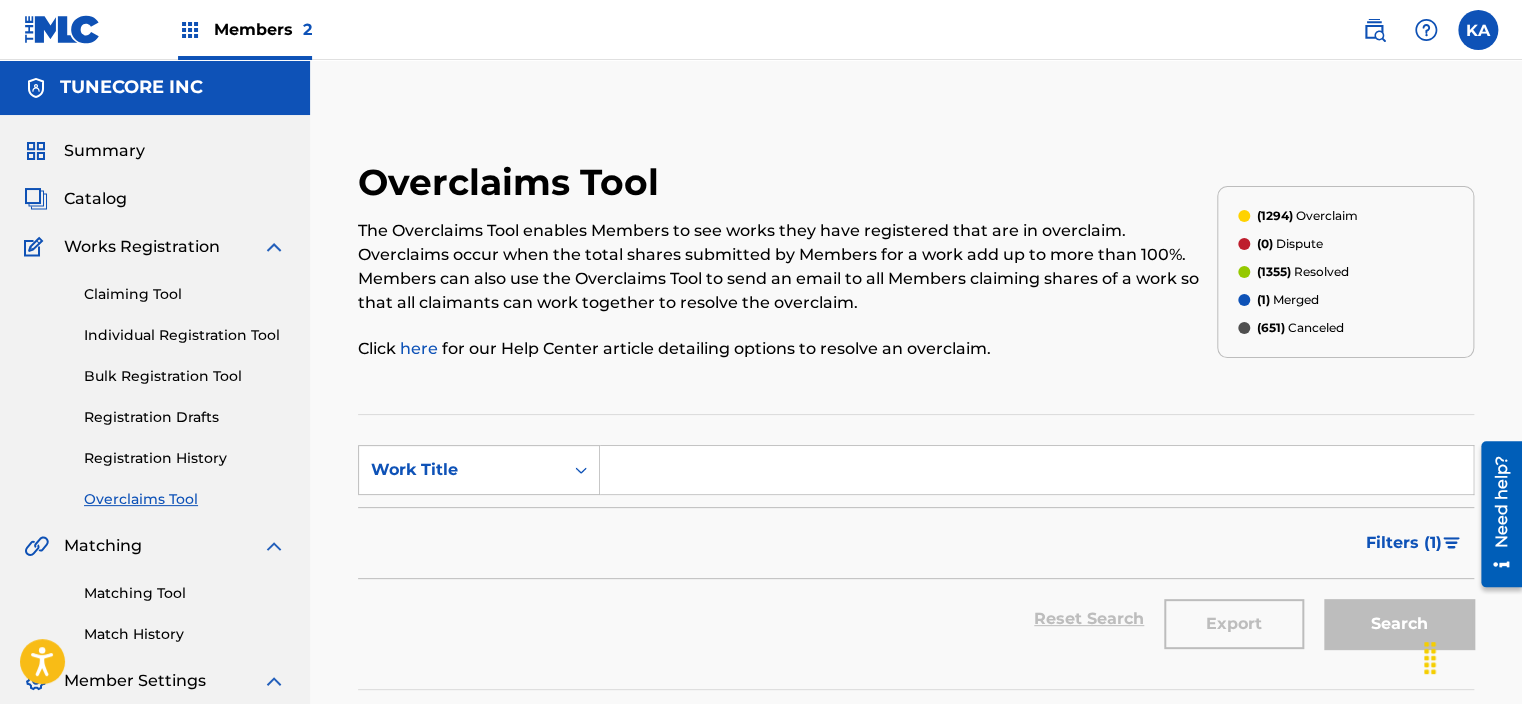 click at bounding box center [1036, 470] 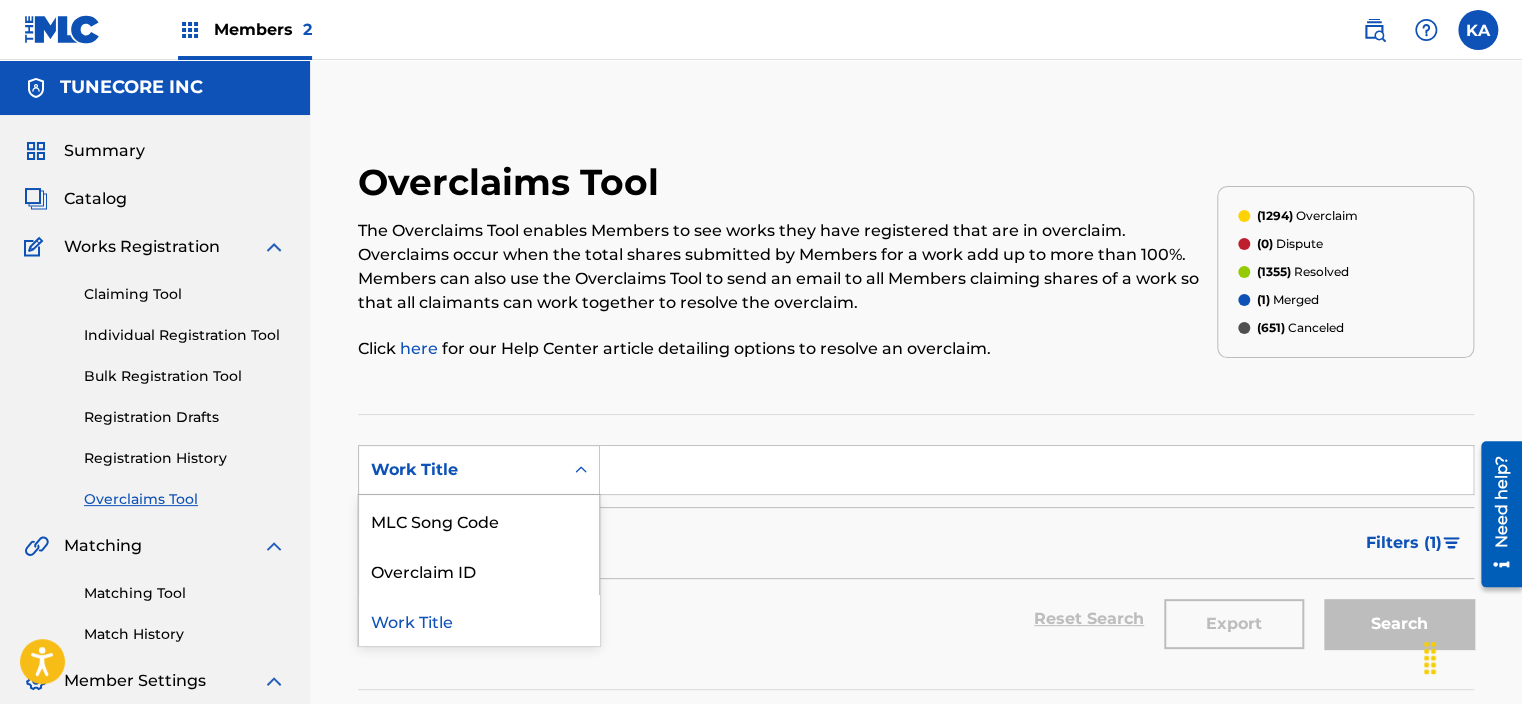 click at bounding box center (581, 470) 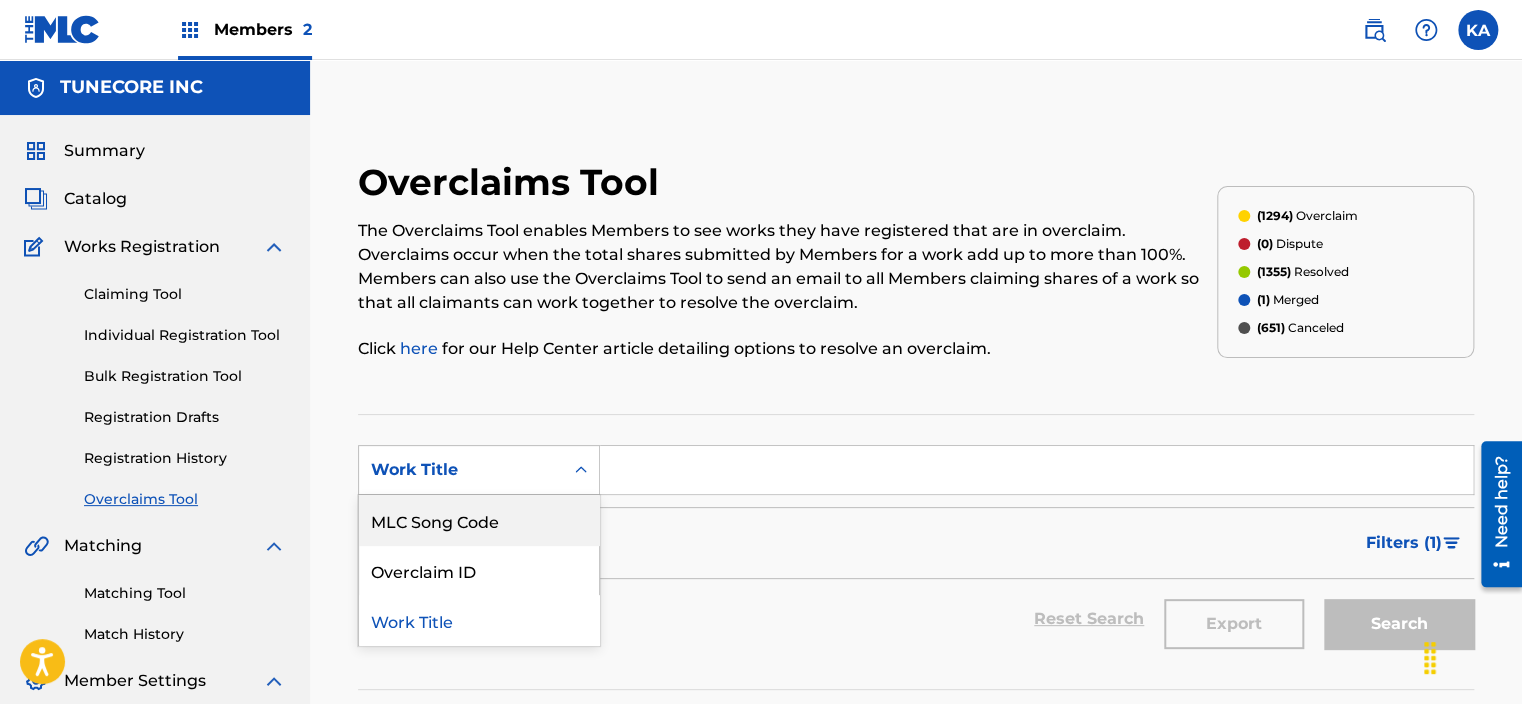 click on "MLC Song Code" at bounding box center (479, 520) 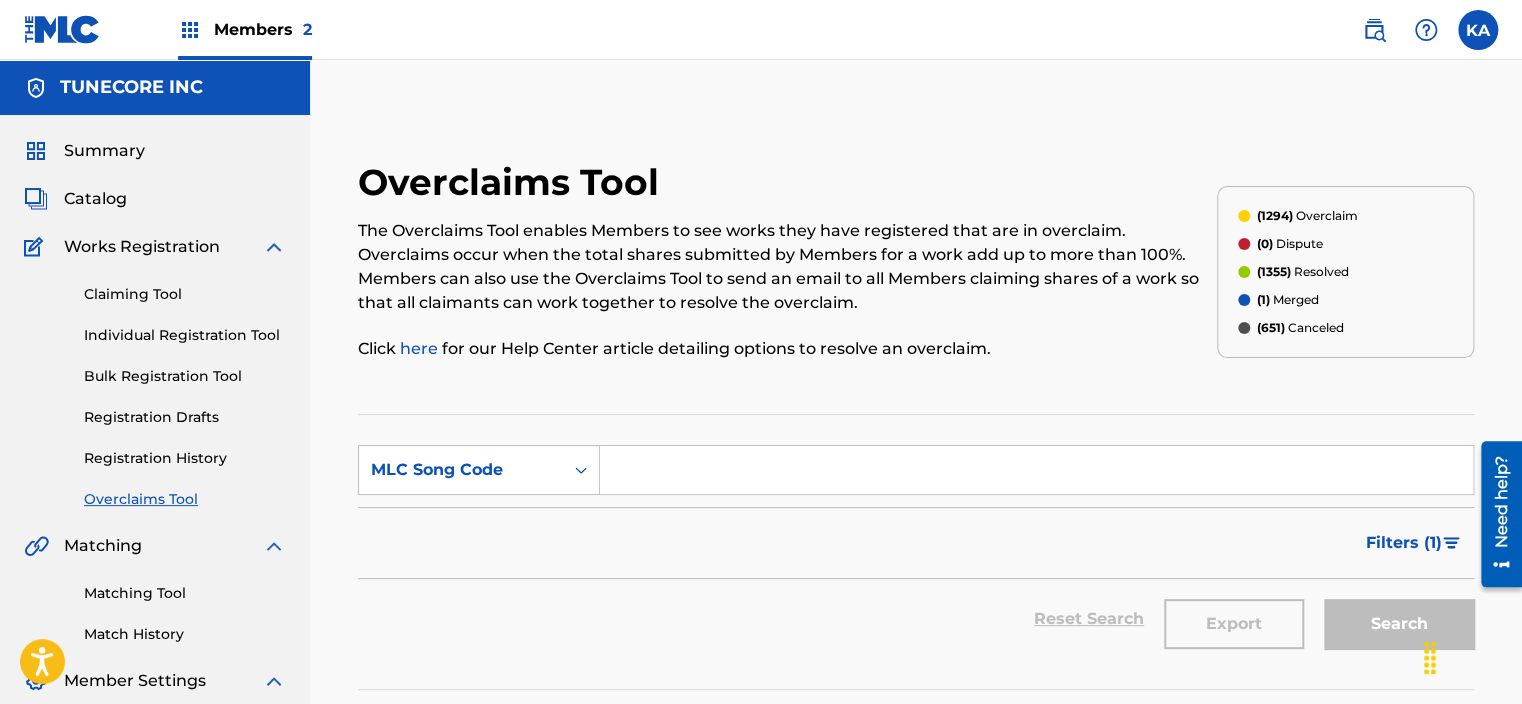 paste on "N98X8J" 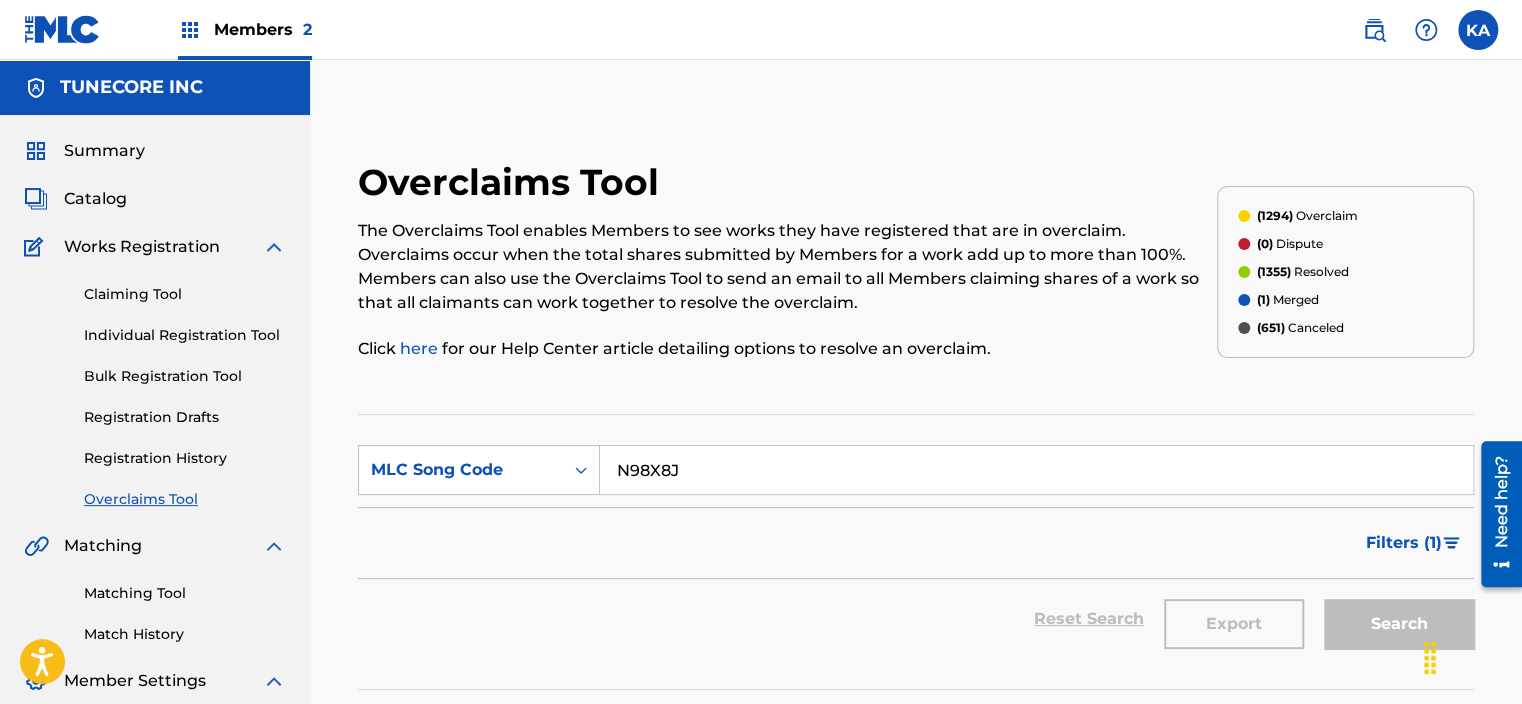 type on "N98X8J" 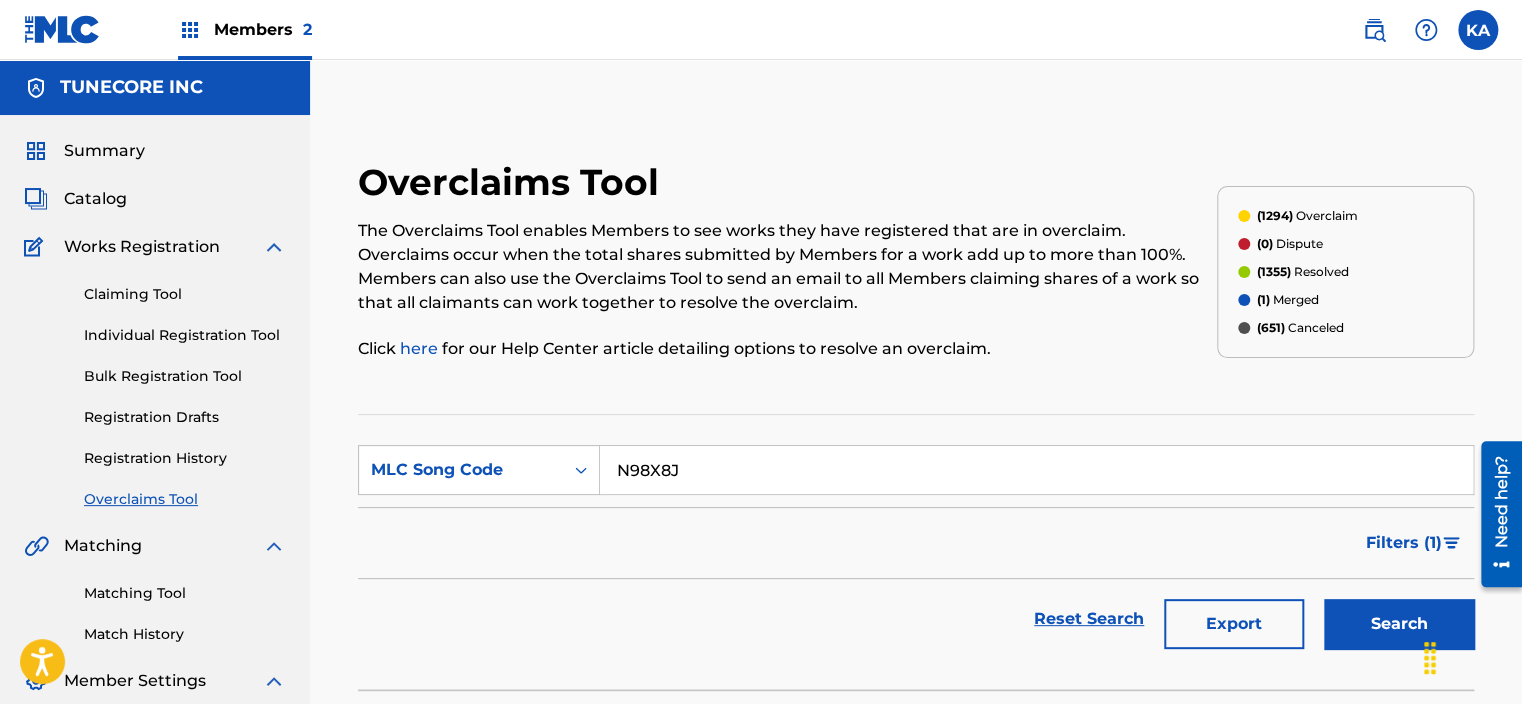 click on "Search" at bounding box center (1399, 624) 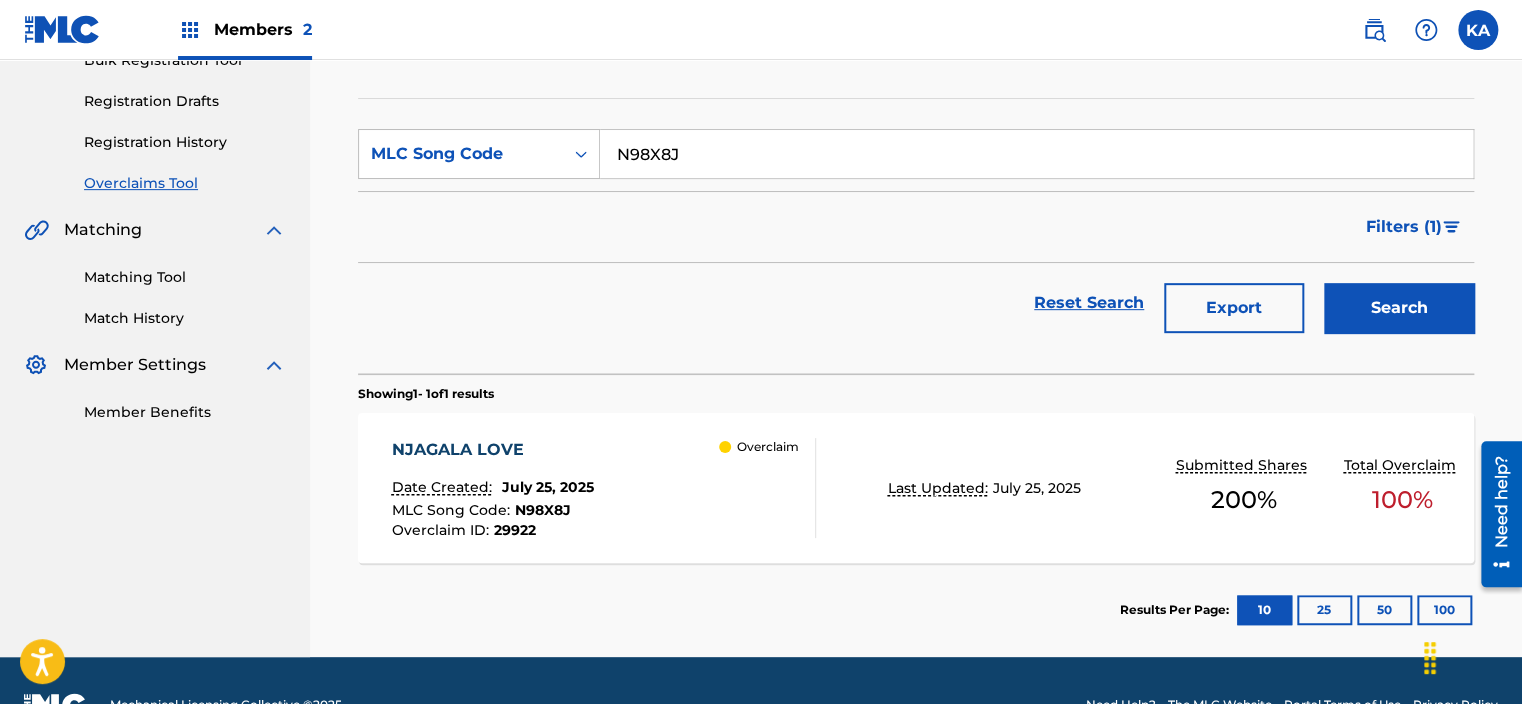 scroll, scrollTop: 364, scrollLeft: 0, axis: vertical 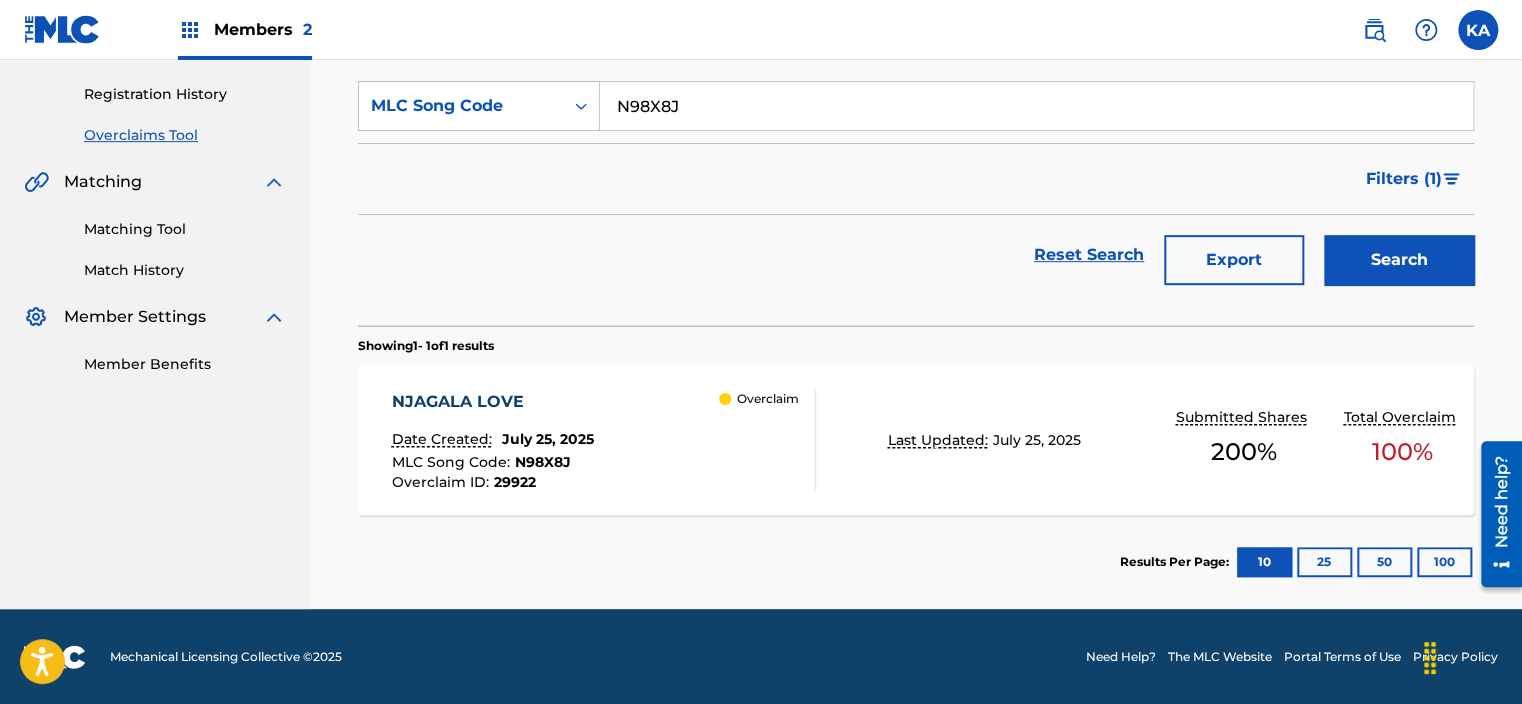 click on "NJAGALA LOVE Date Created: [DATE] MLC Song Code : N98X8J Overclaim ID : 29922   Overclaim" at bounding box center (603, 440) 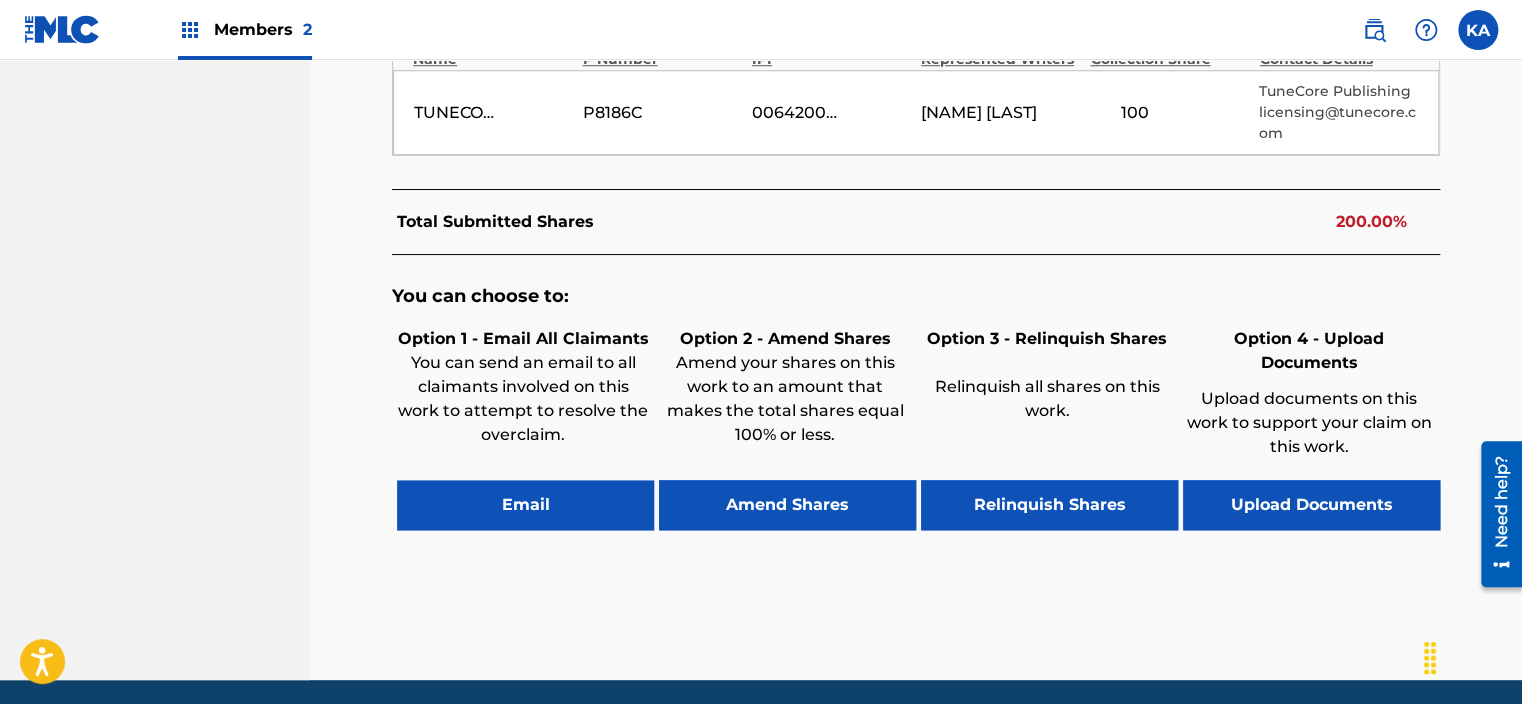 scroll, scrollTop: 800, scrollLeft: 0, axis: vertical 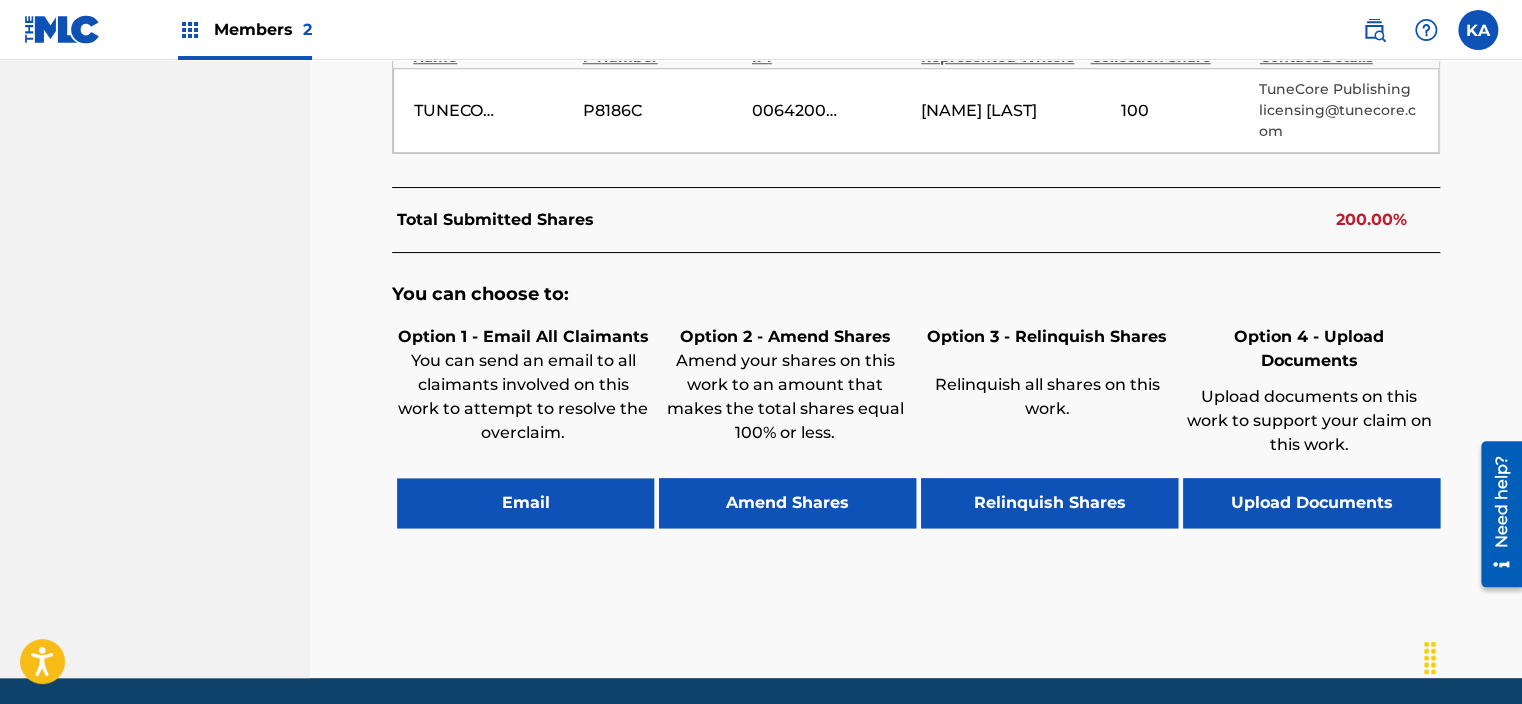 click on "Amend Shares" at bounding box center [787, 503] 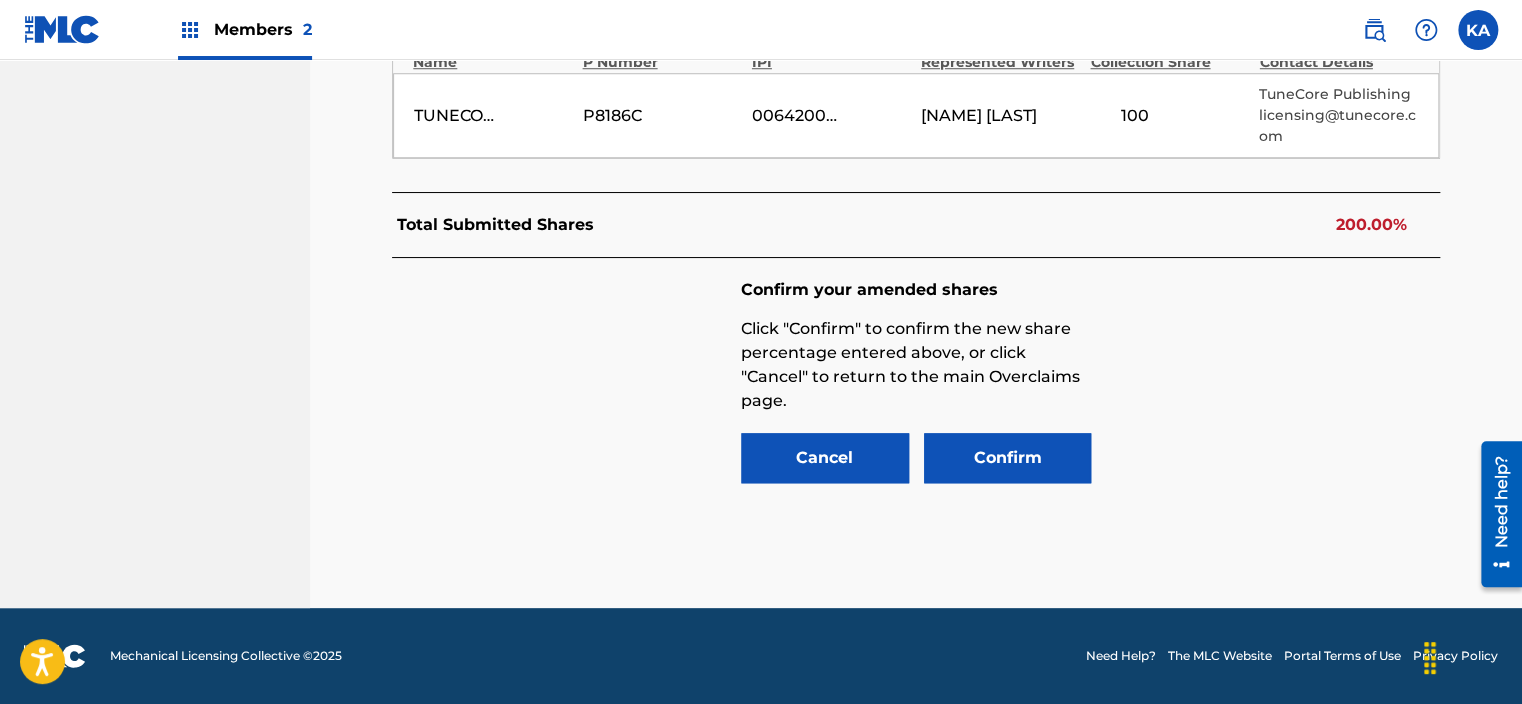 scroll, scrollTop: 757, scrollLeft: 0, axis: vertical 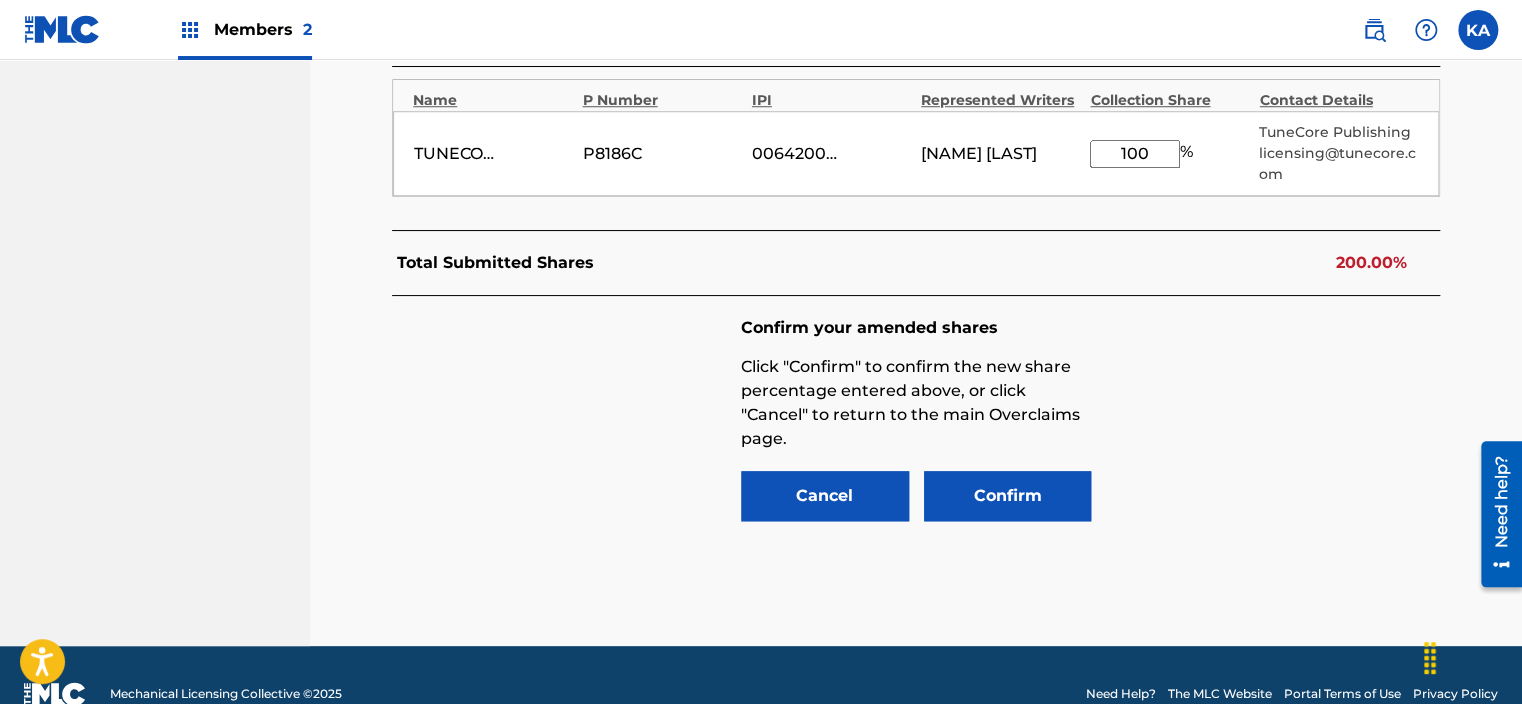 click on "100" at bounding box center [1135, 154] 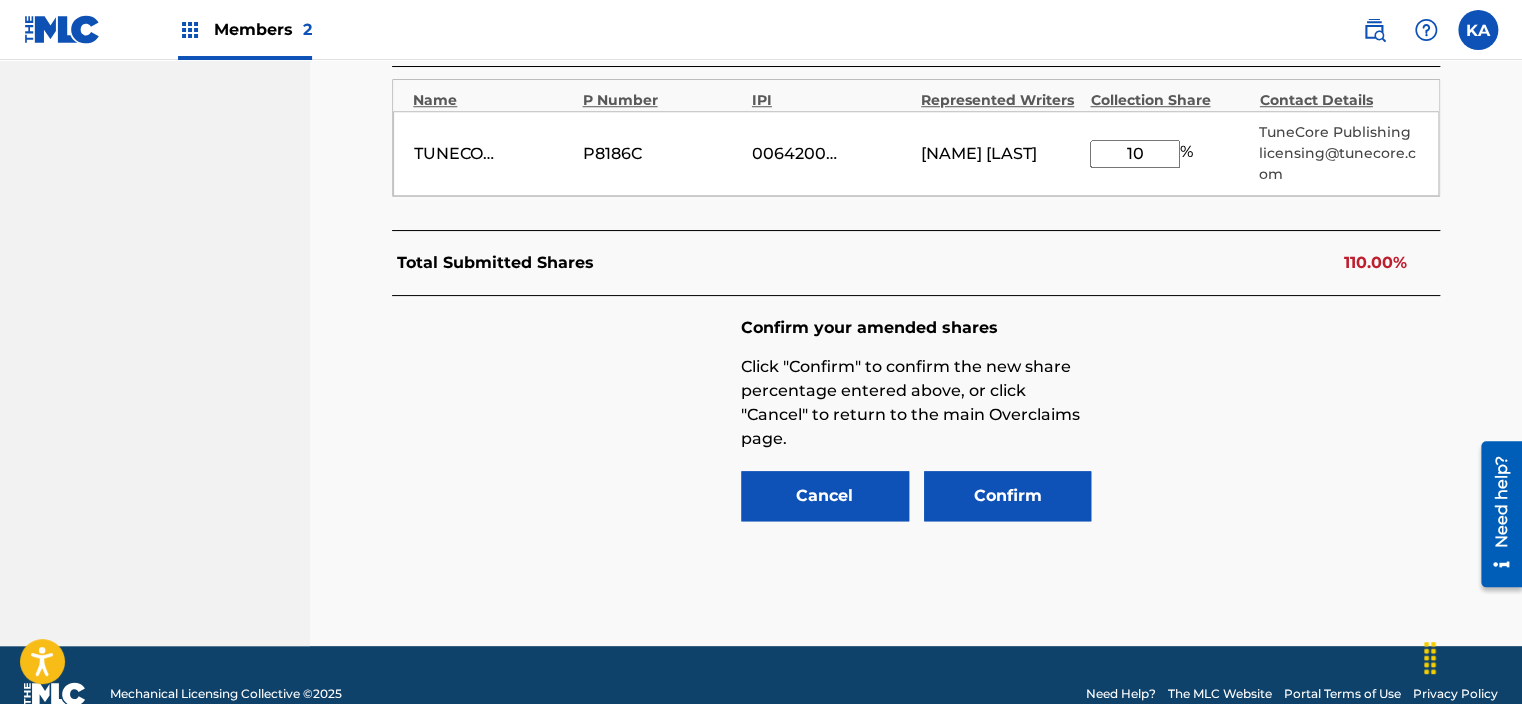 type on "1" 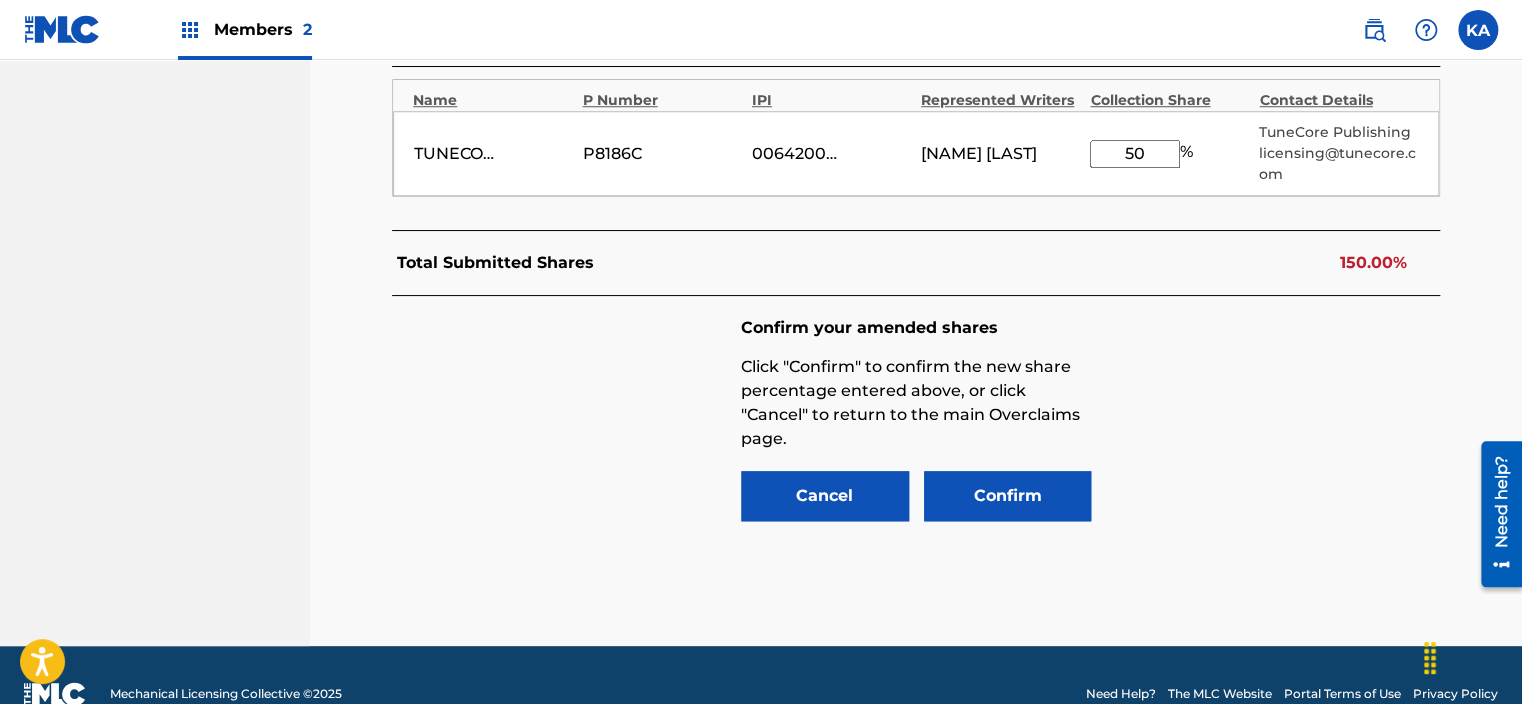 type on "50" 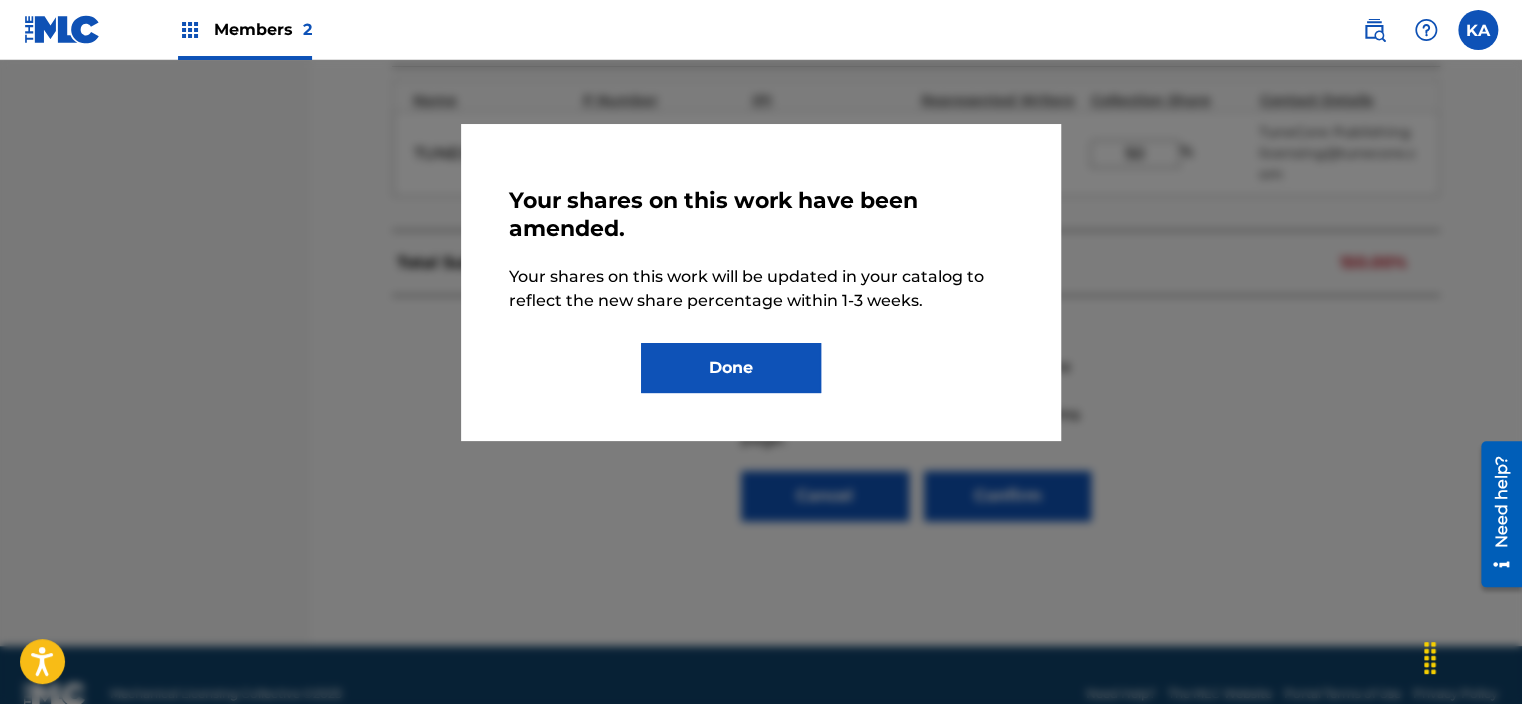 click on "Done" at bounding box center (731, 368) 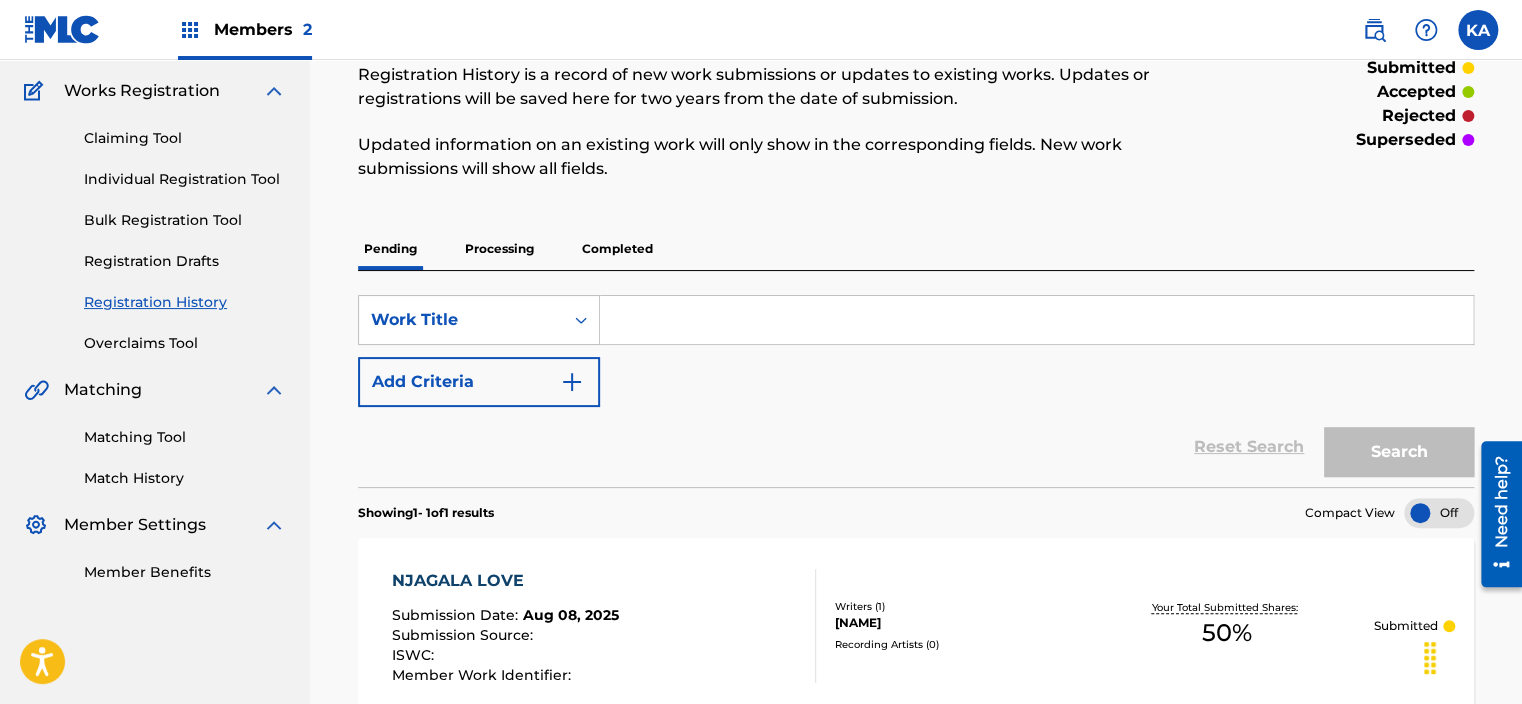 scroll, scrollTop: 200, scrollLeft: 0, axis: vertical 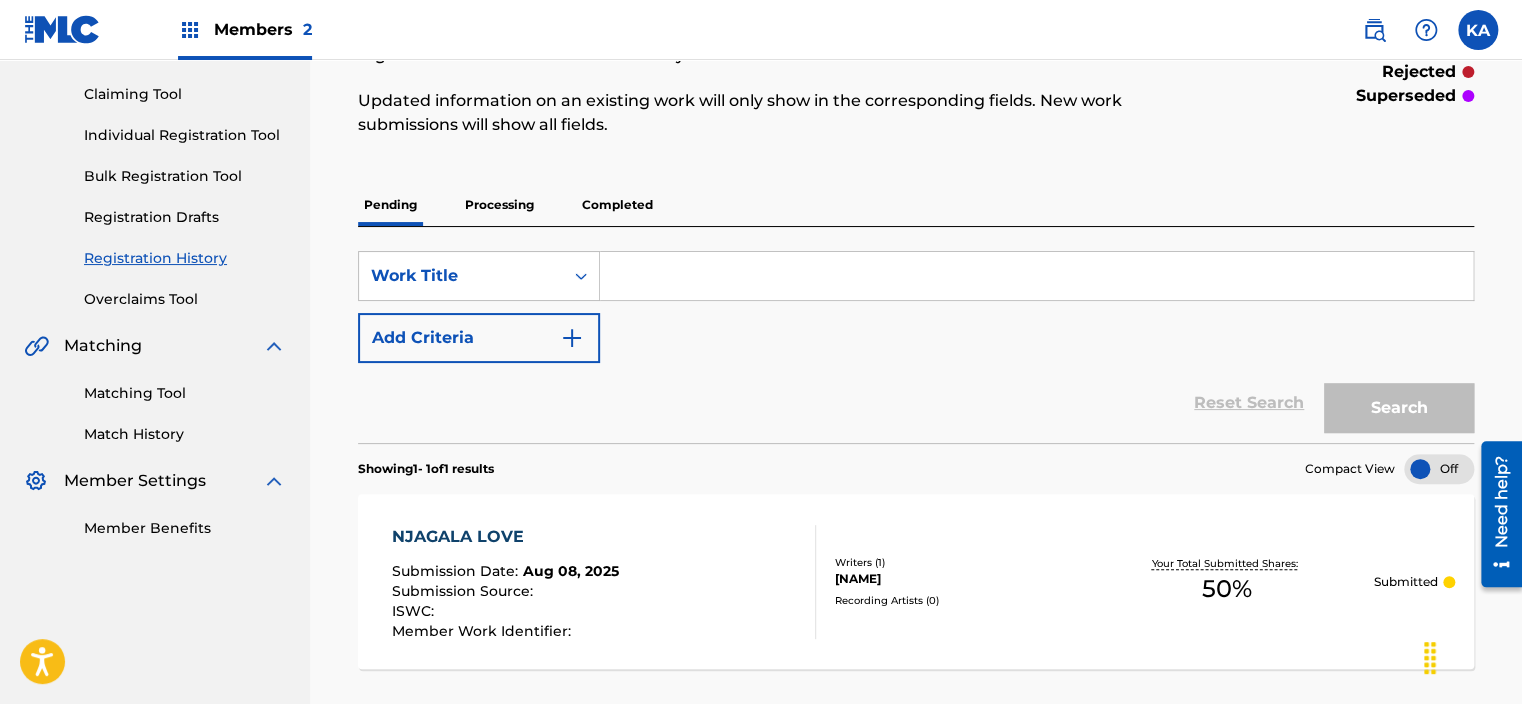 click on "NJAGALA LOVE Submission Date : [DATE] Submission Source : ISWC : Member Work Identifier : Writers ( 1 ) [NAME] Recording Artists ( 0 ) Your Total Submitted Shares: 50 %   Submitted" at bounding box center (603, 582) 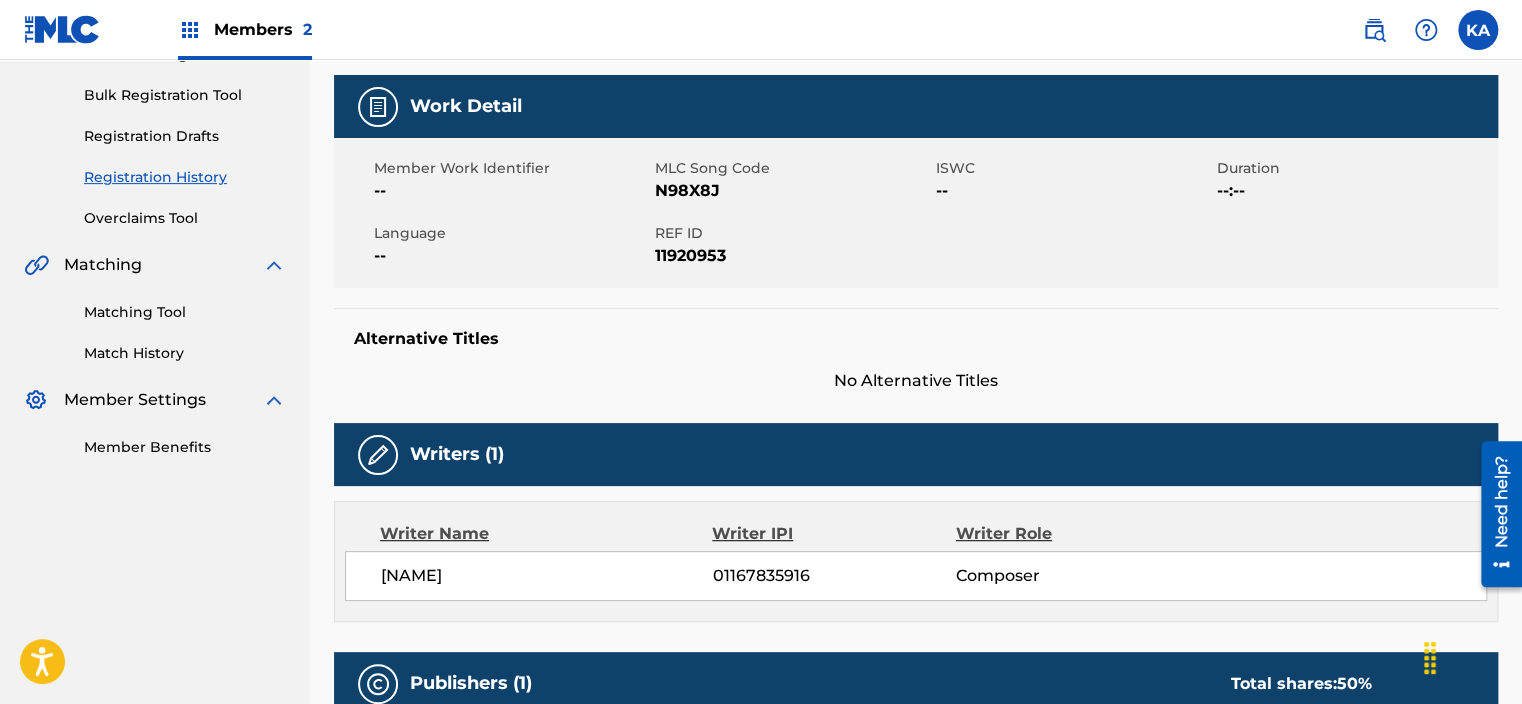 scroll, scrollTop: 200, scrollLeft: 0, axis: vertical 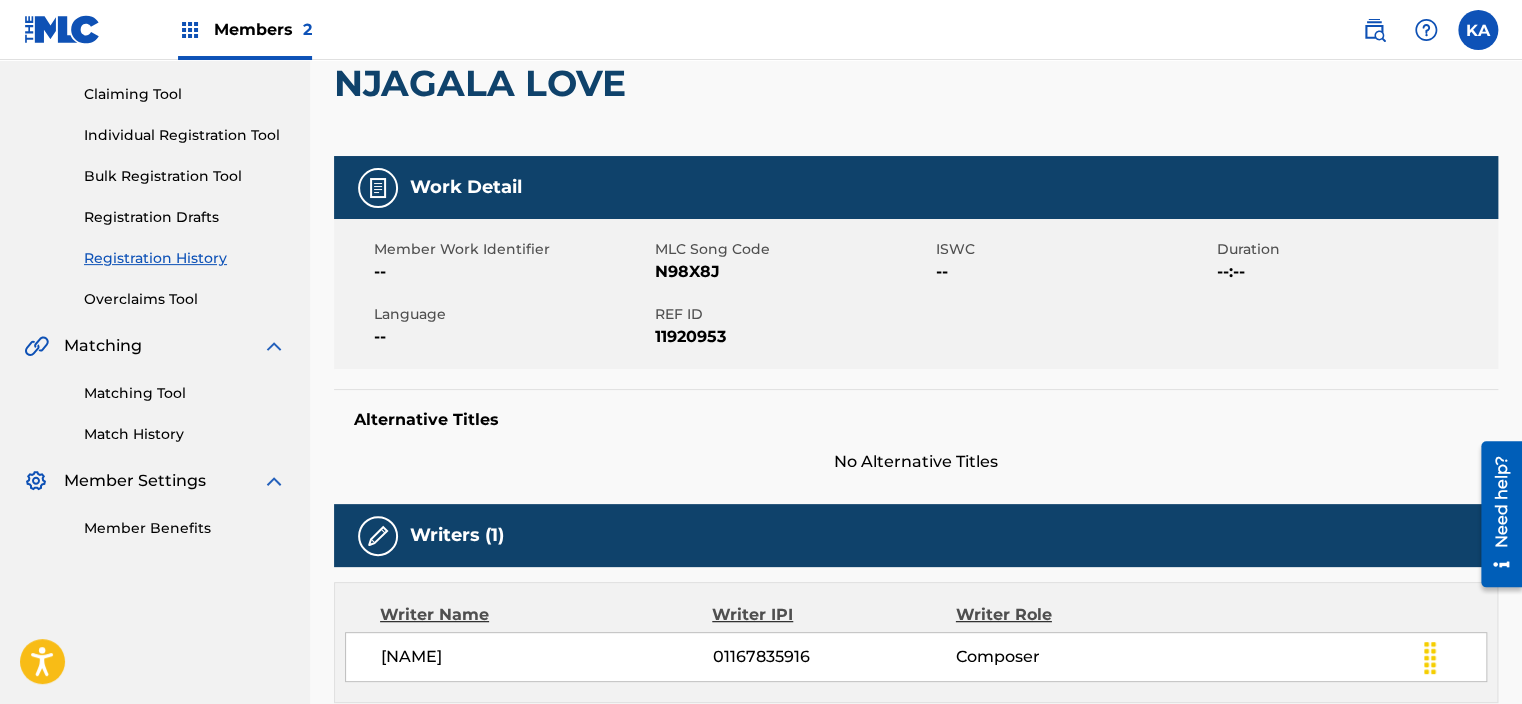 click on "Overclaims Tool" at bounding box center (185, 299) 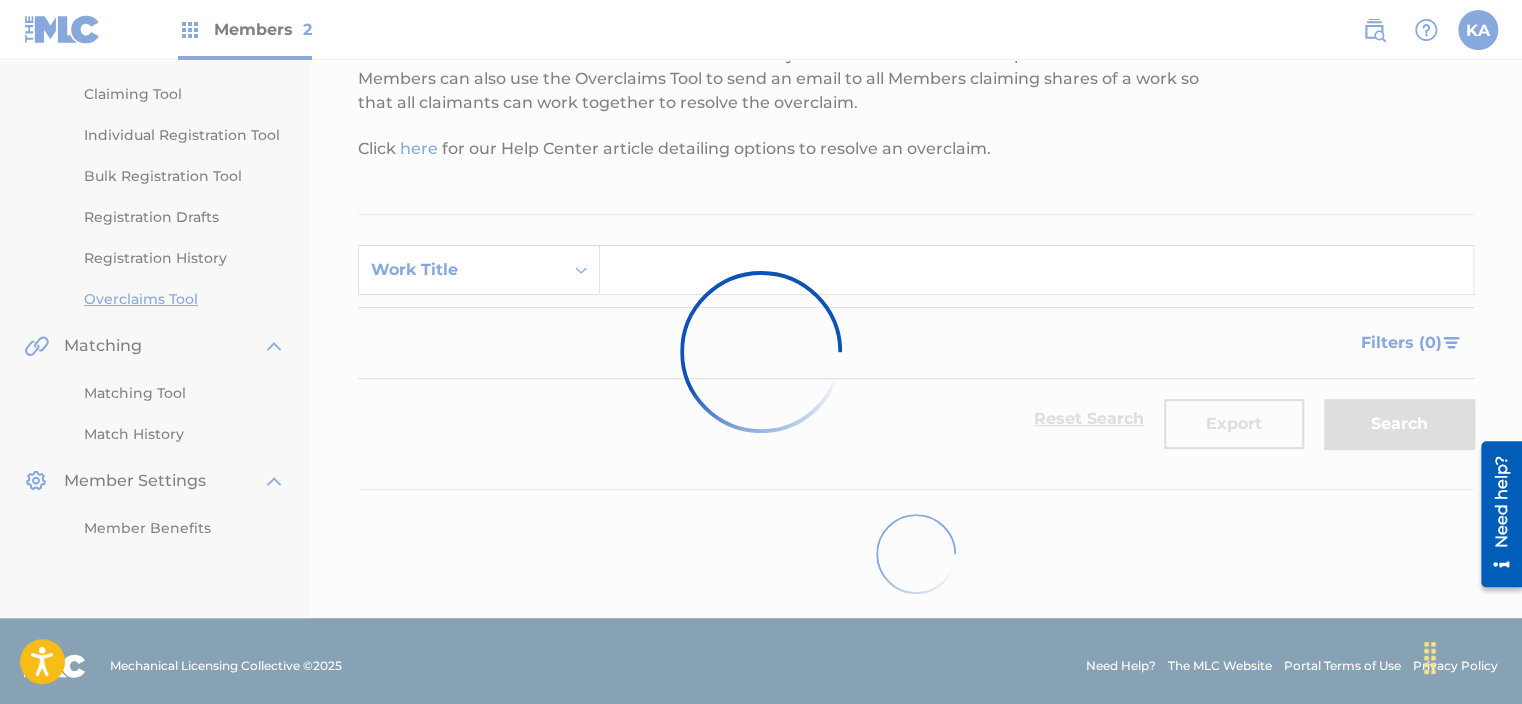 scroll, scrollTop: 0, scrollLeft: 0, axis: both 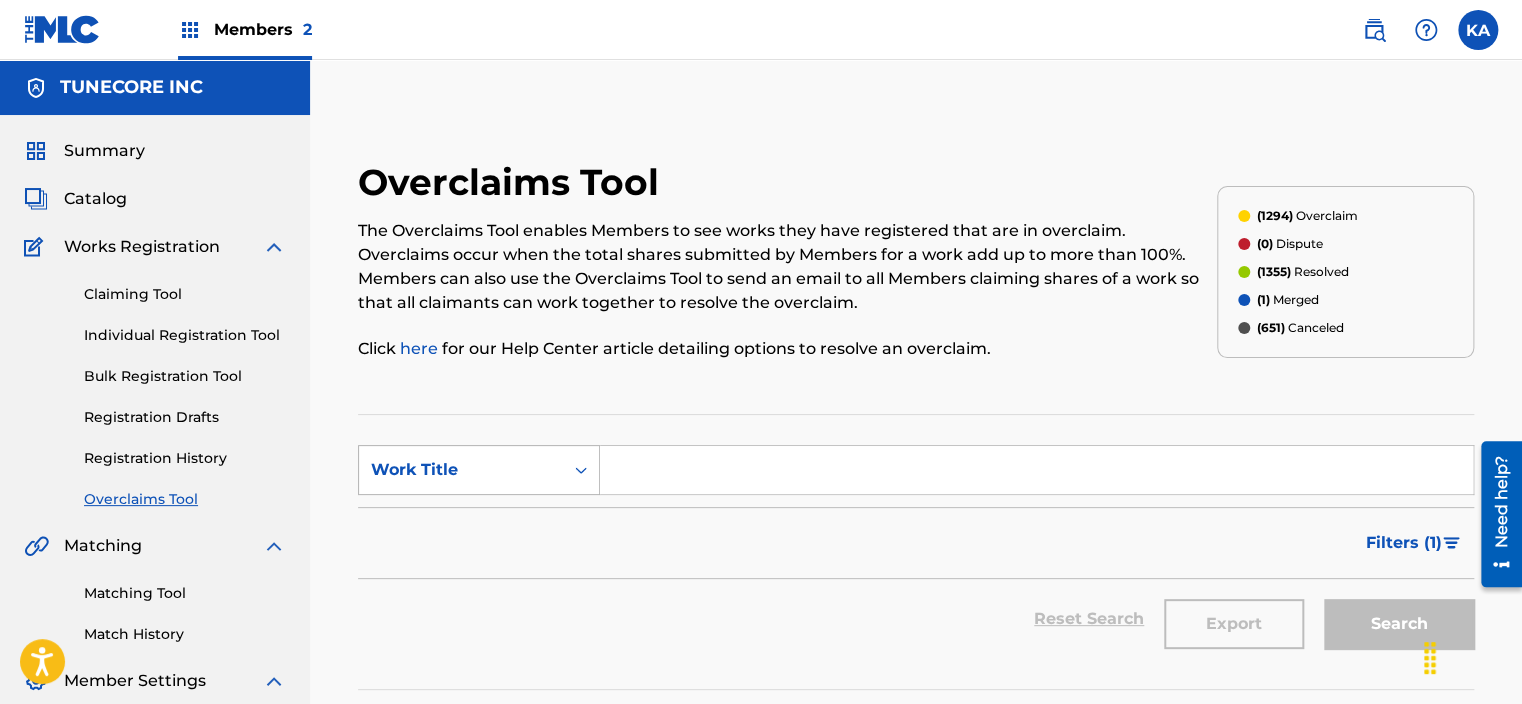 click on "Work Title" at bounding box center [461, 470] 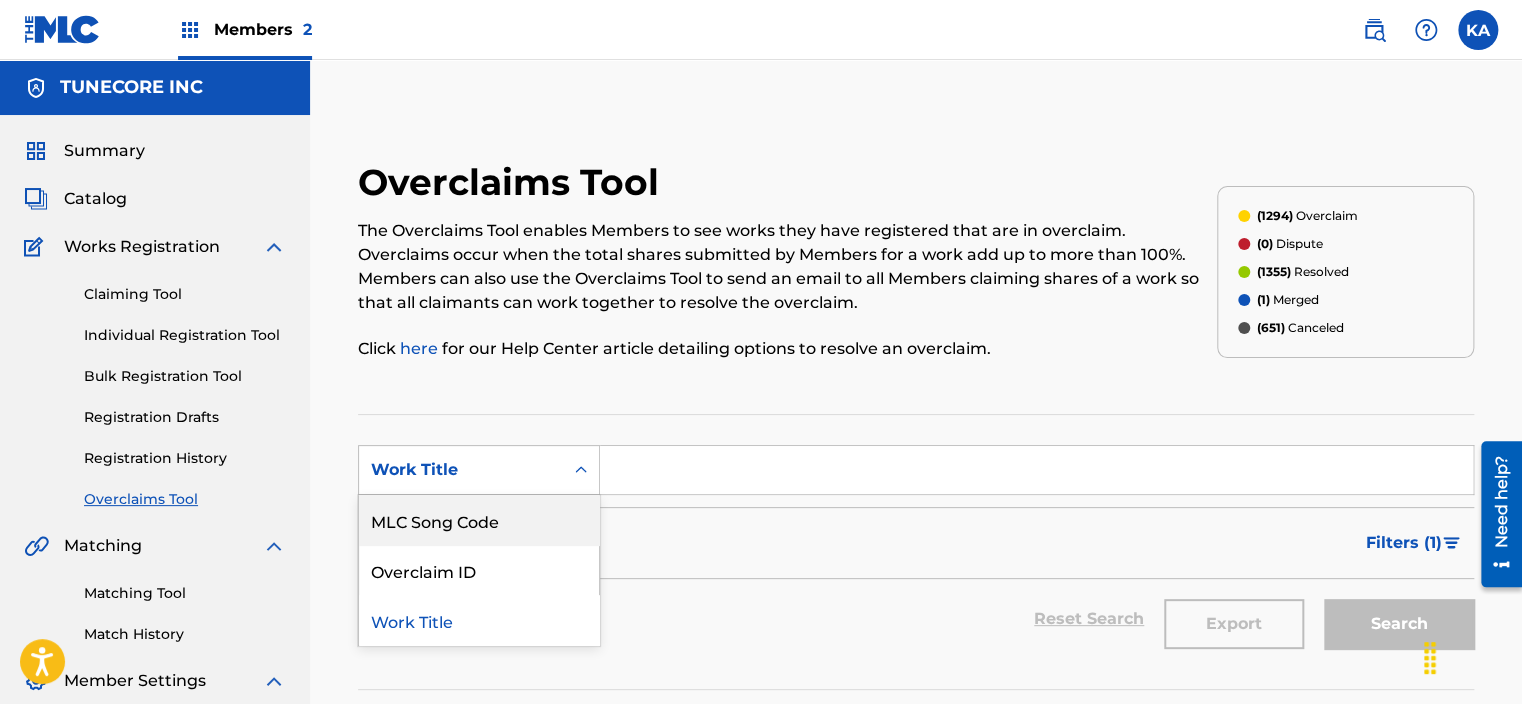 click on "MLC Song Code" at bounding box center (479, 520) 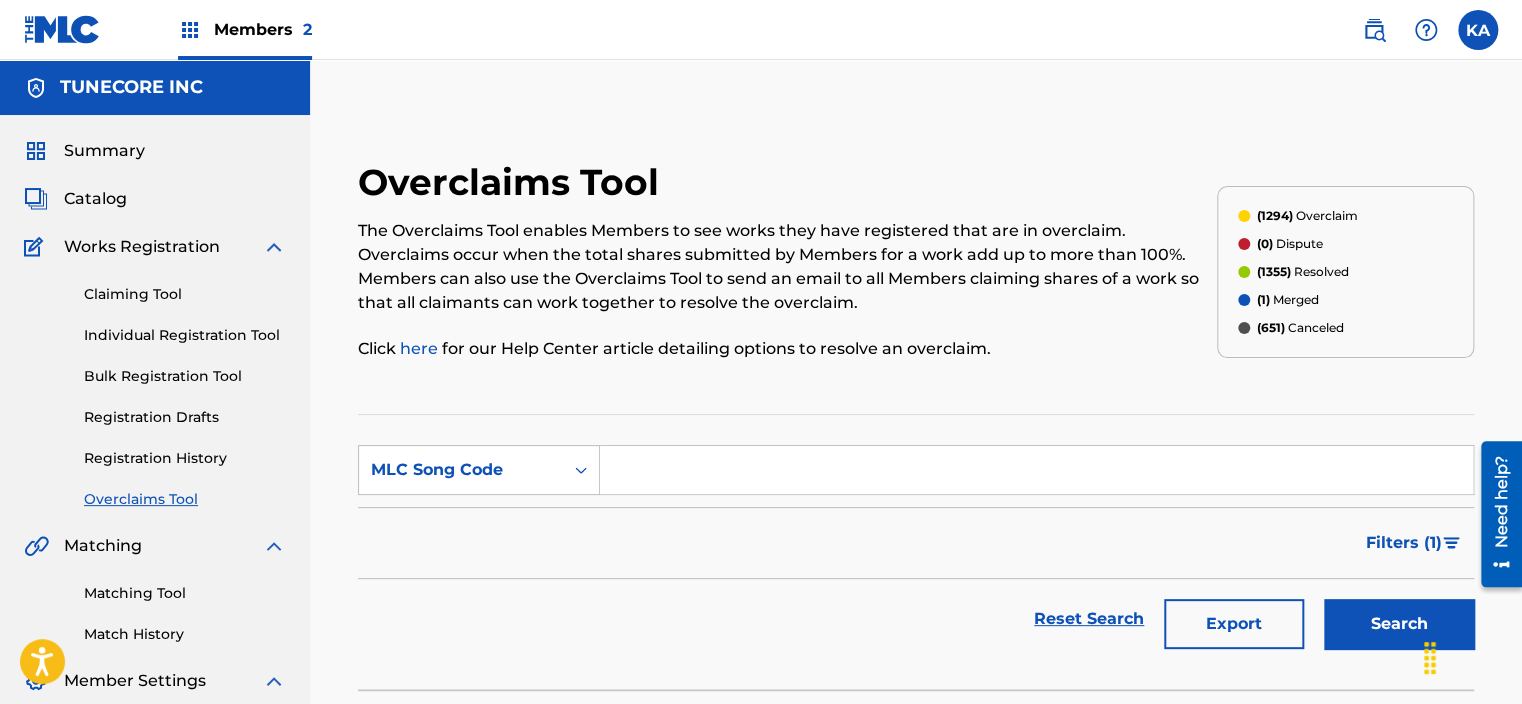 paste on "N98X8J" 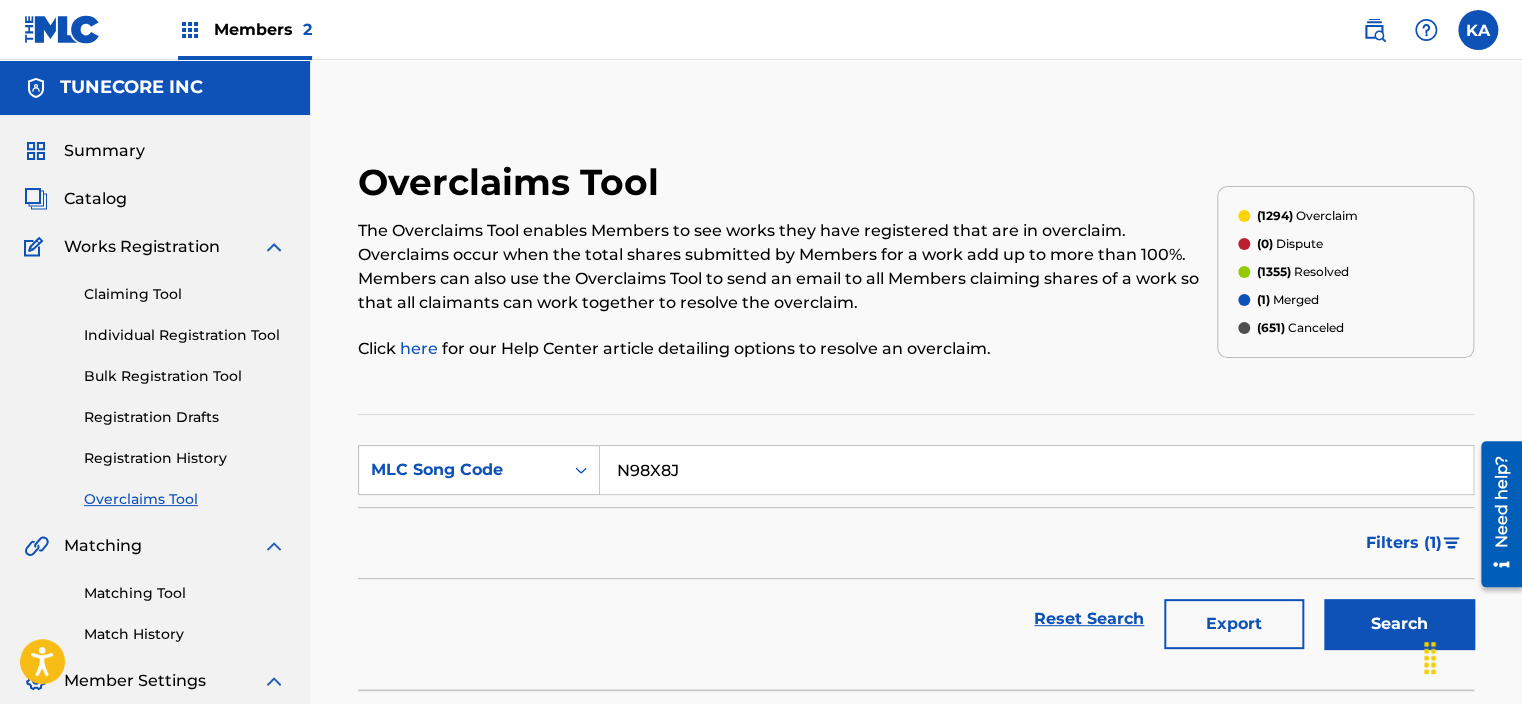 type on "N98X8J" 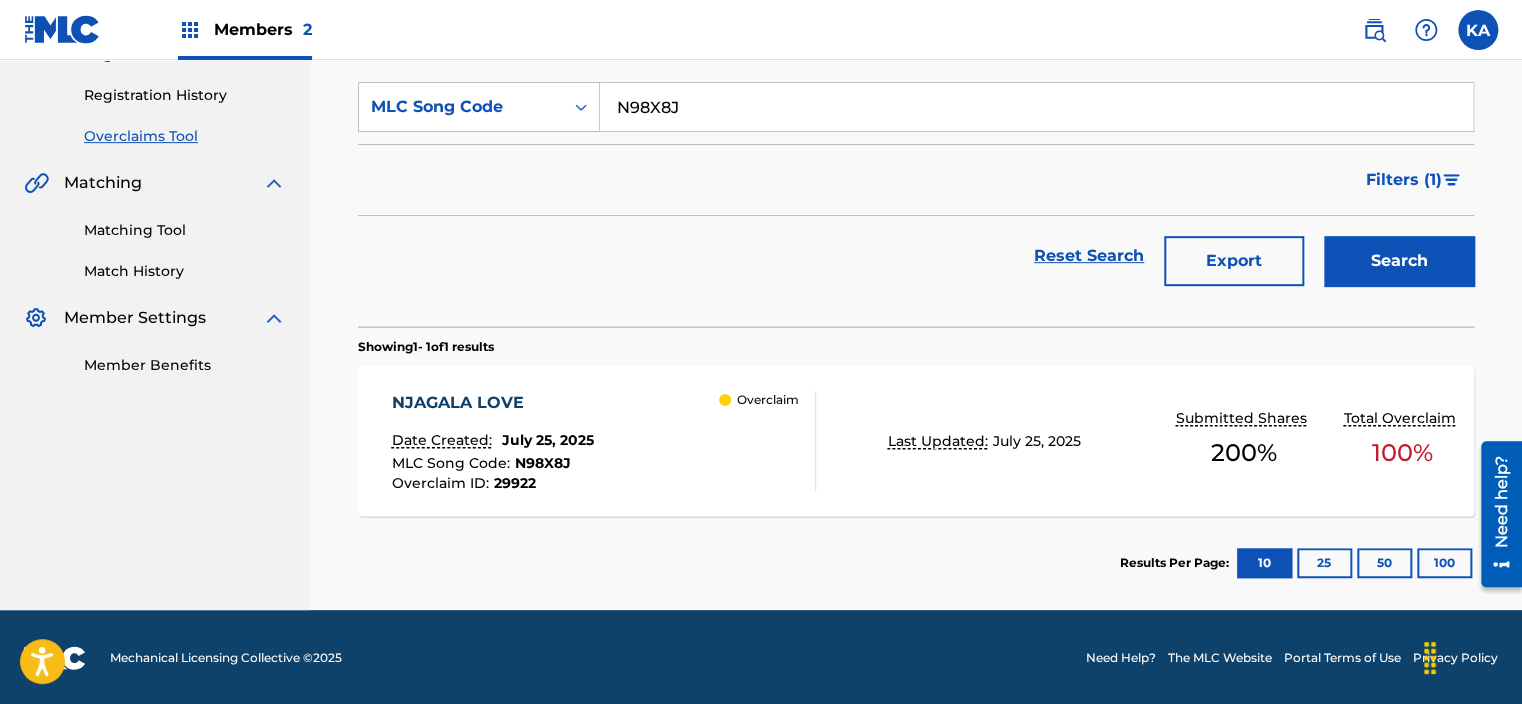 scroll, scrollTop: 364, scrollLeft: 0, axis: vertical 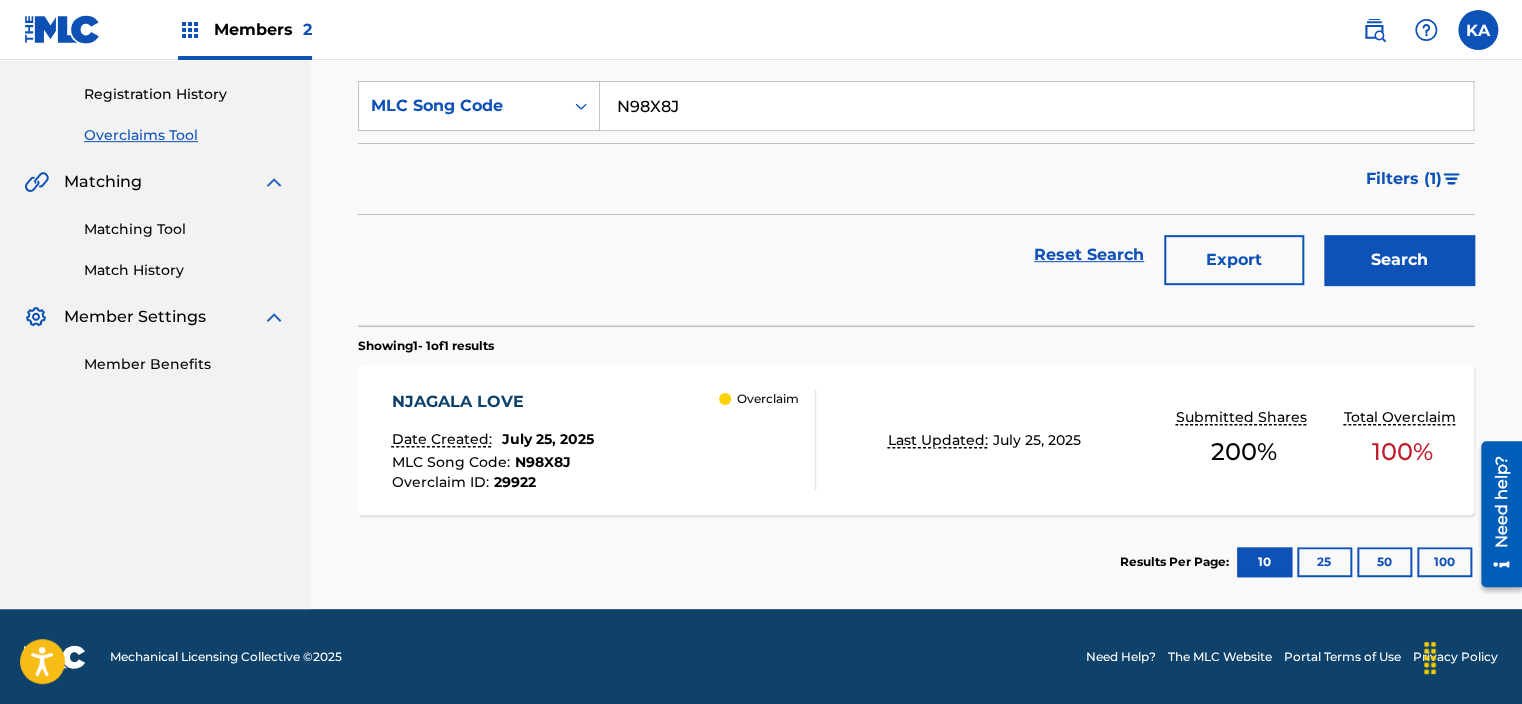click on "Overclaim" at bounding box center [767, 440] 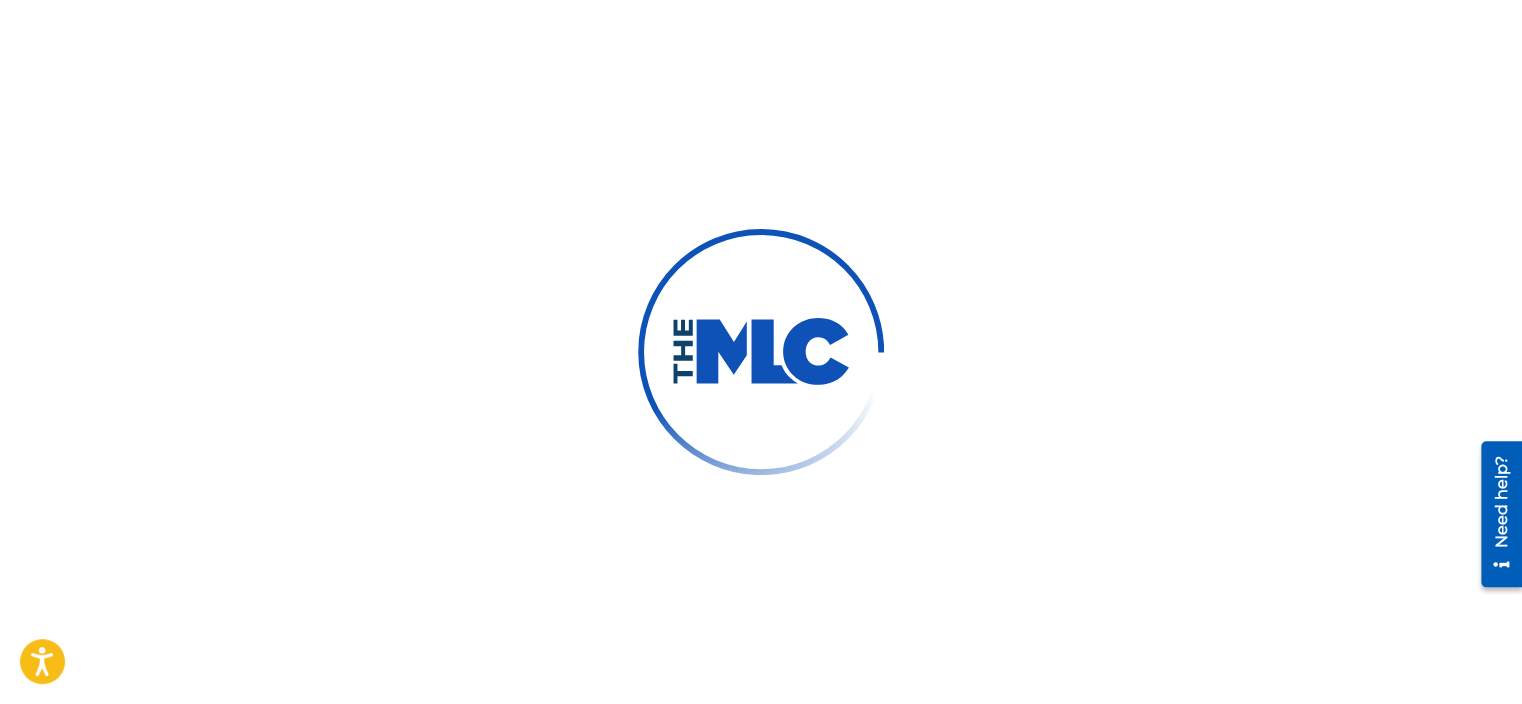 scroll, scrollTop: 0, scrollLeft: 0, axis: both 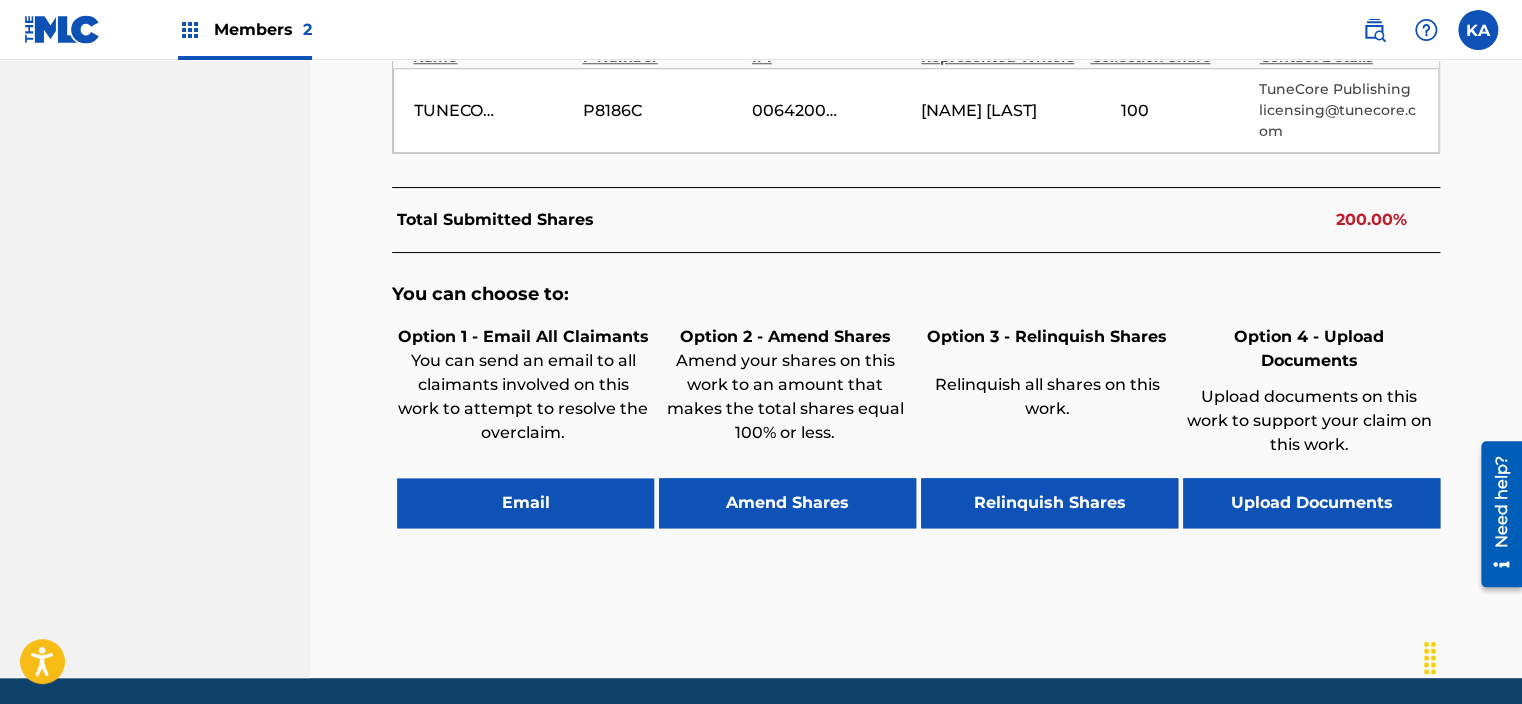 click on "Upload Documents" at bounding box center (1311, 503) 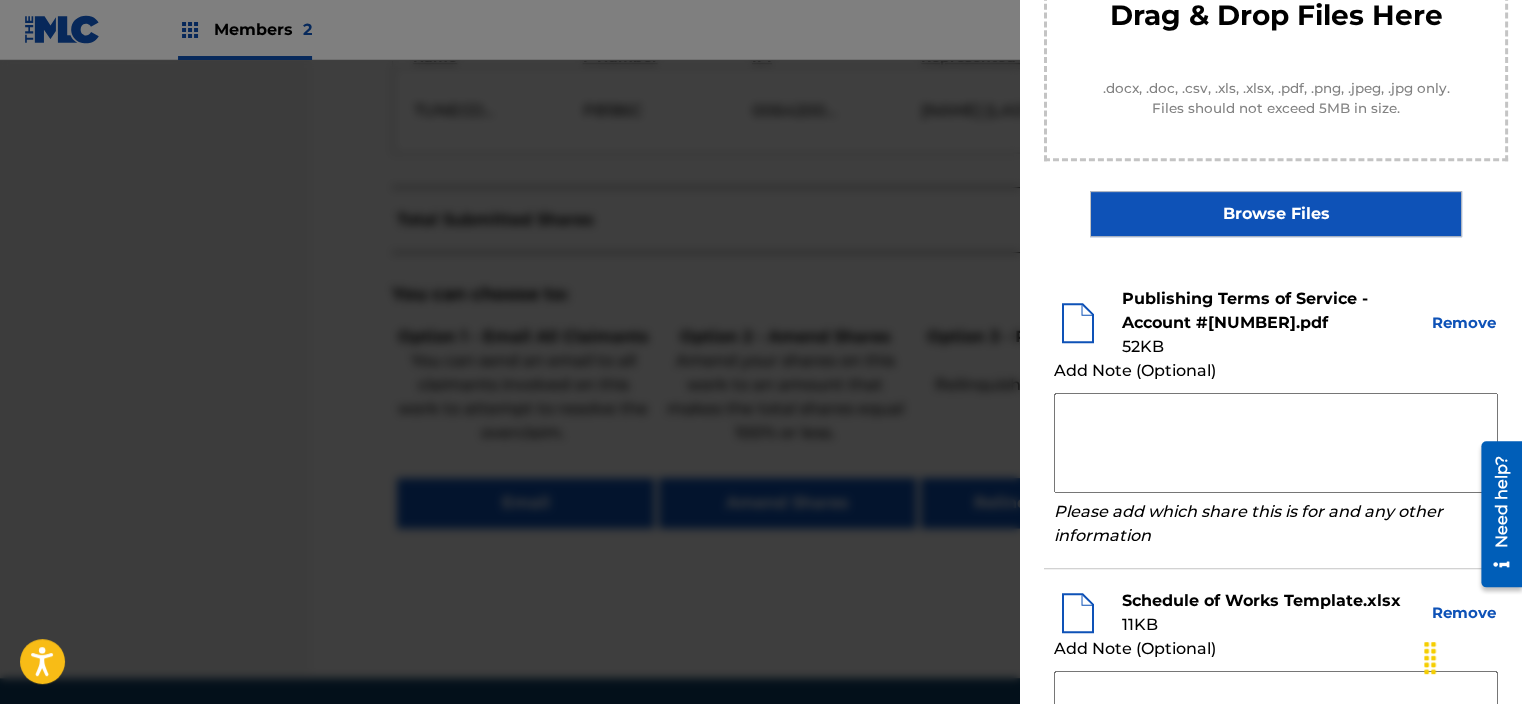 scroll, scrollTop: 400, scrollLeft: 0, axis: vertical 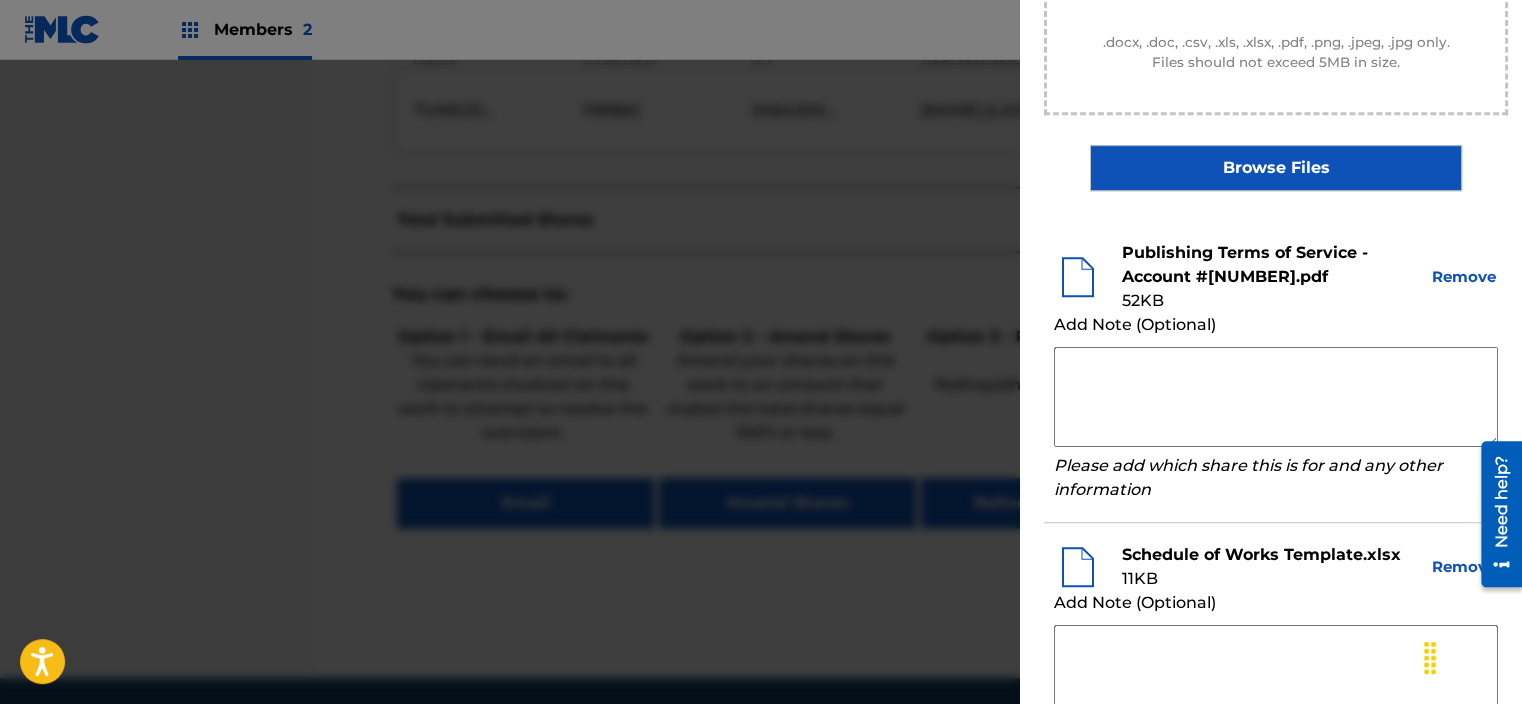 click at bounding box center [1276, 397] 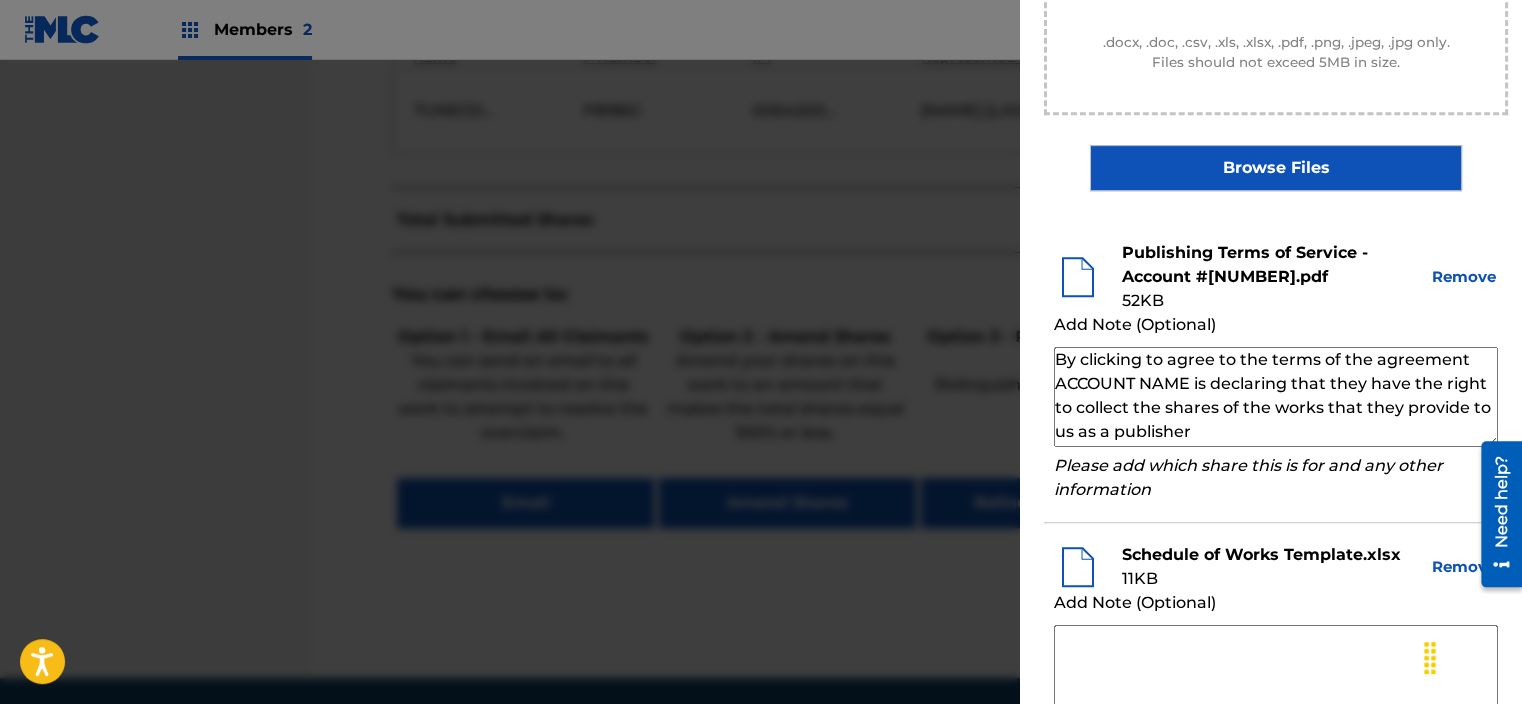 drag, startPoint x: 1187, startPoint y: 382, endPoint x: 1059, endPoint y: 380, distance: 128.01562 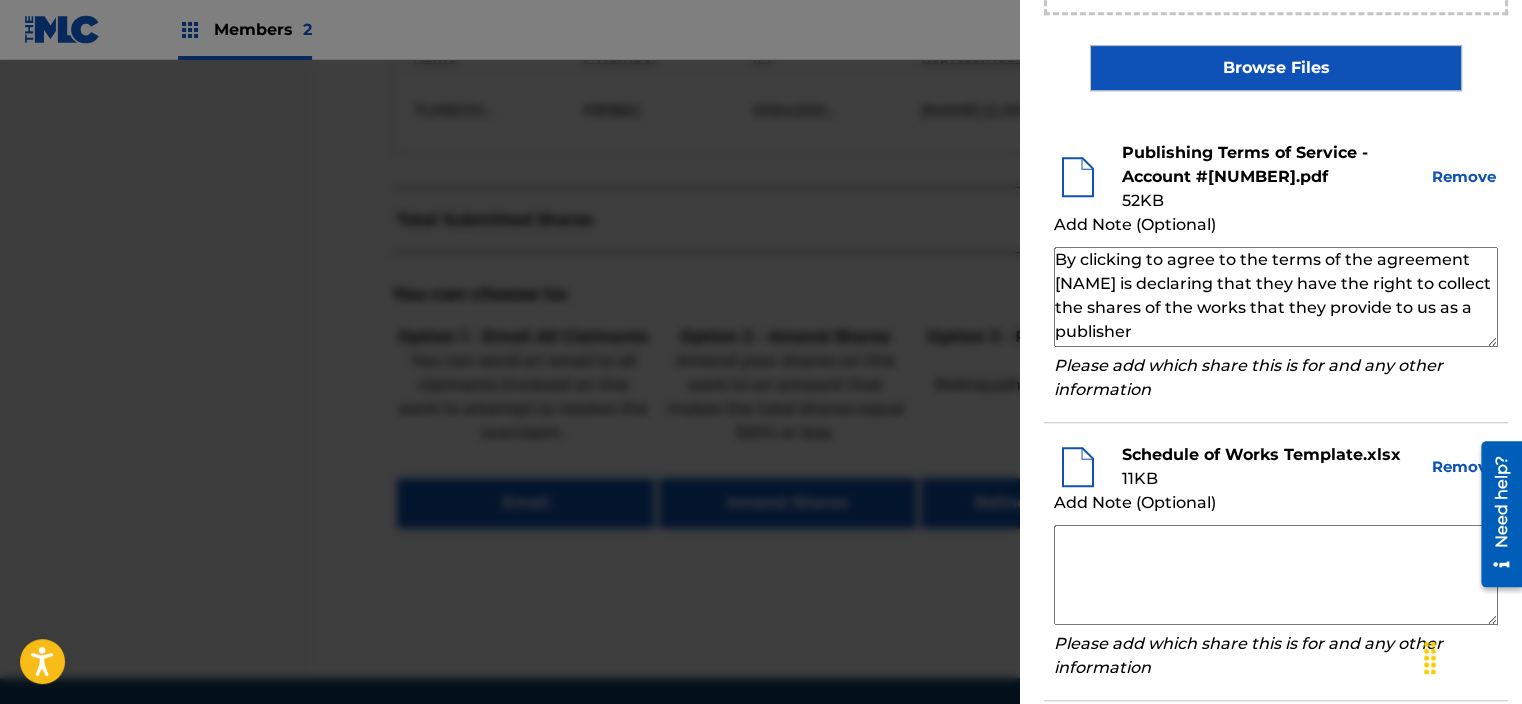 scroll, scrollTop: 599, scrollLeft: 0, axis: vertical 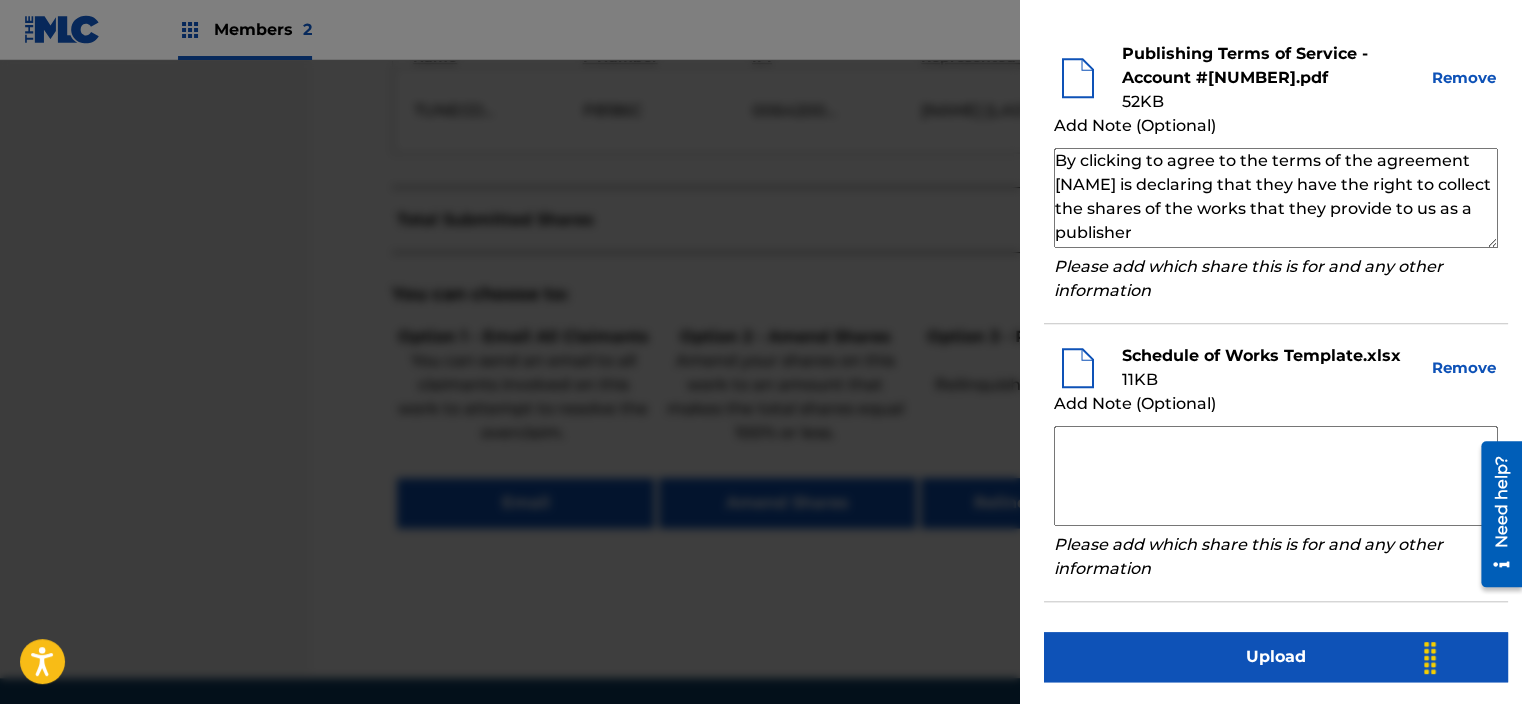 type on "By clicking to agree to the terms of the agreement [NAME] is declaring that they have the right to collect the shares of the works that they provide to us as a publisher" 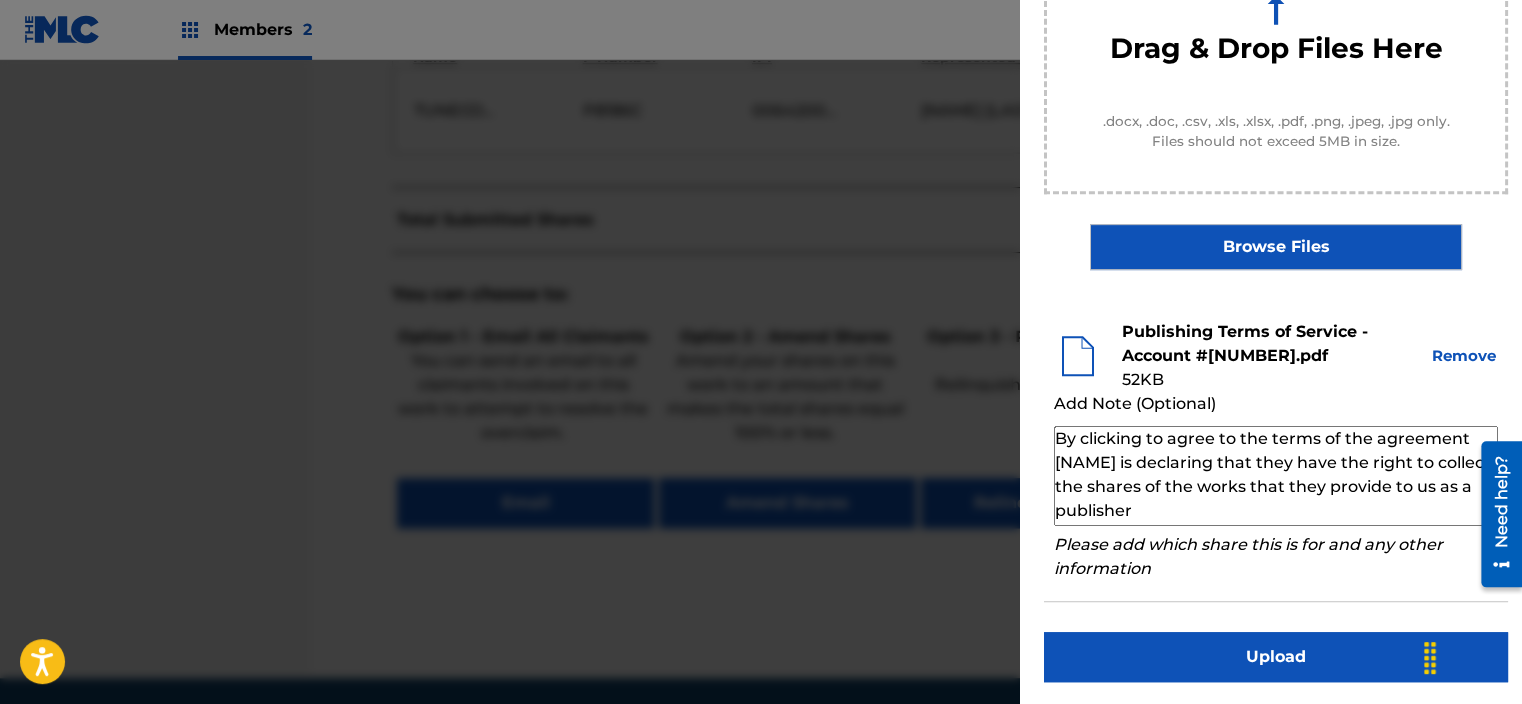 scroll, scrollTop: 599, scrollLeft: 0, axis: vertical 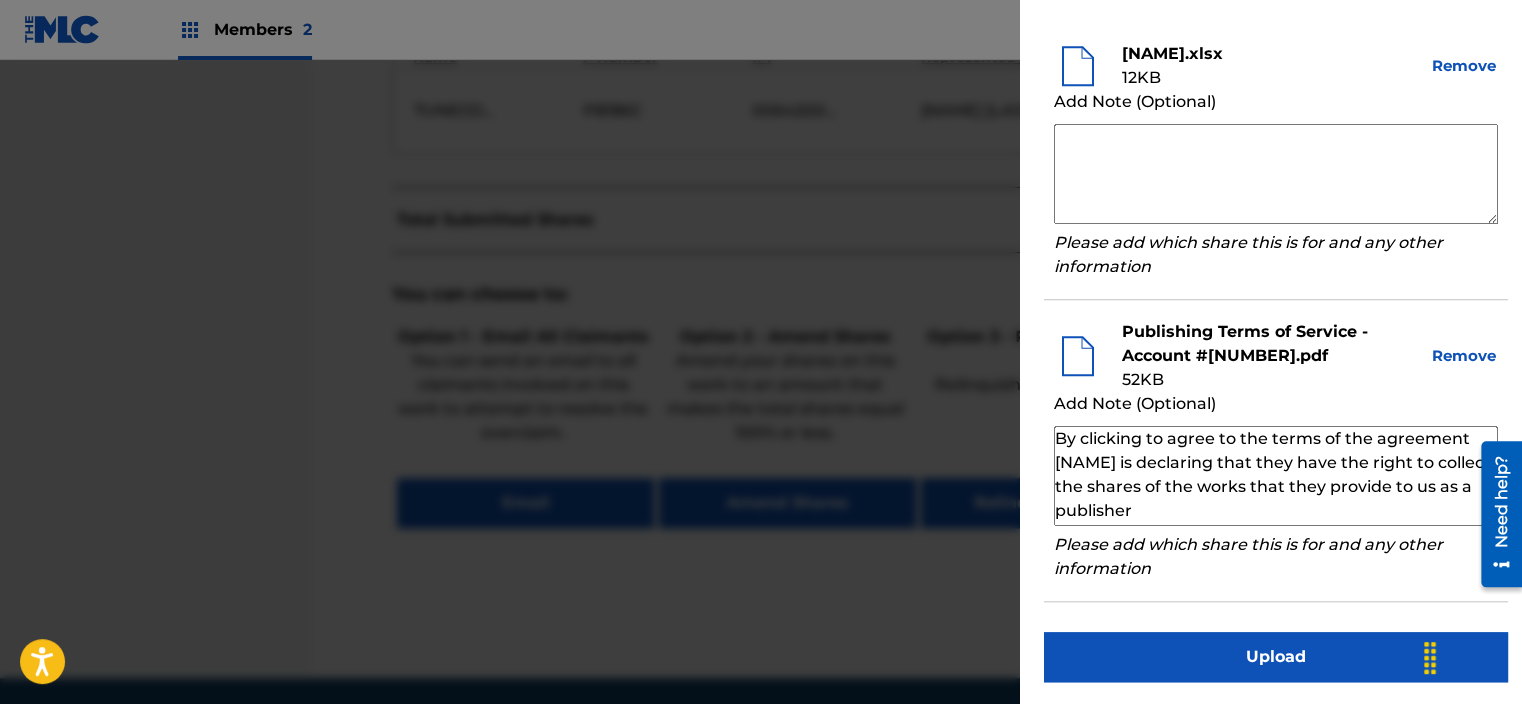 click on "Upload" at bounding box center [1276, 657] 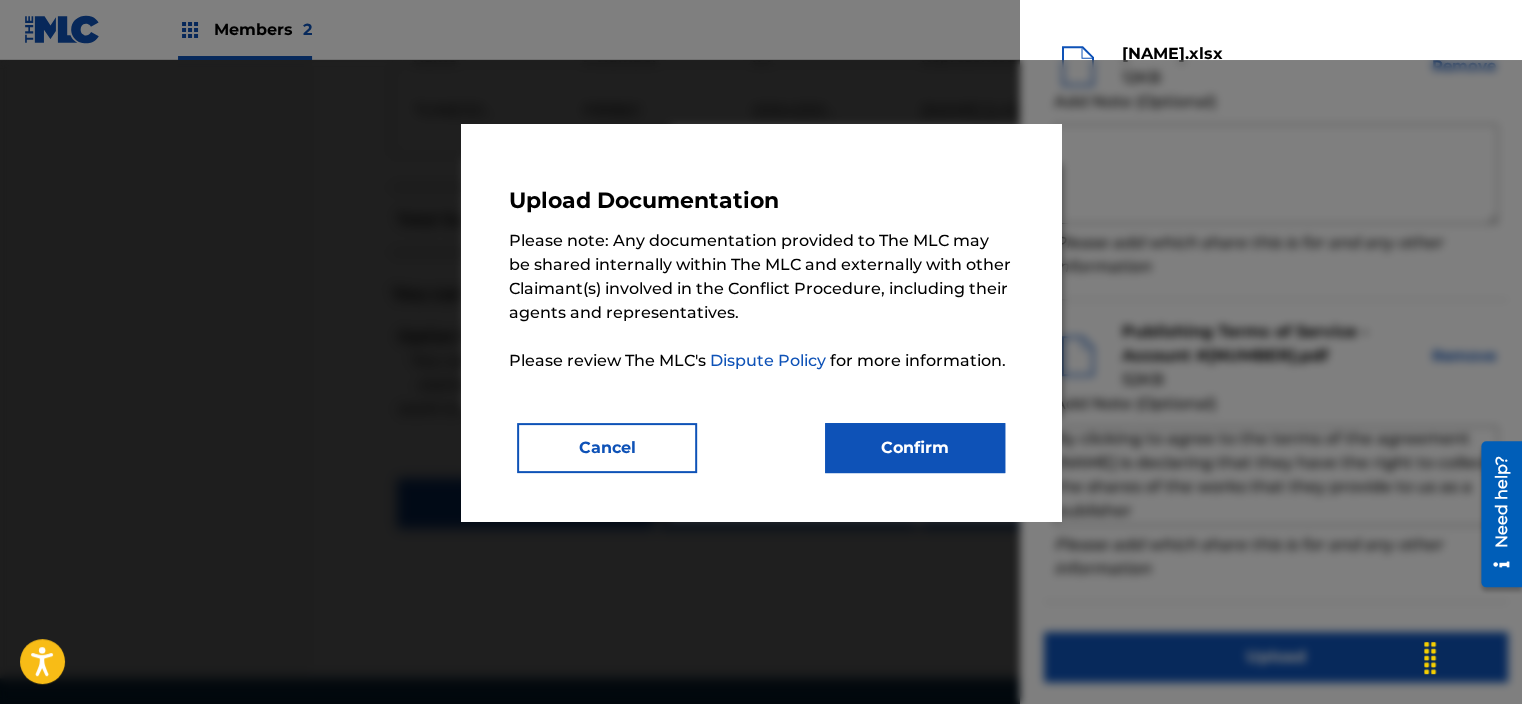 click on "Confirm" at bounding box center [915, 448] 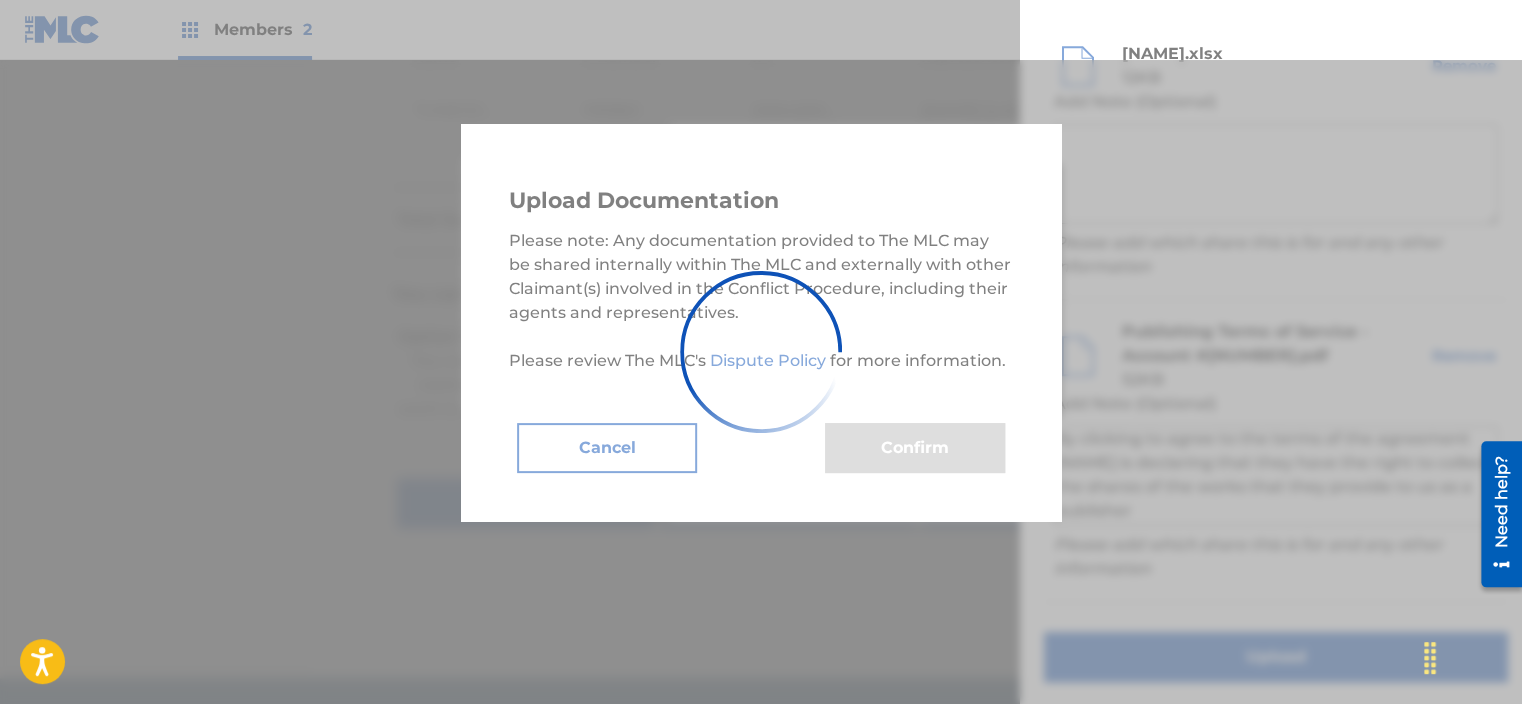 scroll, scrollTop: 276, scrollLeft: 0, axis: vertical 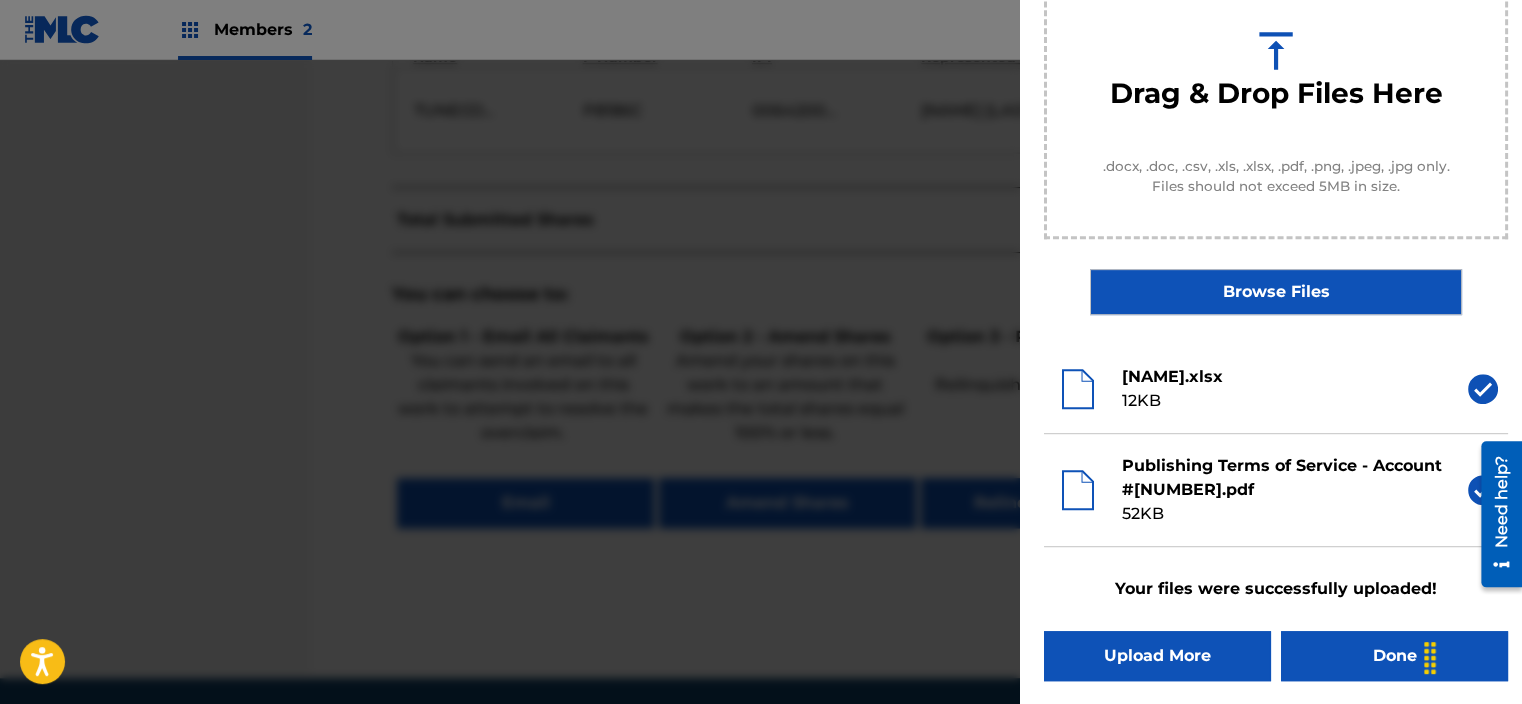 click on "Done" at bounding box center [1394, 656] 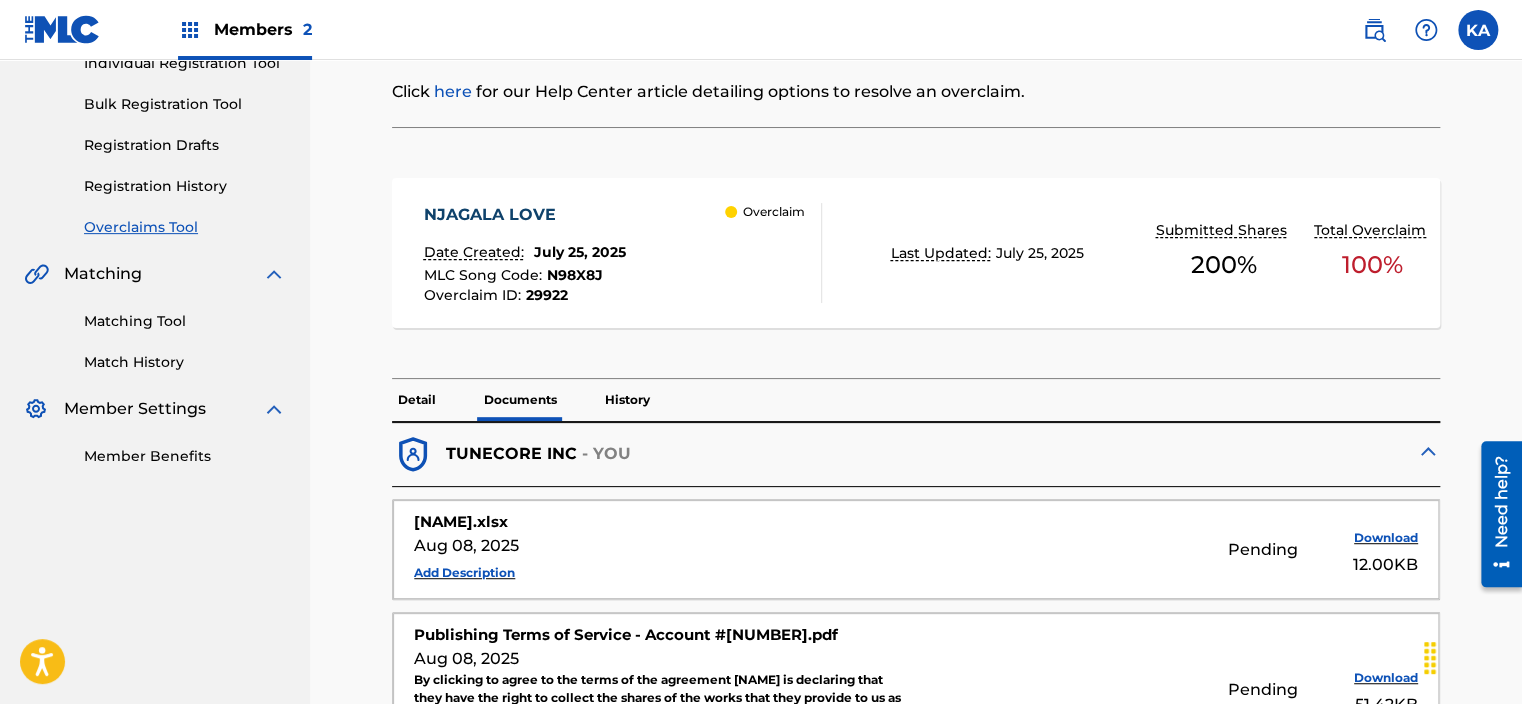 scroll, scrollTop: 0, scrollLeft: 0, axis: both 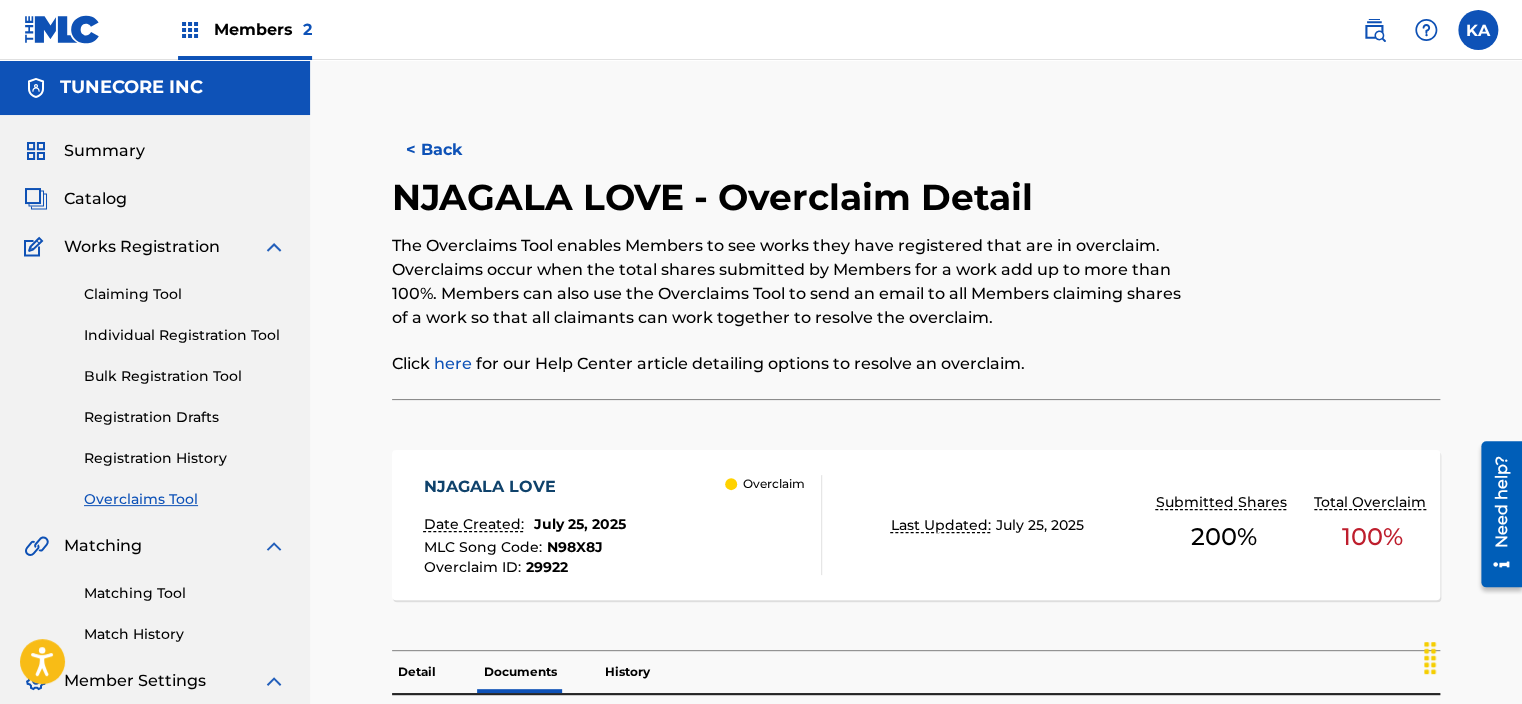 click on "Overclaims Tool" at bounding box center [185, 499] 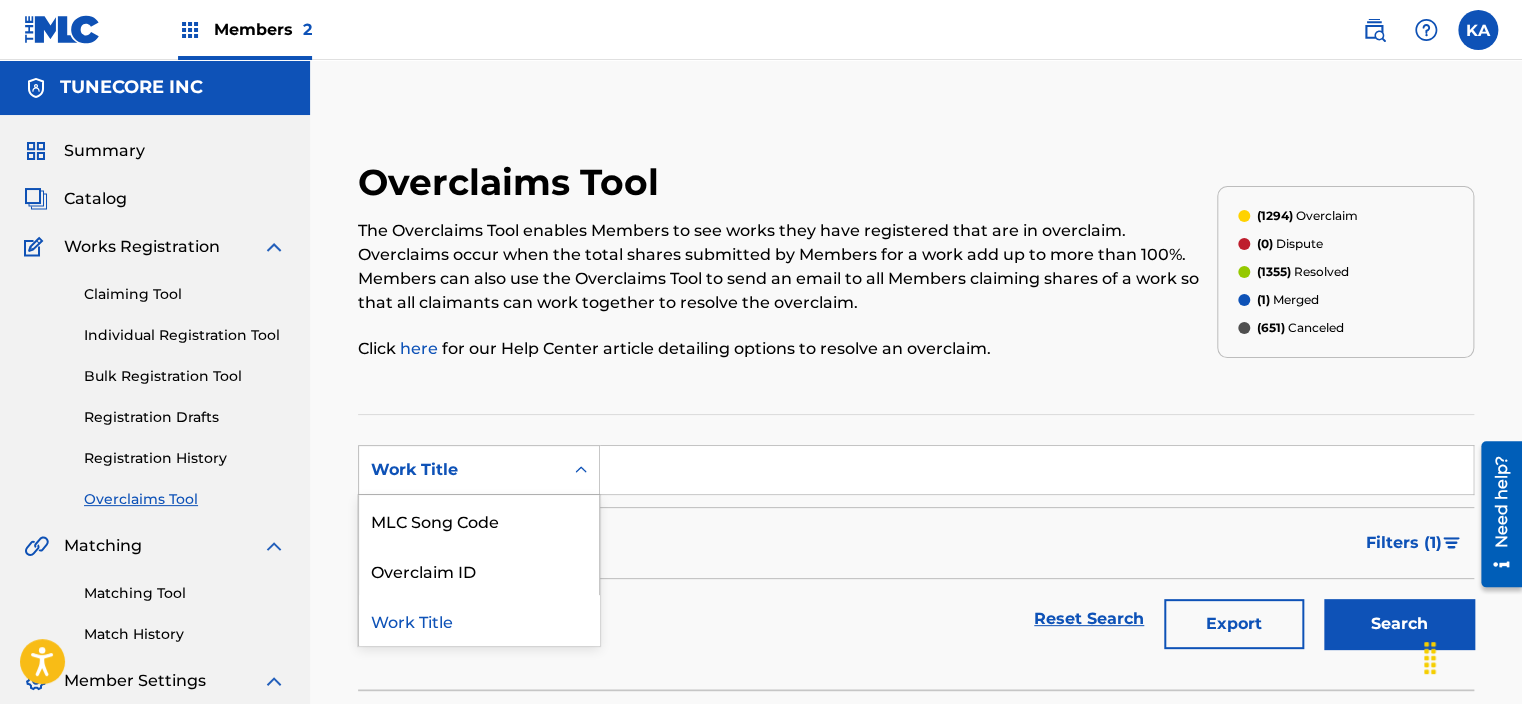 click on "Work Title" at bounding box center [461, 470] 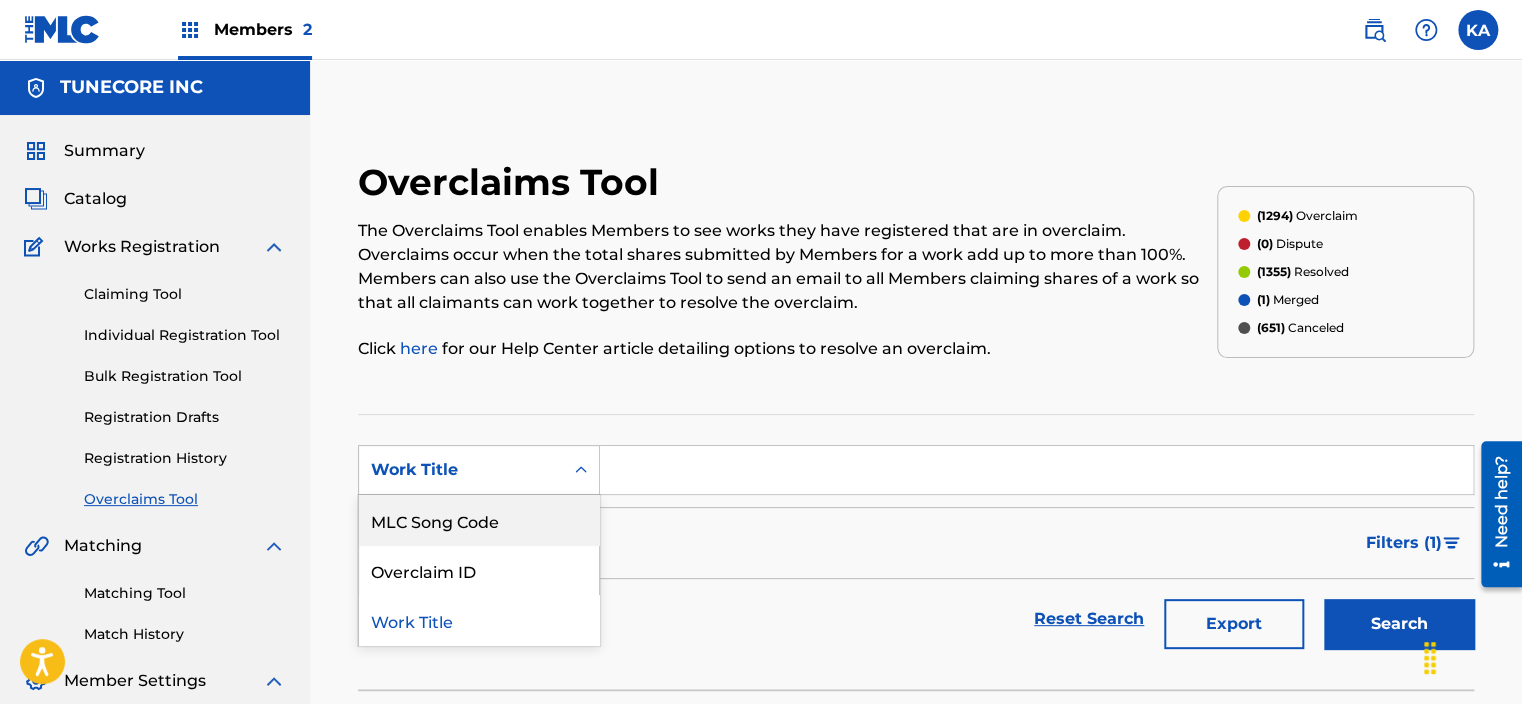 drag, startPoint x: 525, startPoint y: 525, endPoint x: 556, endPoint y: 511, distance: 34.0147 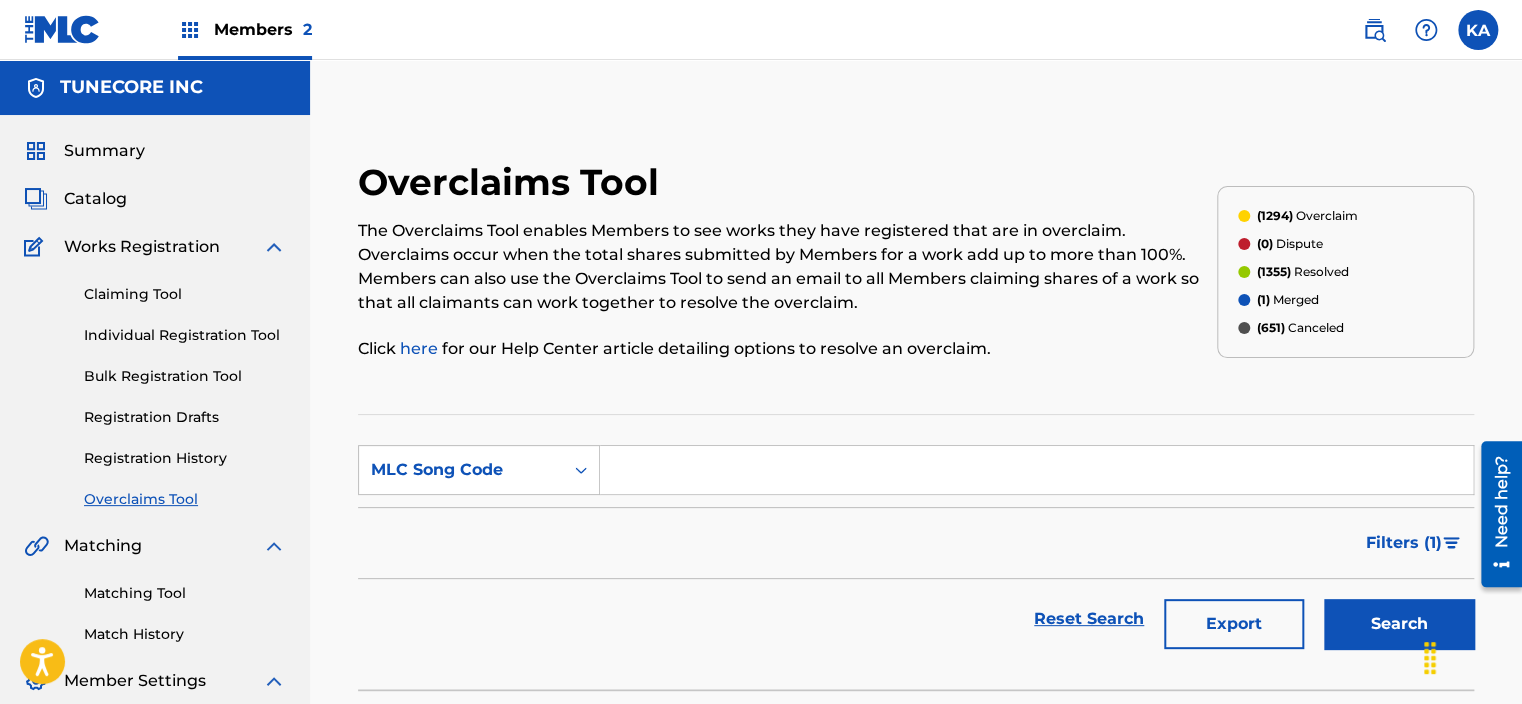 click at bounding box center (1036, 470) 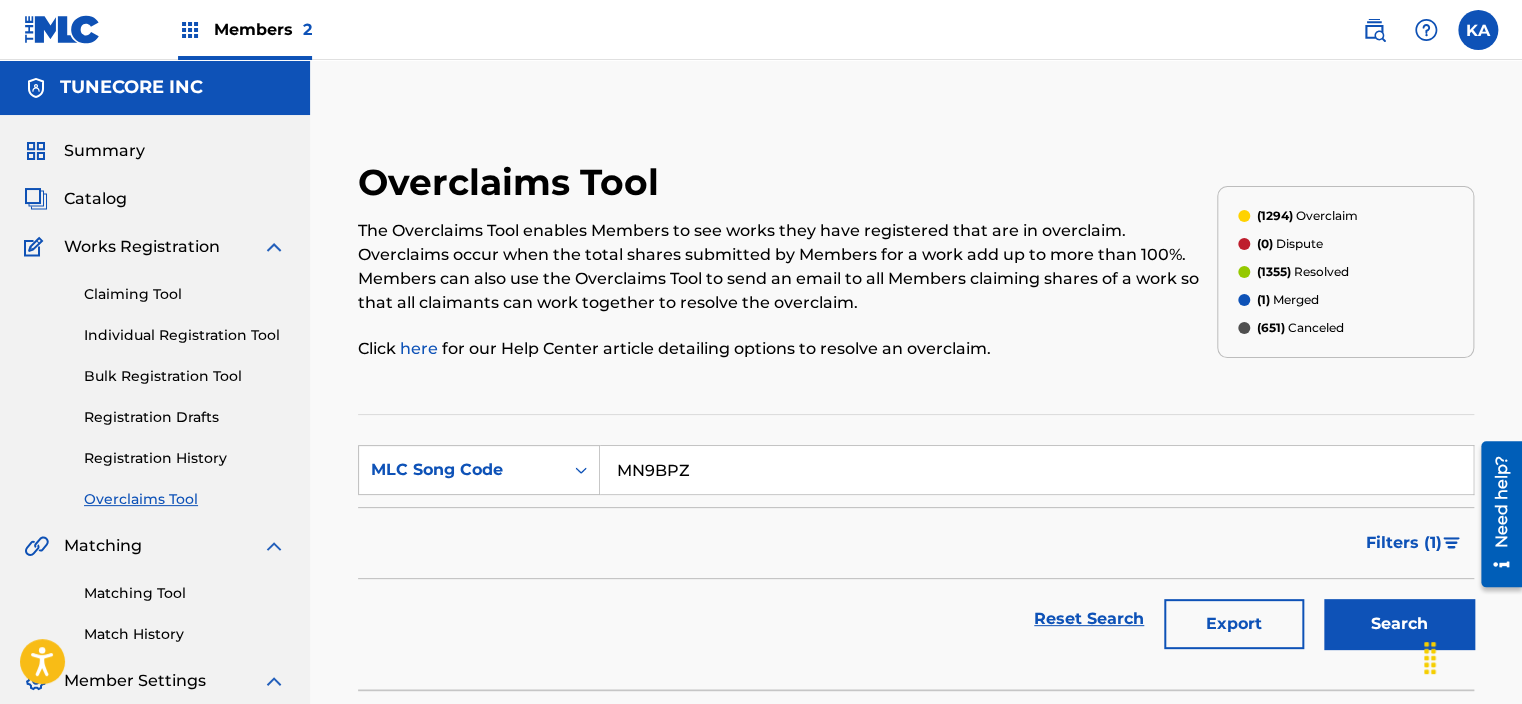 type on "MN9BPZ" 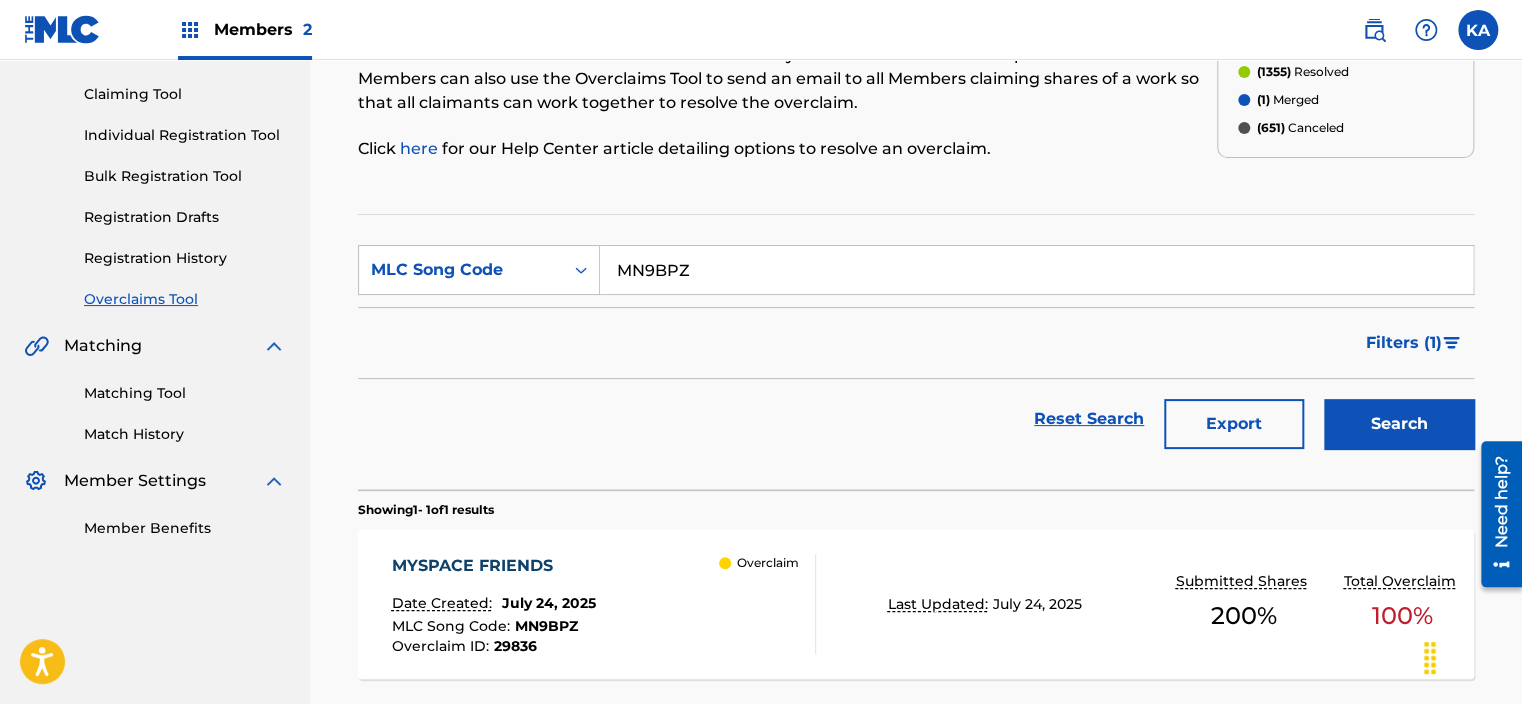 scroll, scrollTop: 300, scrollLeft: 0, axis: vertical 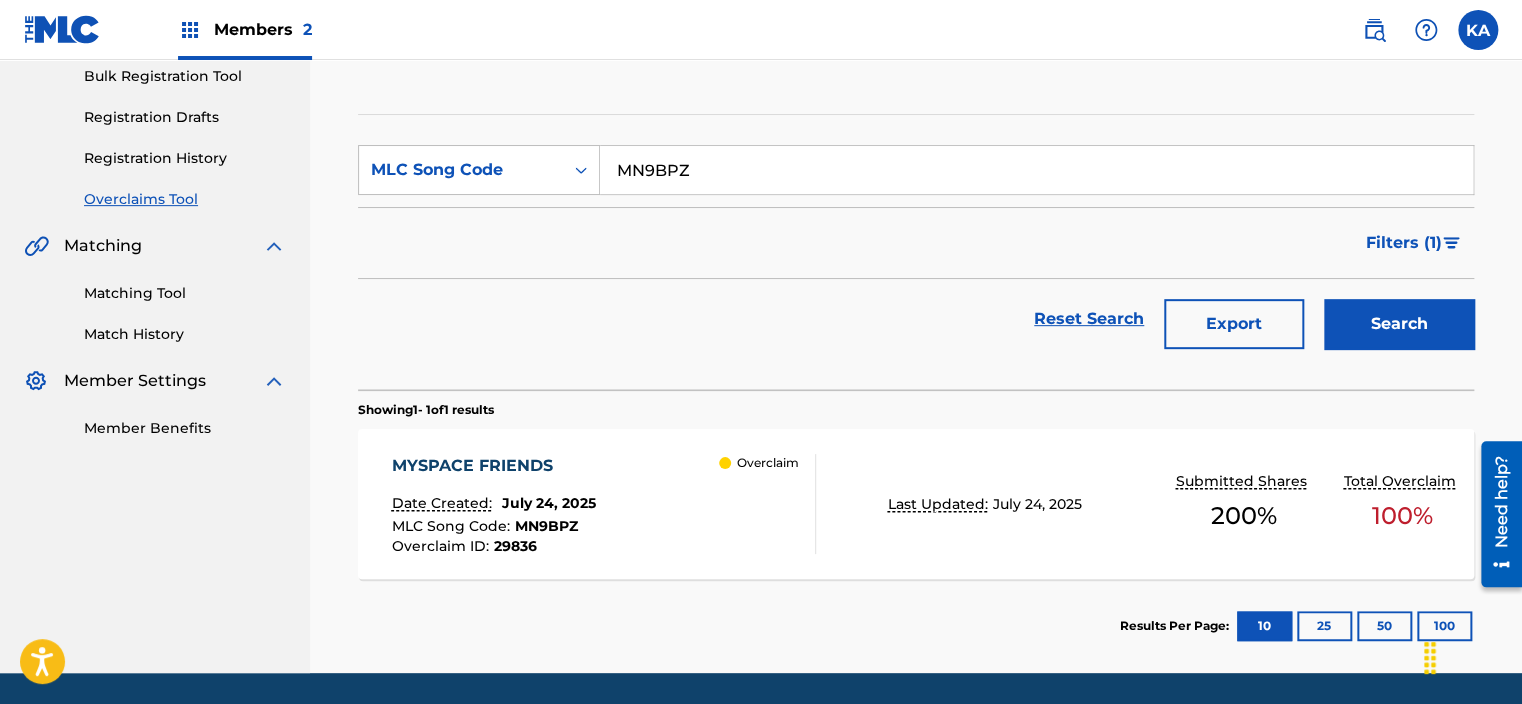 click on "NJAGALA LOVE - Overclaim Detail Date Created: [DATE] MLC Song Code : MN9BPZ Overclaim ID : 29836   Overclaim Last Updated: [DATE] Submitted Shares 200 % Total Overclaim 100 %" at bounding box center (916, 504) 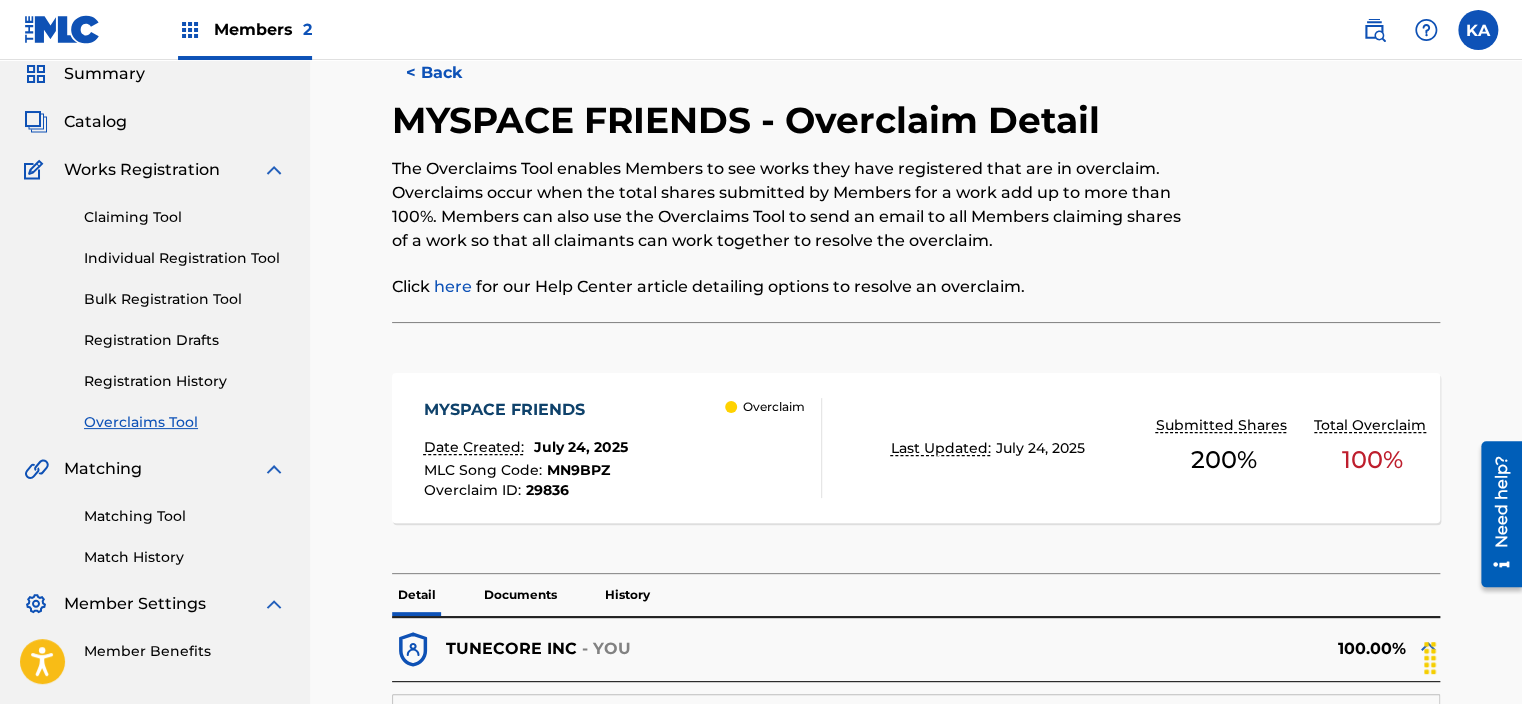scroll, scrollTop: 200, scrollLeft: 0, axis: vertical 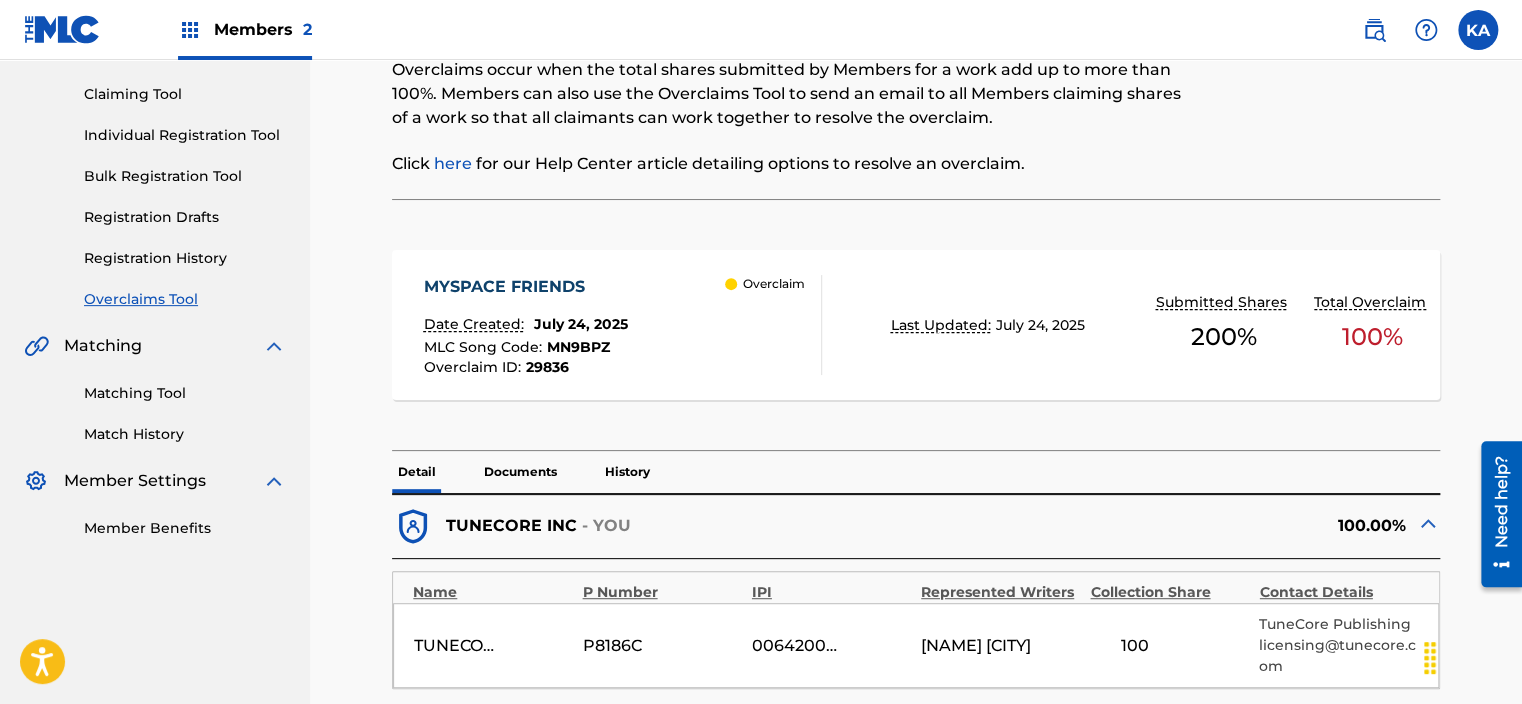 click on "MN9BPZ" at bounding box center (578, 347) 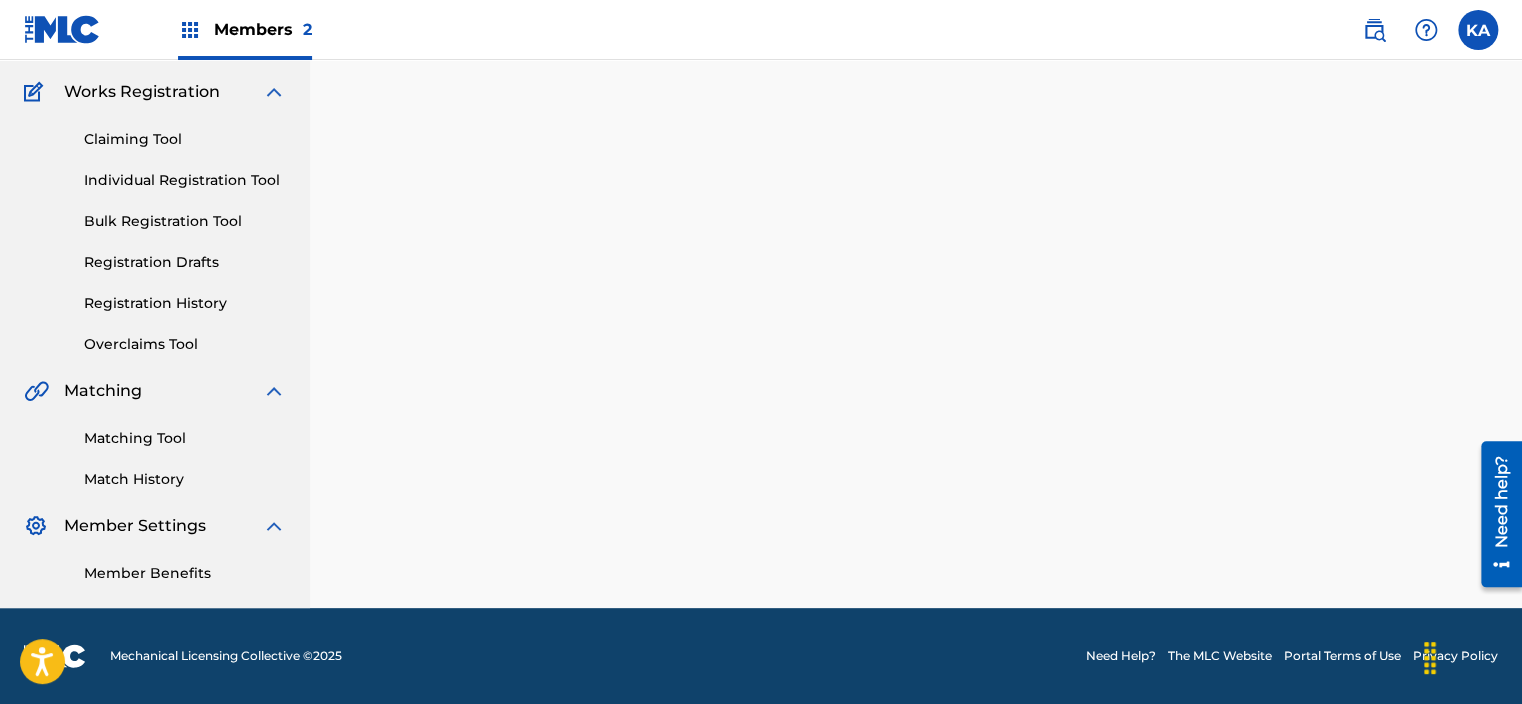 scroll, scrollTop: 0, scrollLeft: 0, axis: both 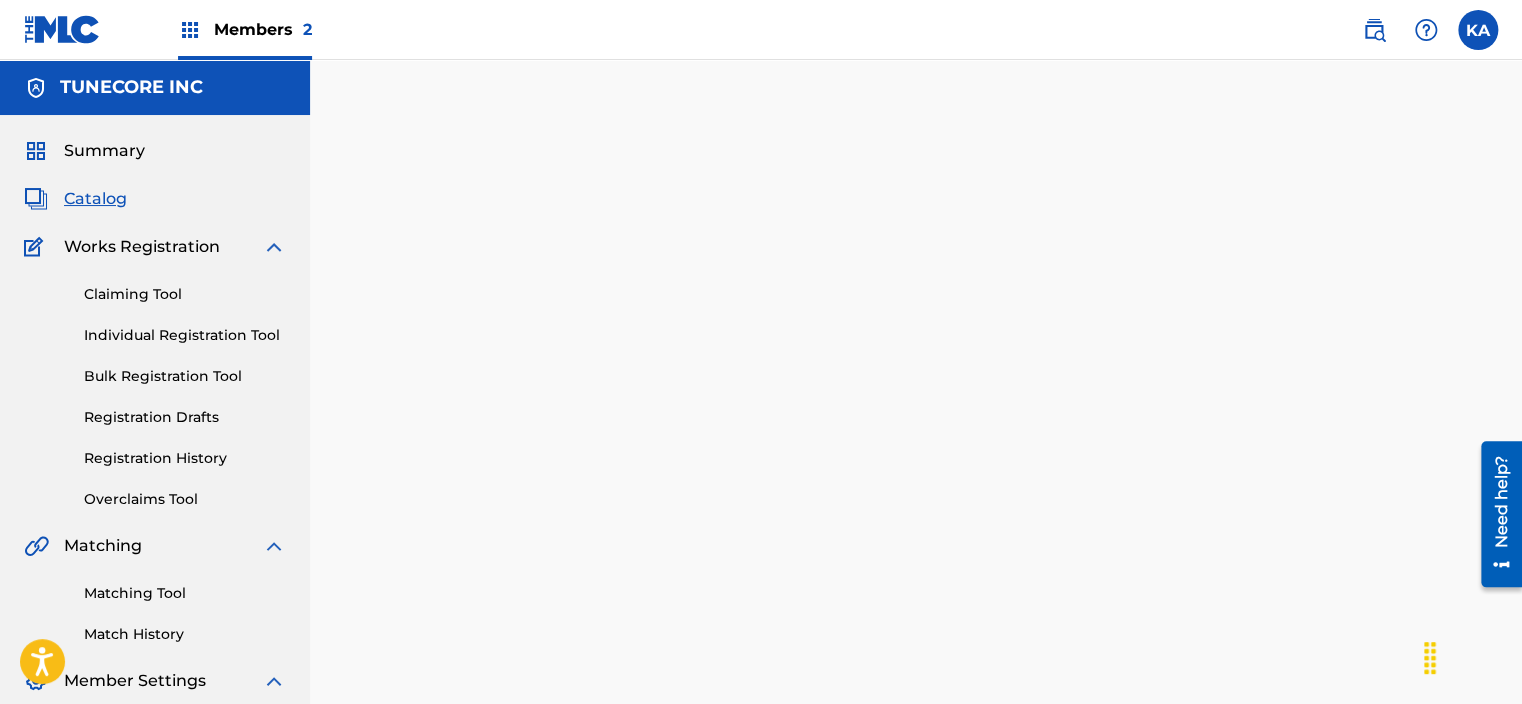 click at bounding box center [916, 436] 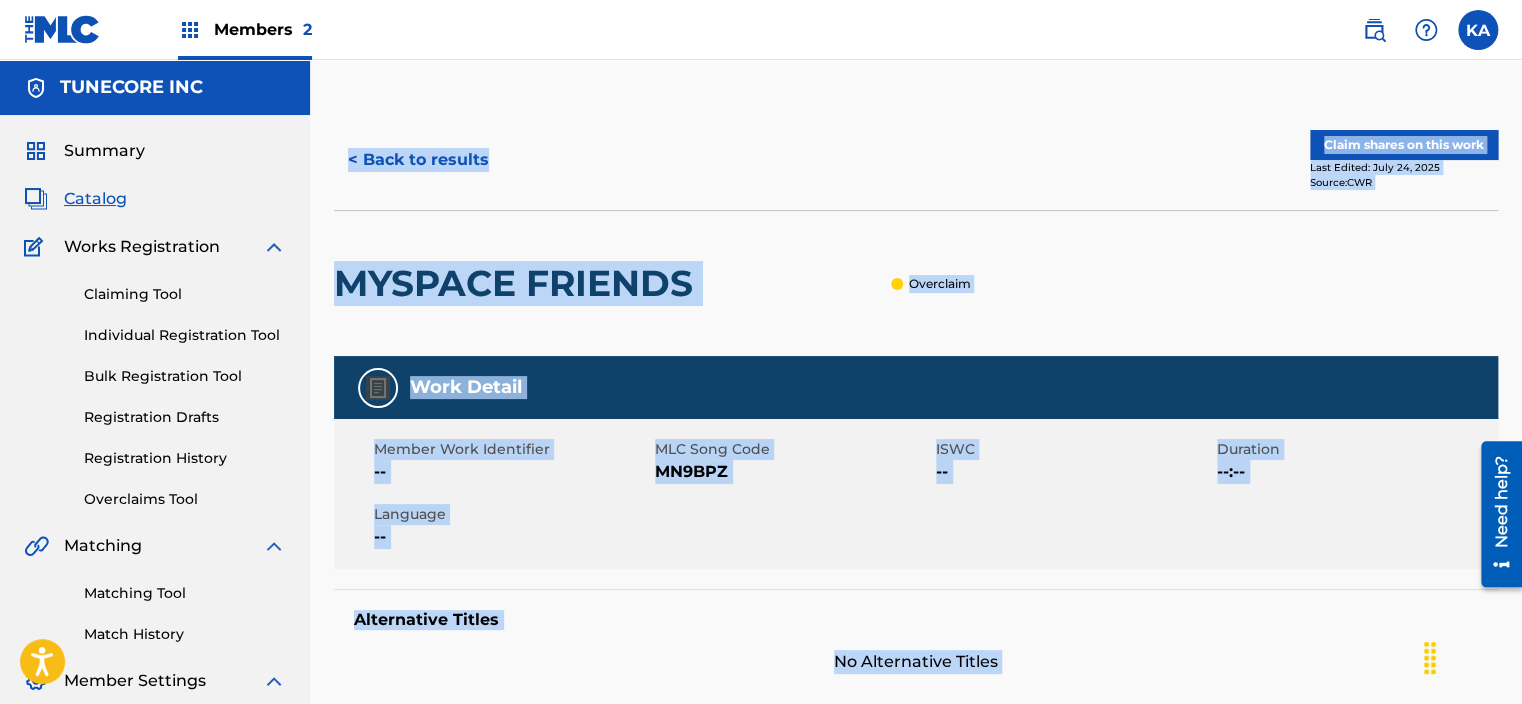click on "--" at bounding box center [512, 472] 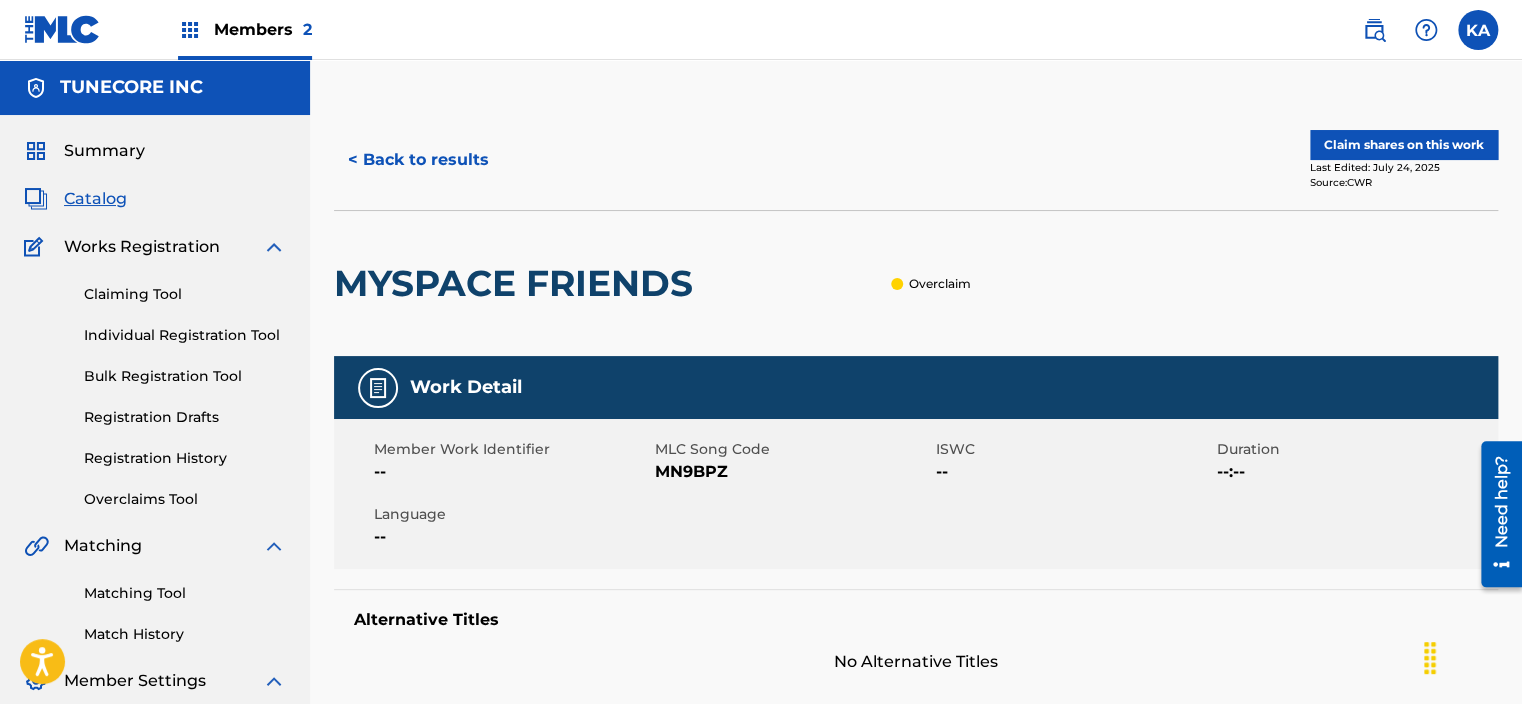 drag, startPoint x: 652, startPoint y: 470, endPoint x: 632, endPoint y: 471, distance: 20.024984 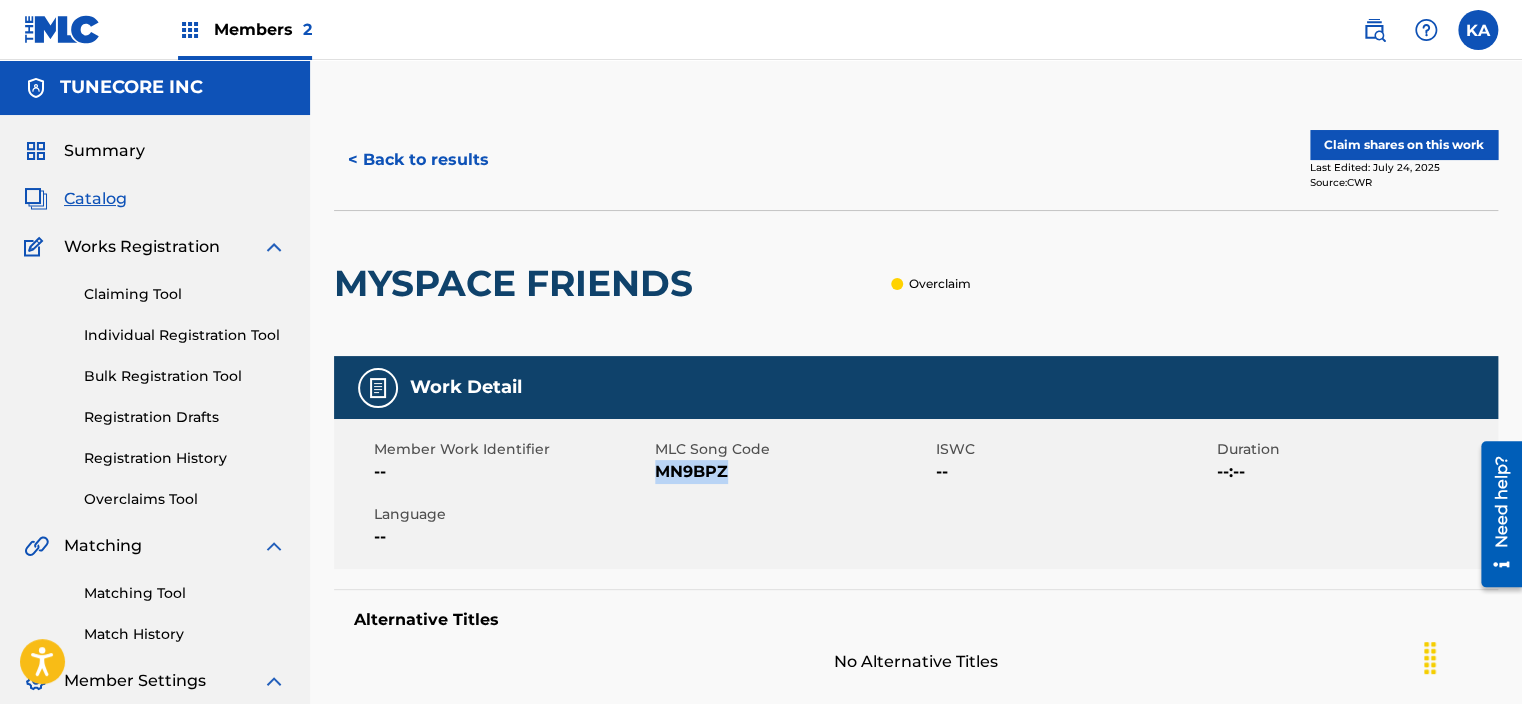 drag, startPoint x: 655, startPoint y: 472, endPoint x: 731, endPoint y: 476, distance: 76.105194 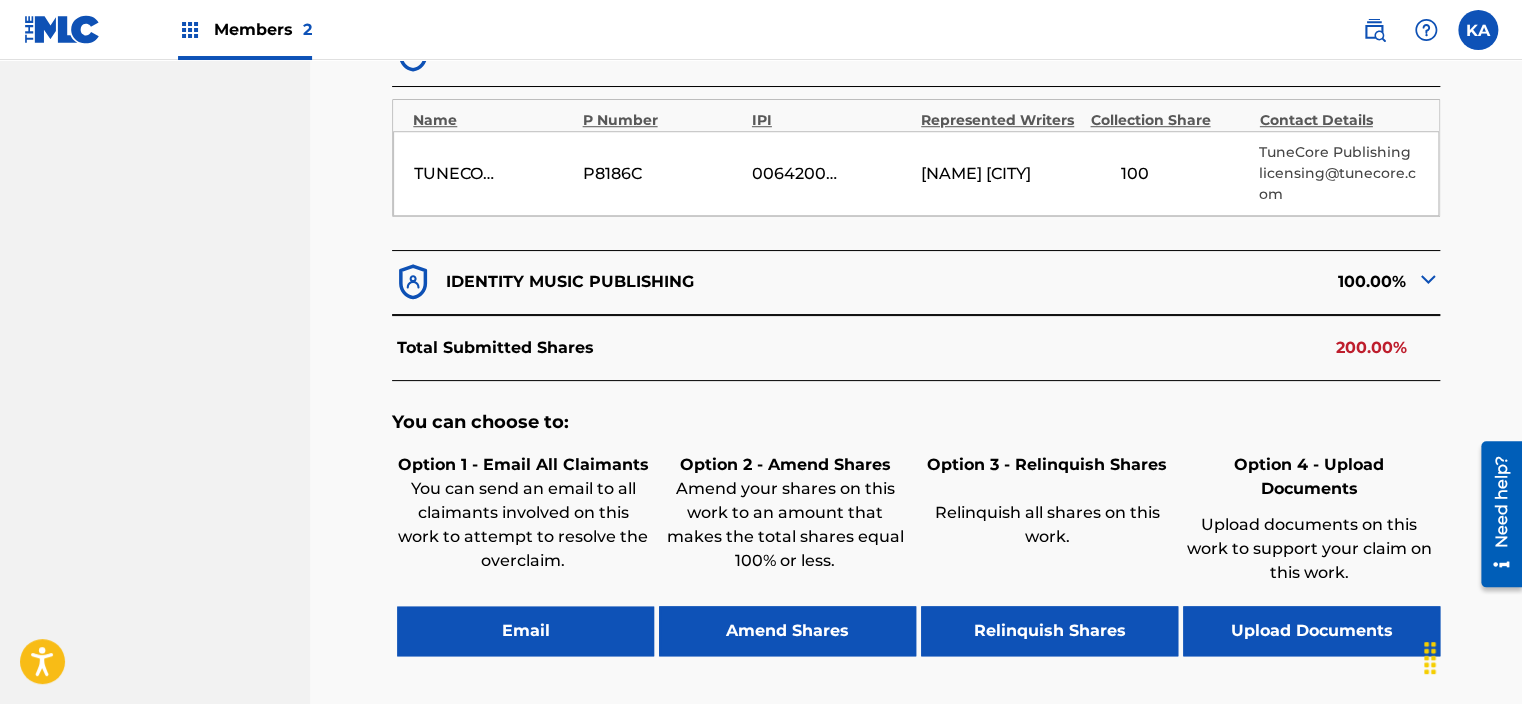 scroll, scrollTop: 700, scrollLeft: 0, axis: vertical 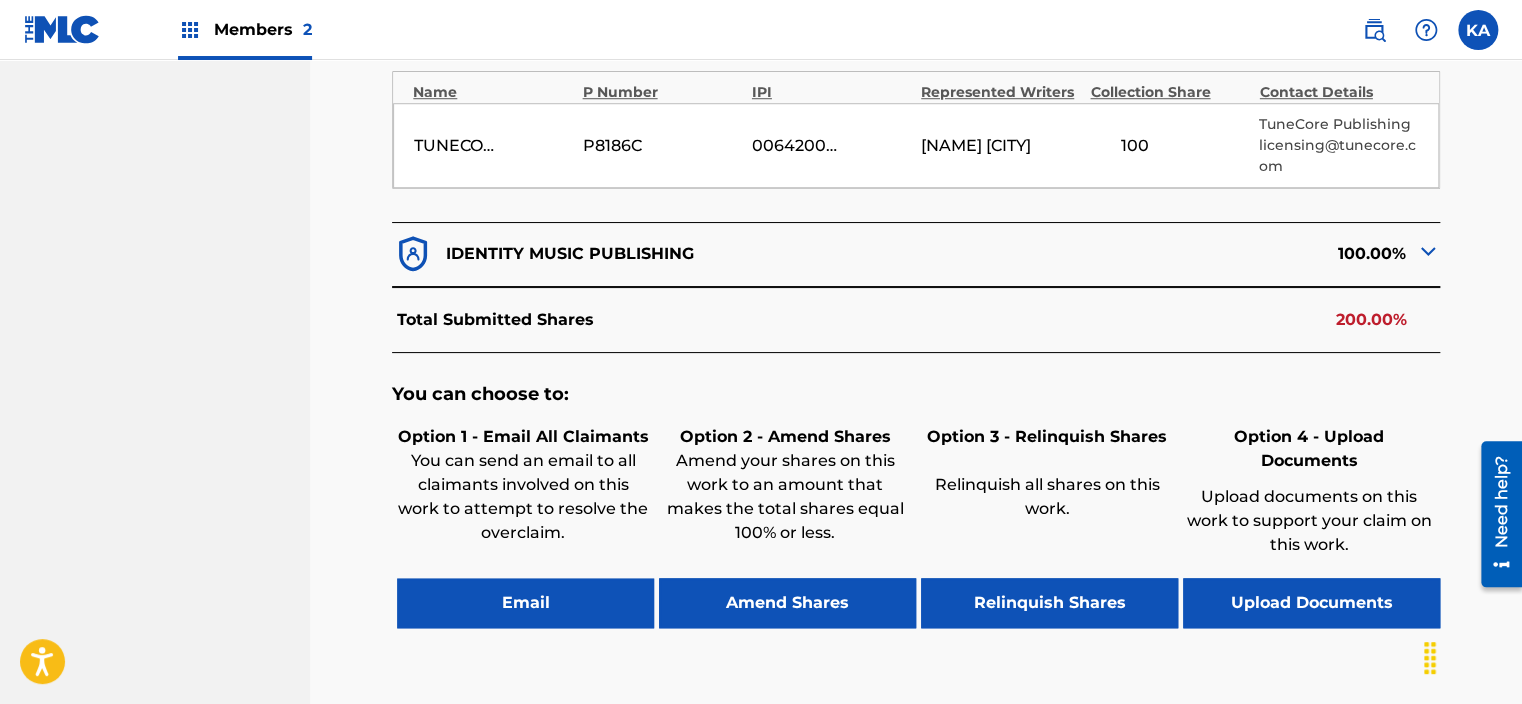 click on "Relinquish Shares" at bounding box center [1049, 603] 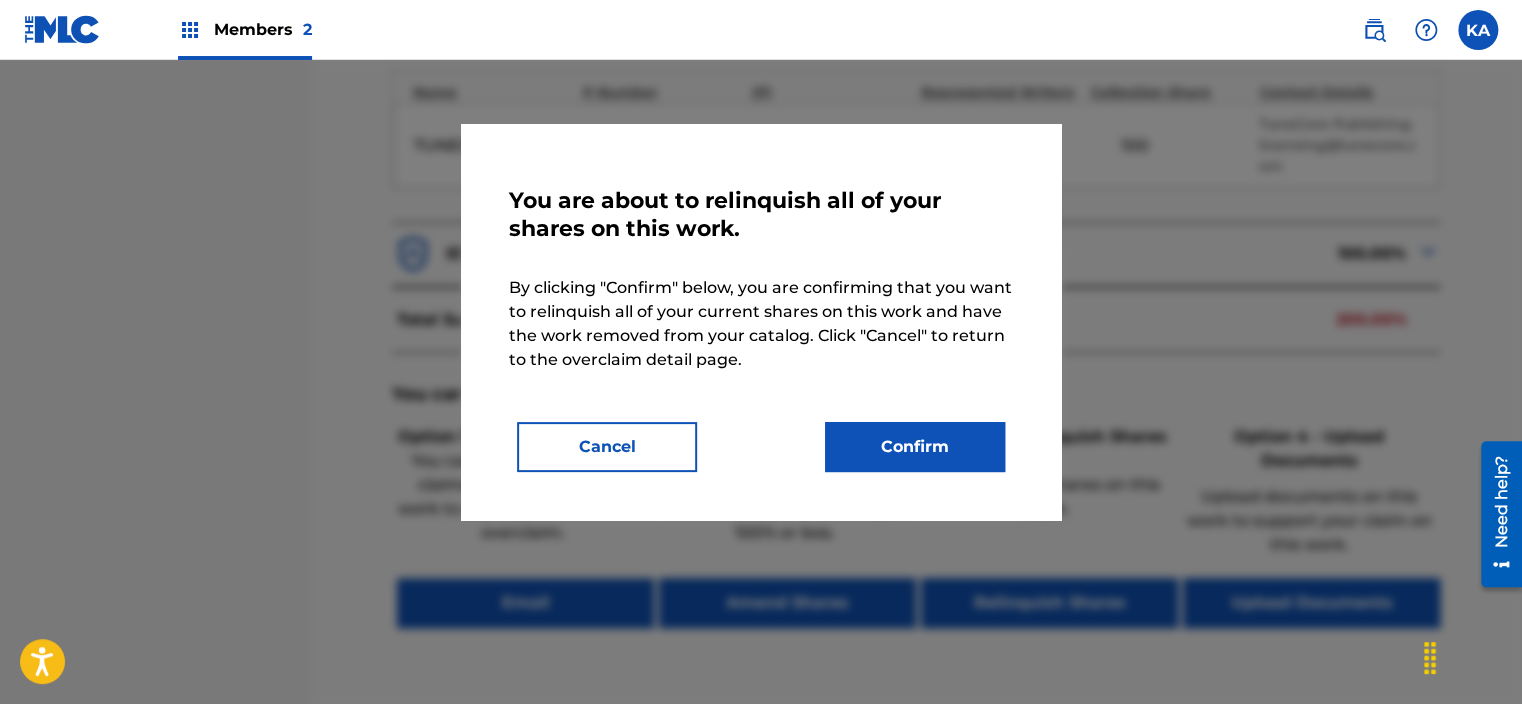 click on "Confirm" at bounding box center (915, 447) 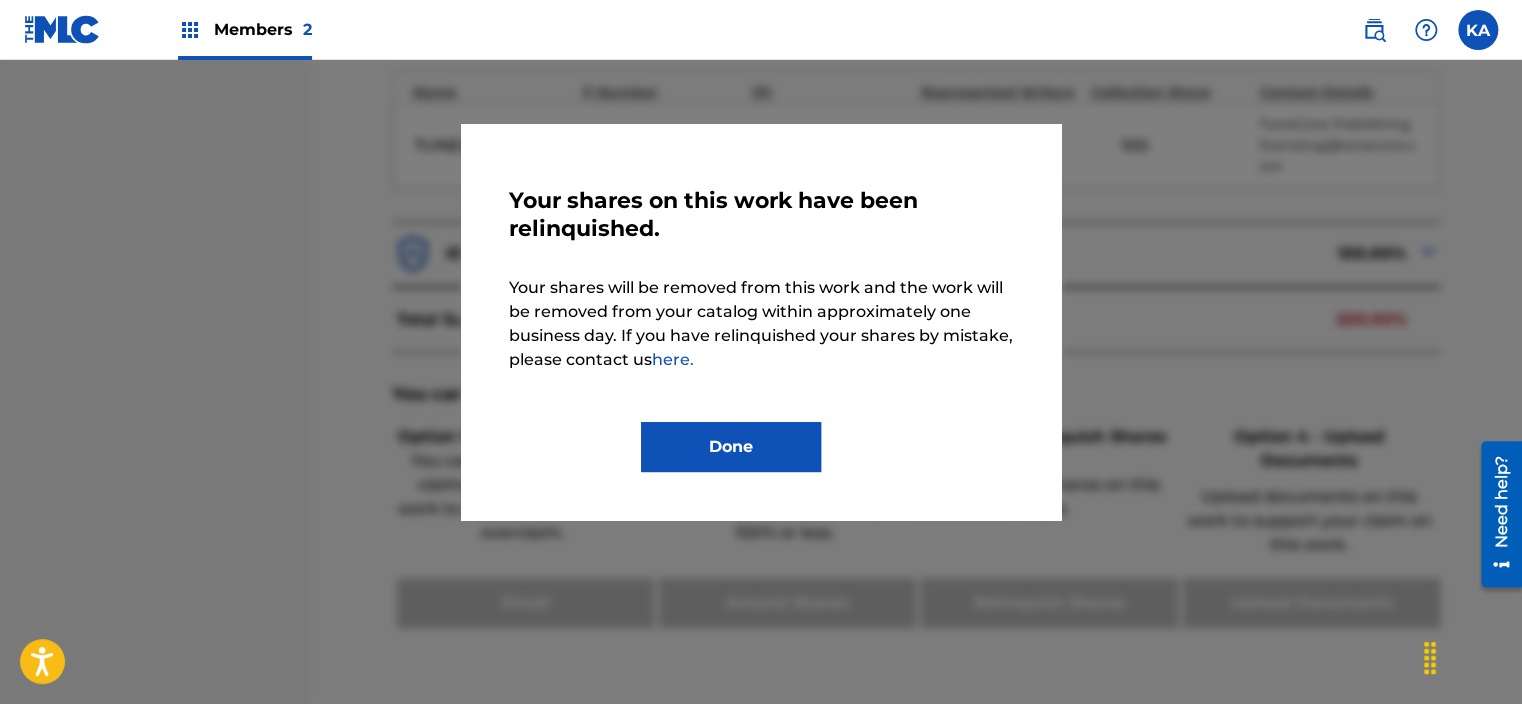 click on "Done" at bounding box center (731, 447) 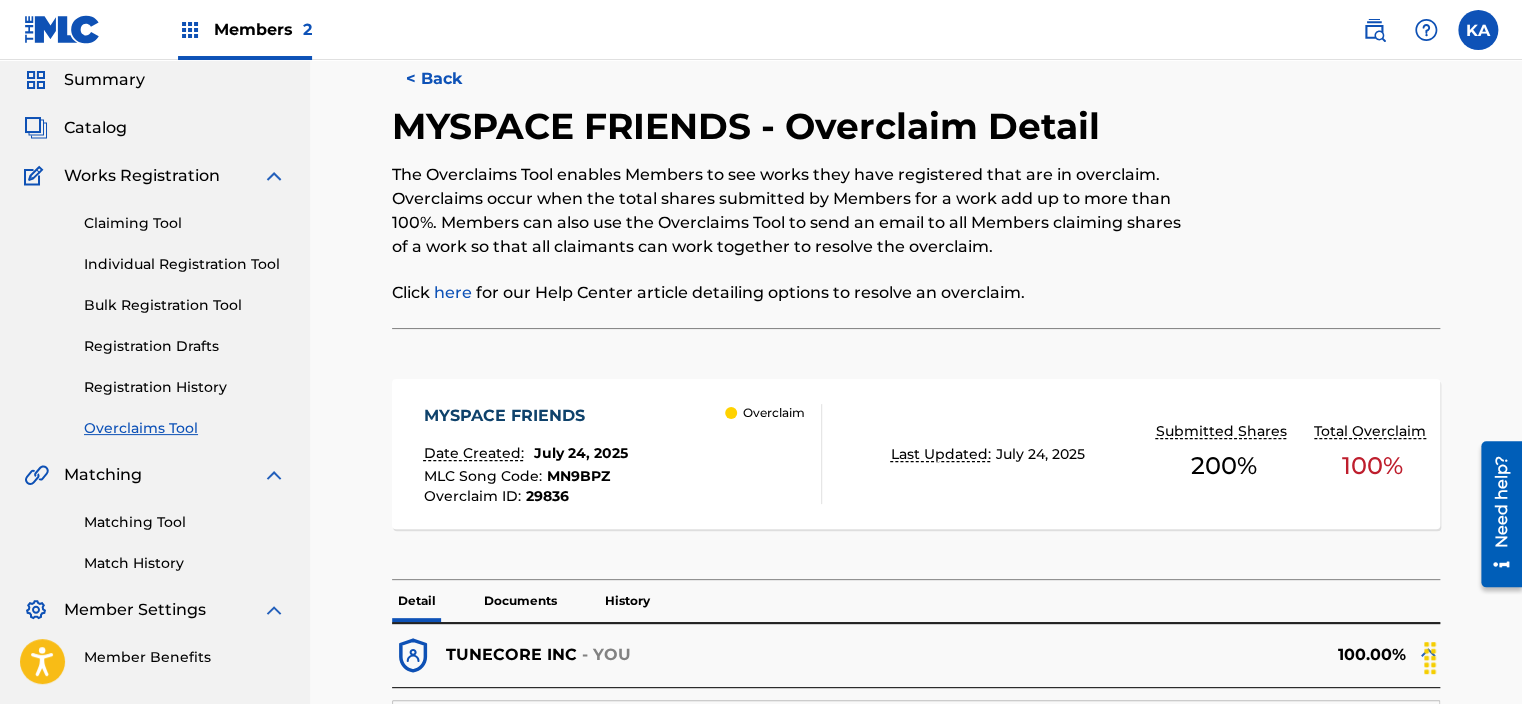 scroll, scrollTop: 100, scrollLeft: 0, axis: vertical 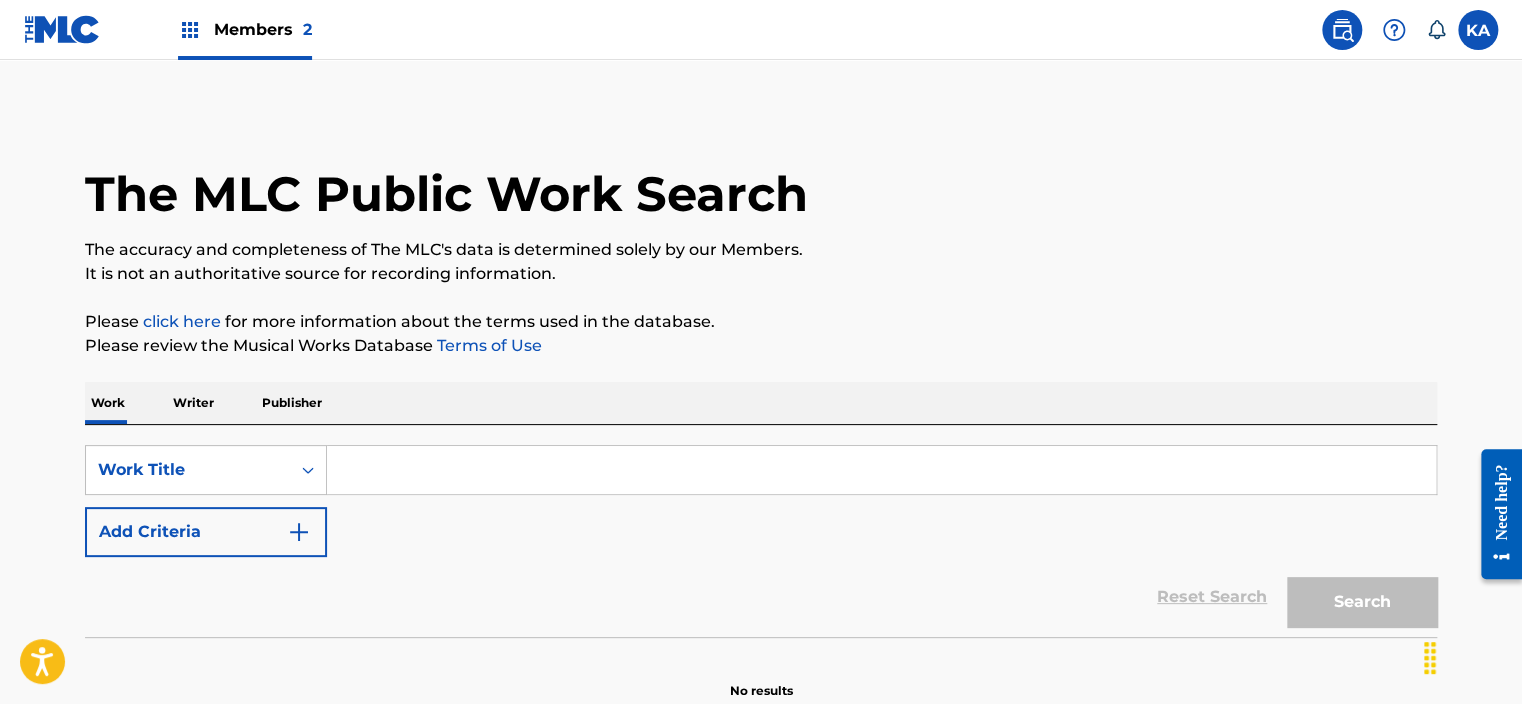 click on "Members    2" at bounding box center (263, 29) 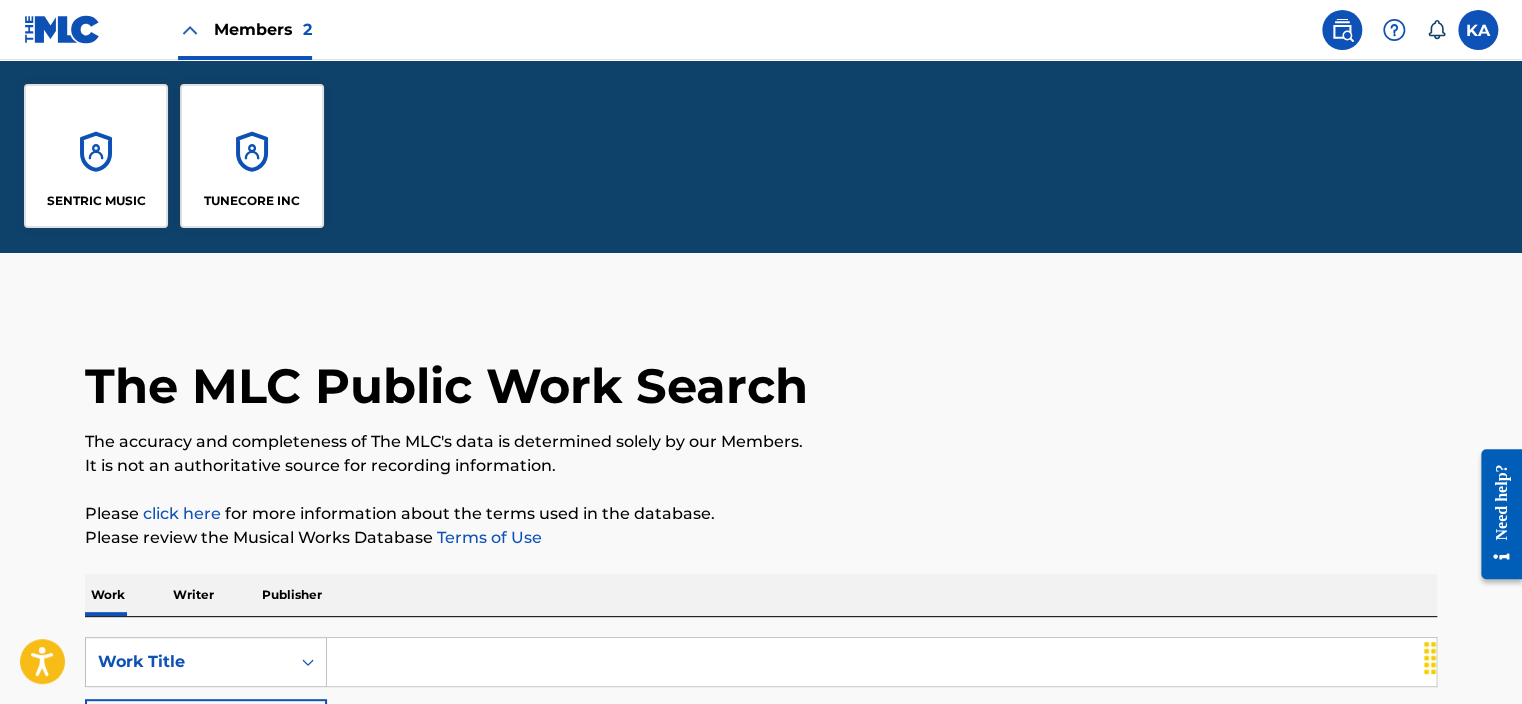 click on "TUNECORE INC" at bounding box center (252, 156) 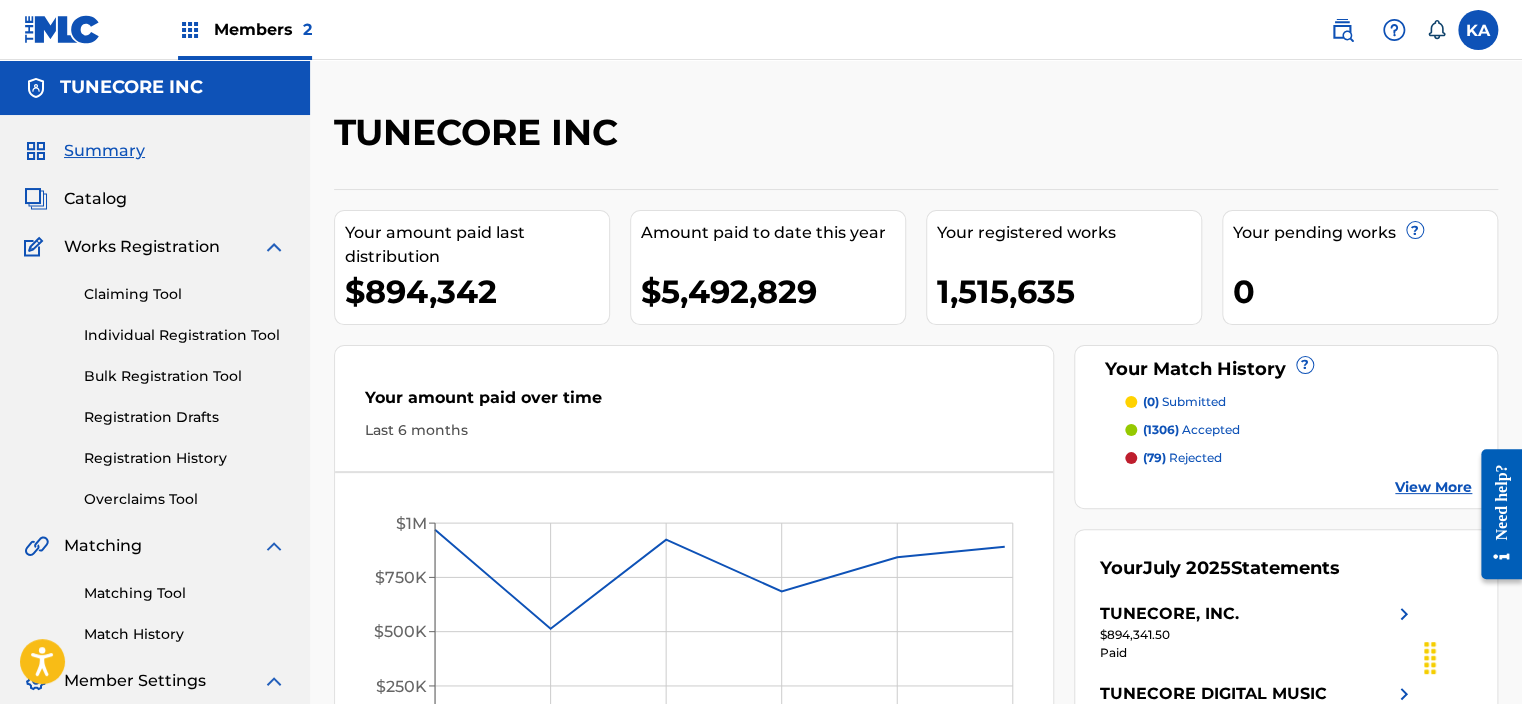 click on "Overclaims Tool" at bounding box center [185, 499] 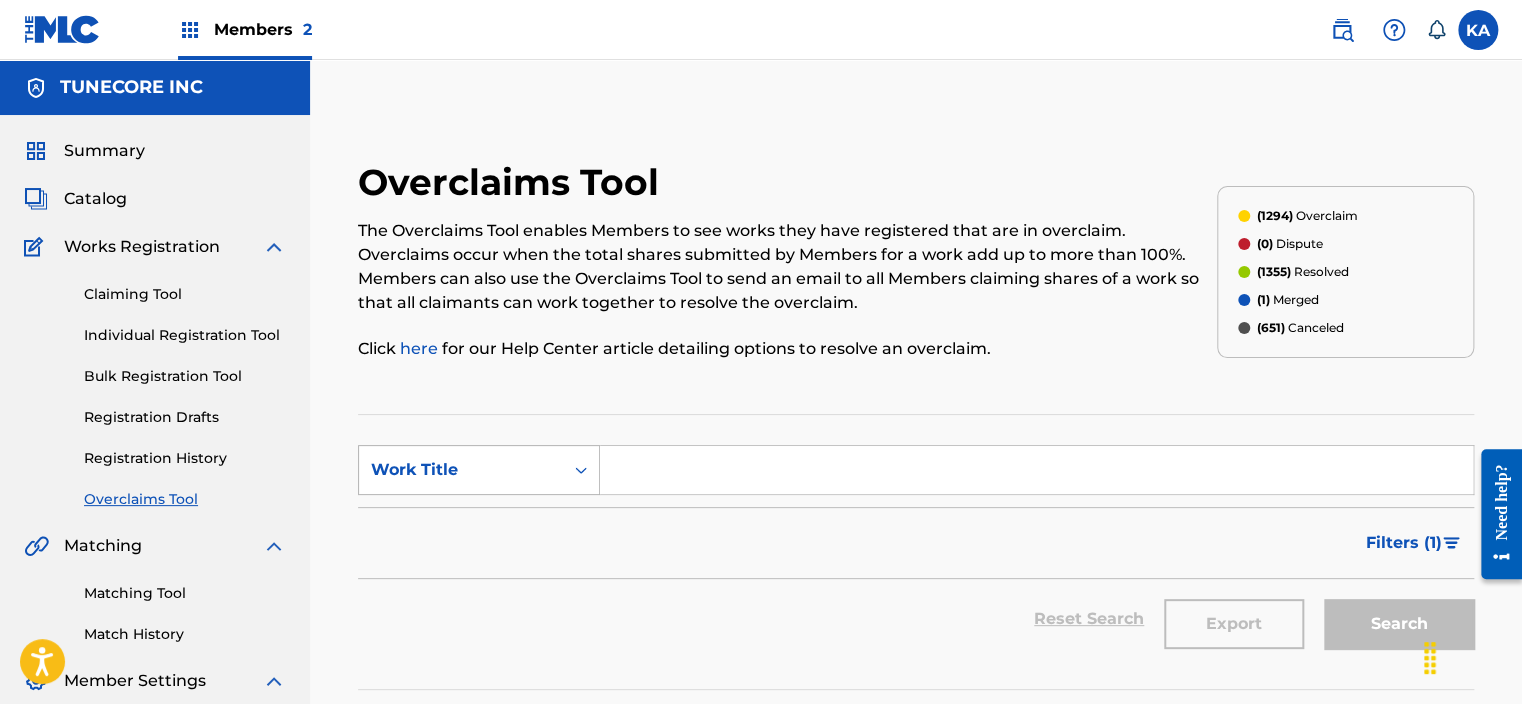 click at bounding box center (581, 470) 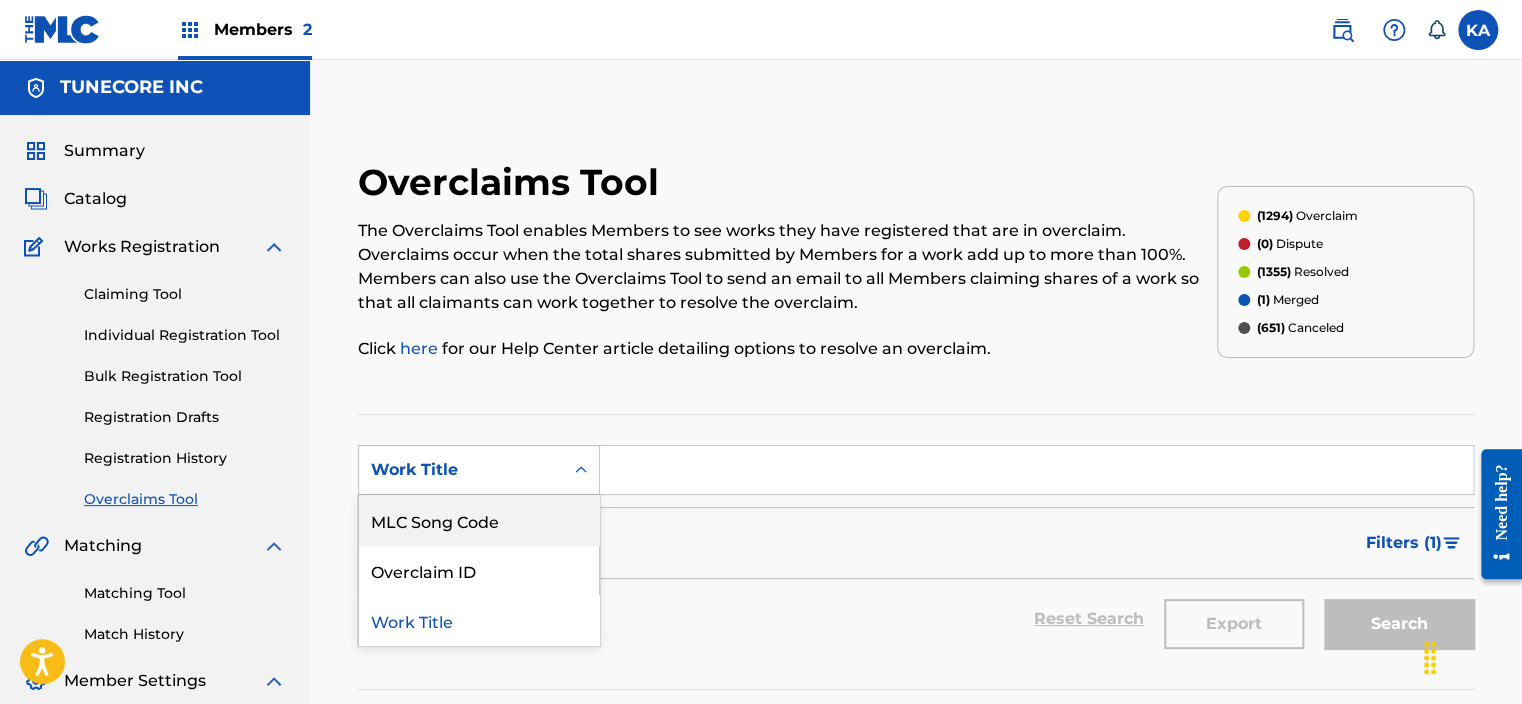 click on "MLC Song Code" at bounding box center (479, 520) 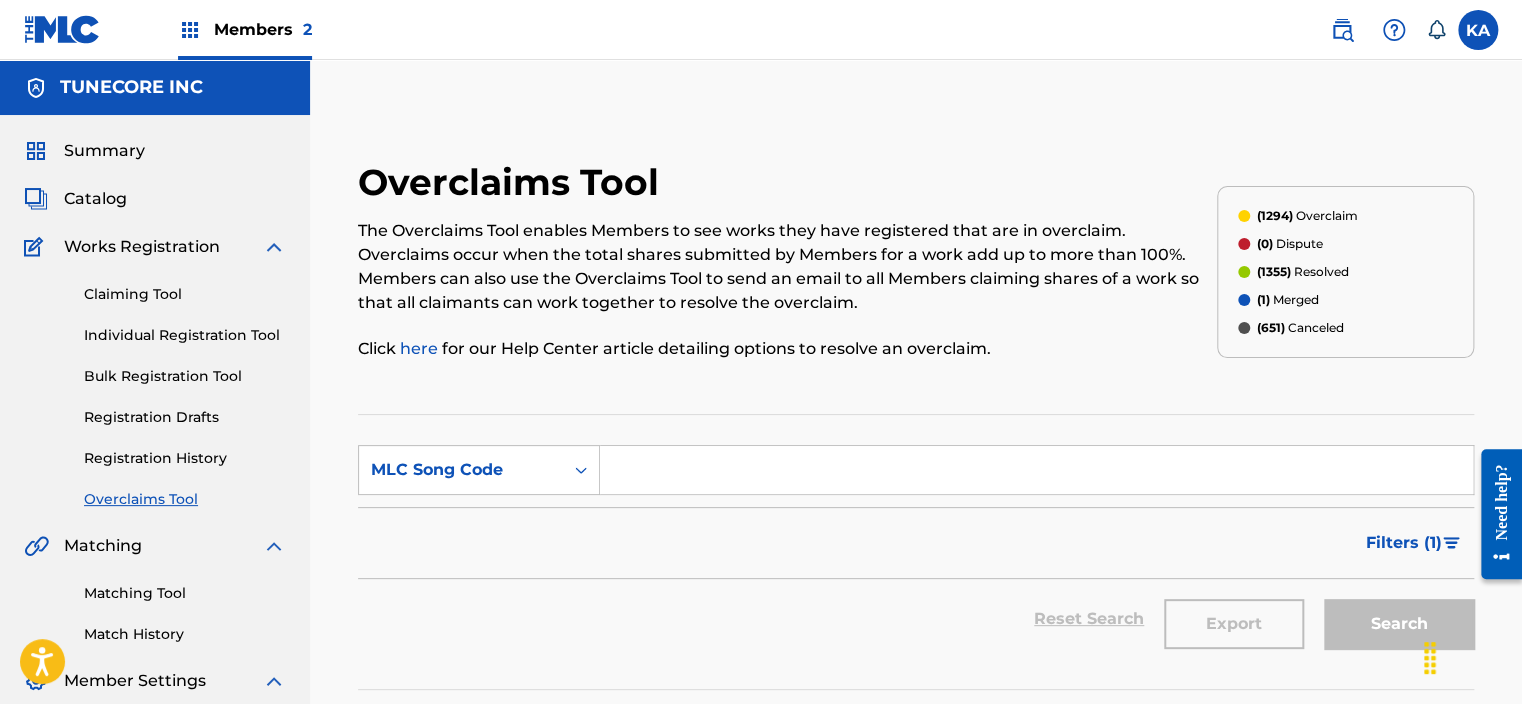 click at bounding box center (1036, 470) 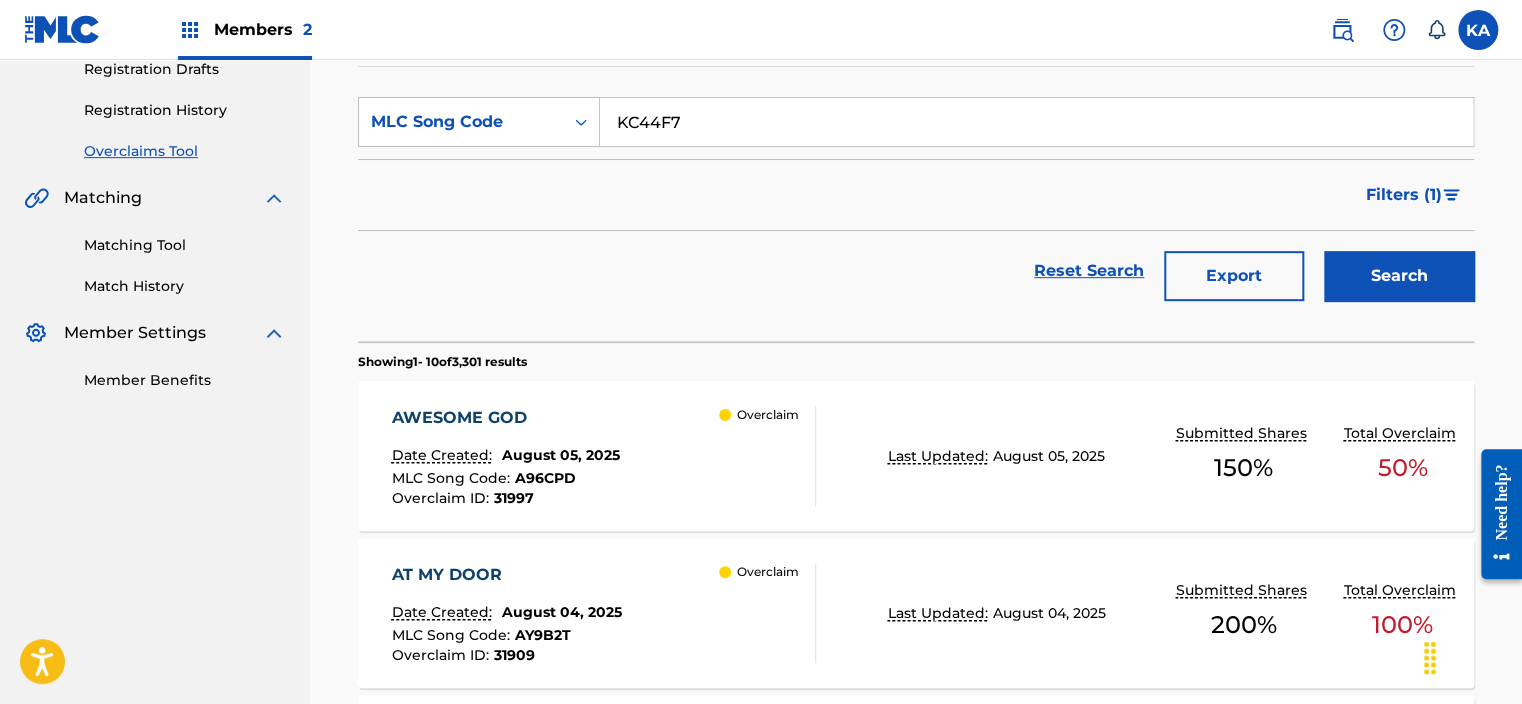 scroll, scrollTop: 400, scrollLeft: 0, axis: vertical 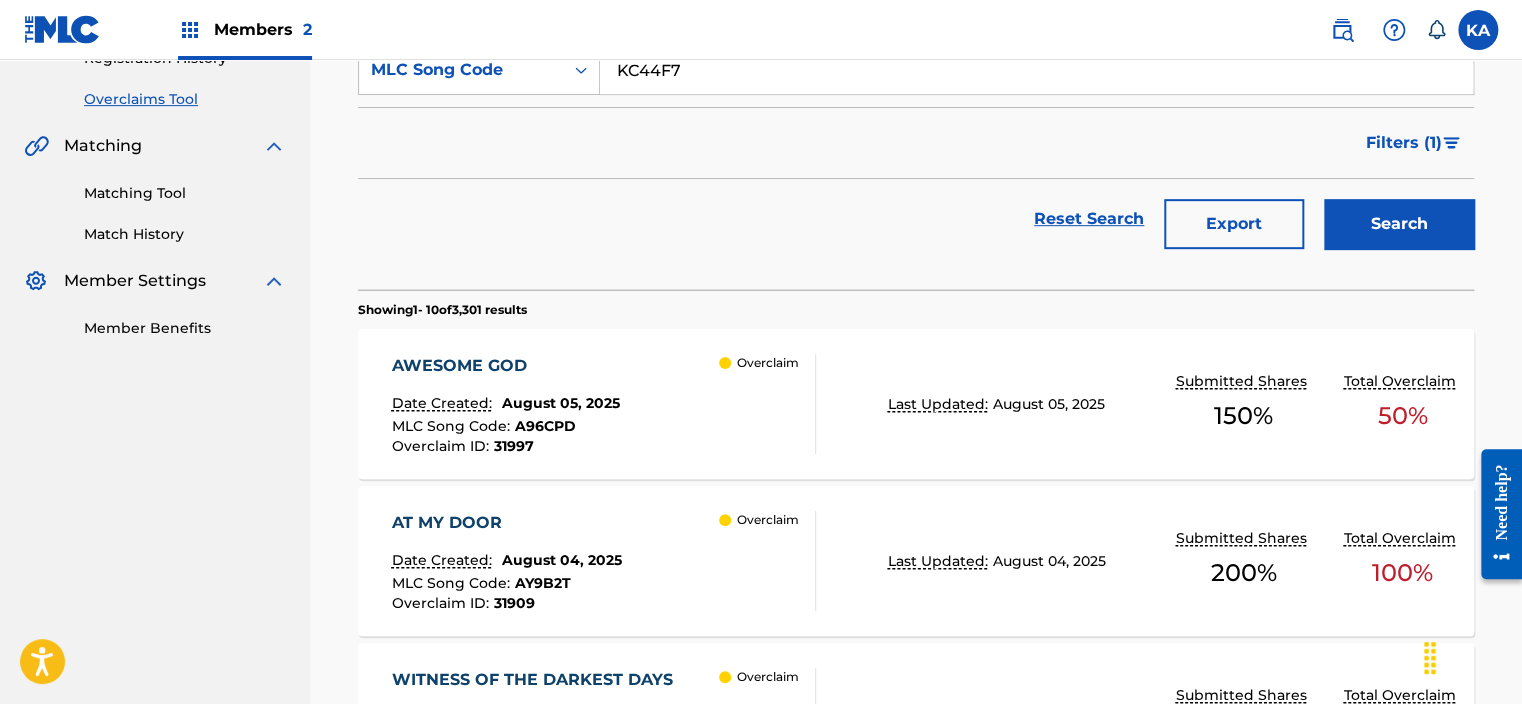 type on "KC44F7" 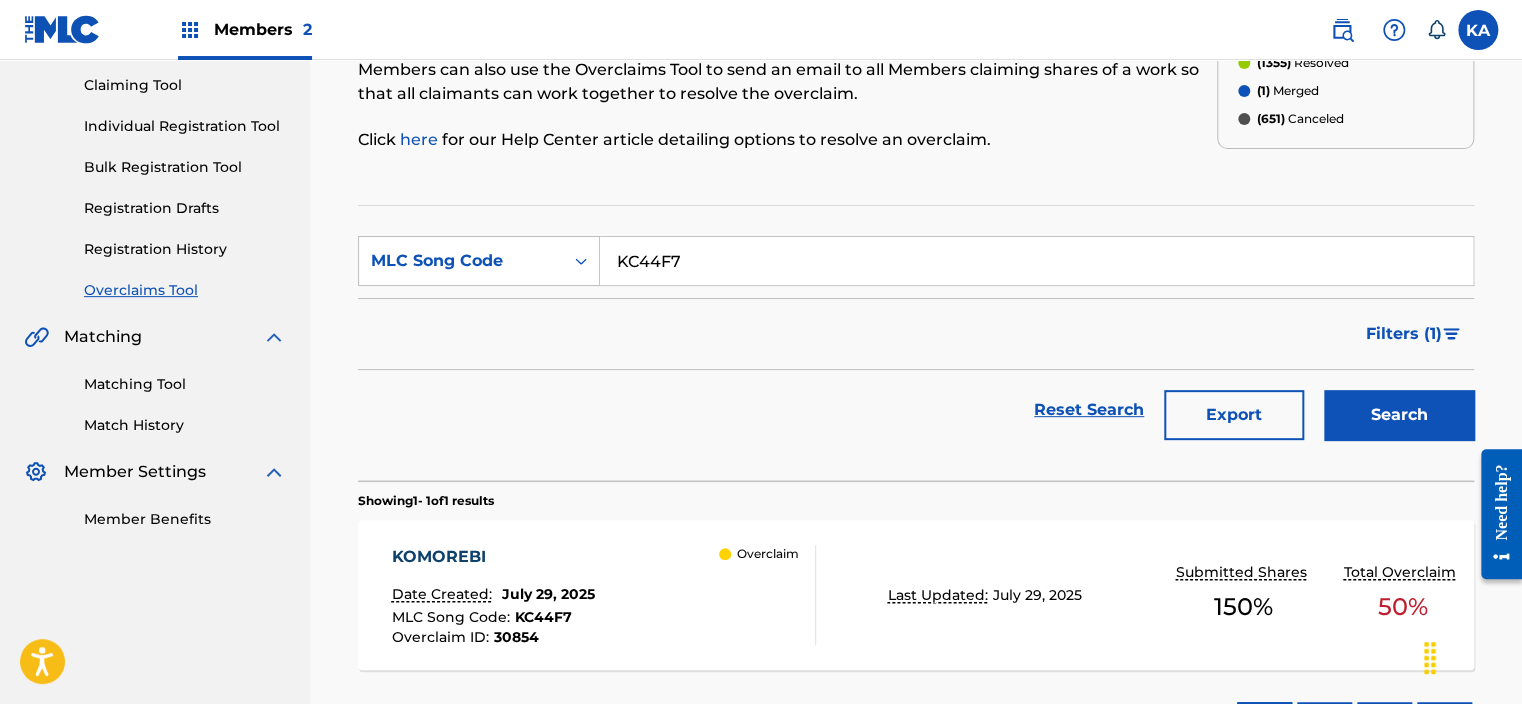 scroll, scrollTop: 364, scrollLeft: 0, axis: vertical 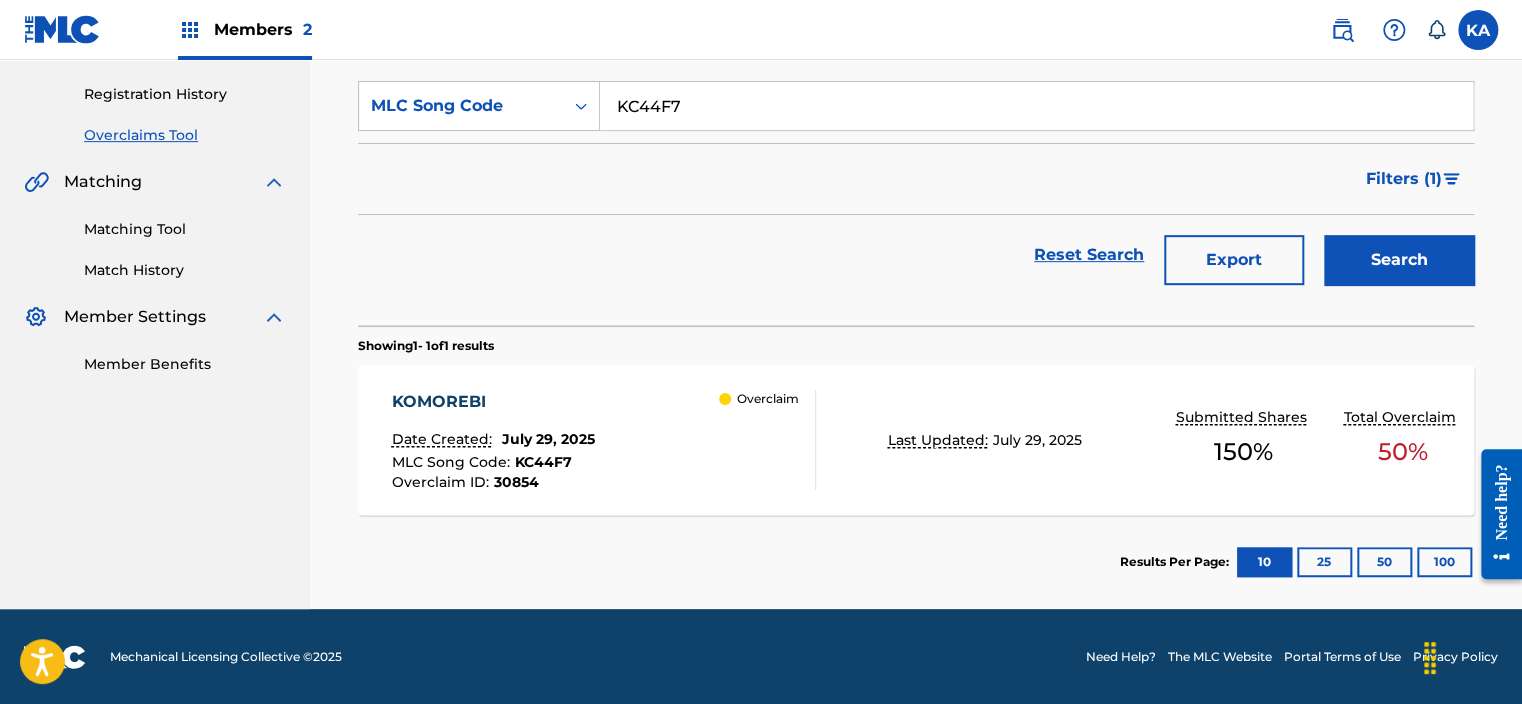 click on "KOMOREBI Date Created: July 29, 2025 MLC Song Code : KC44F7 Overclaim ID : 30854   Overclaim" at bounding box center [603, 440] 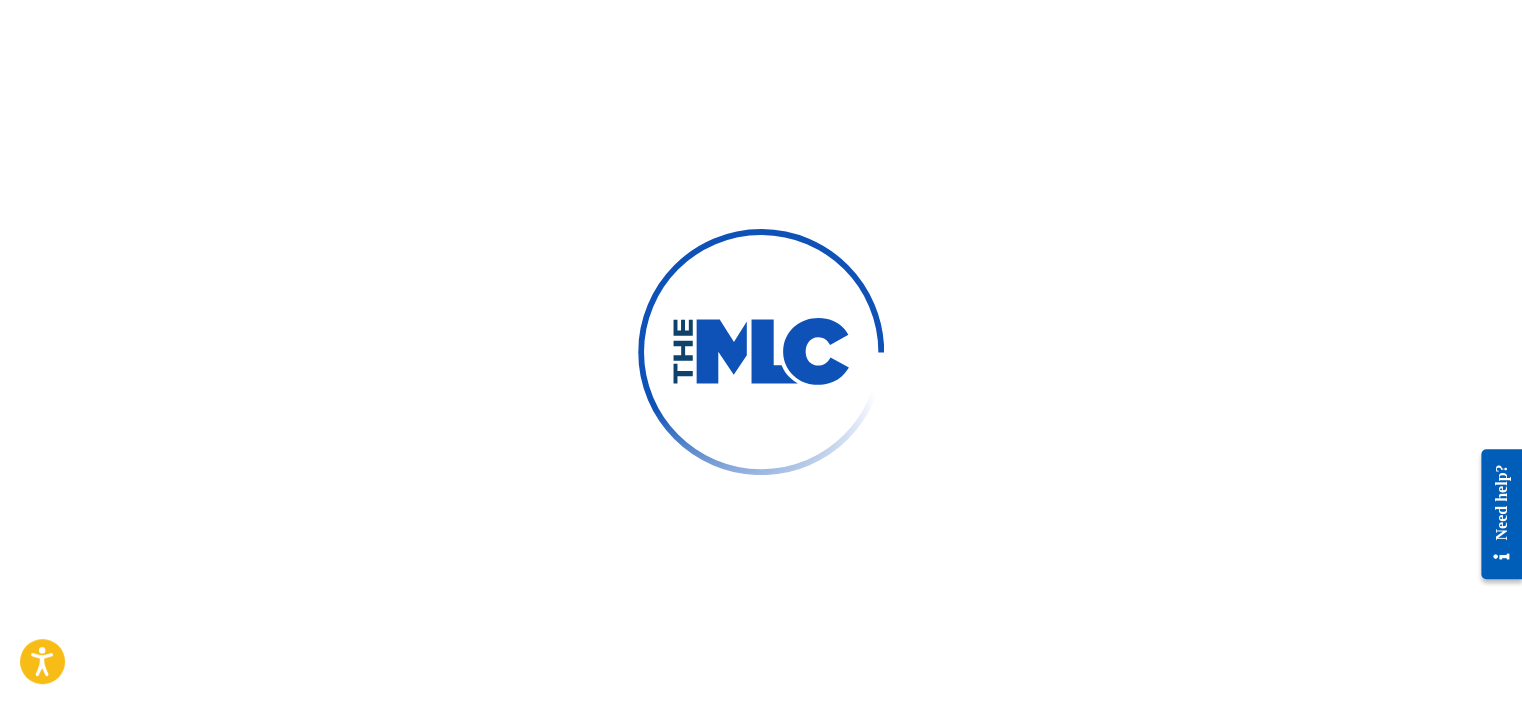 scroll, scrollTop: 0, scrollLeft: 0, axis: both 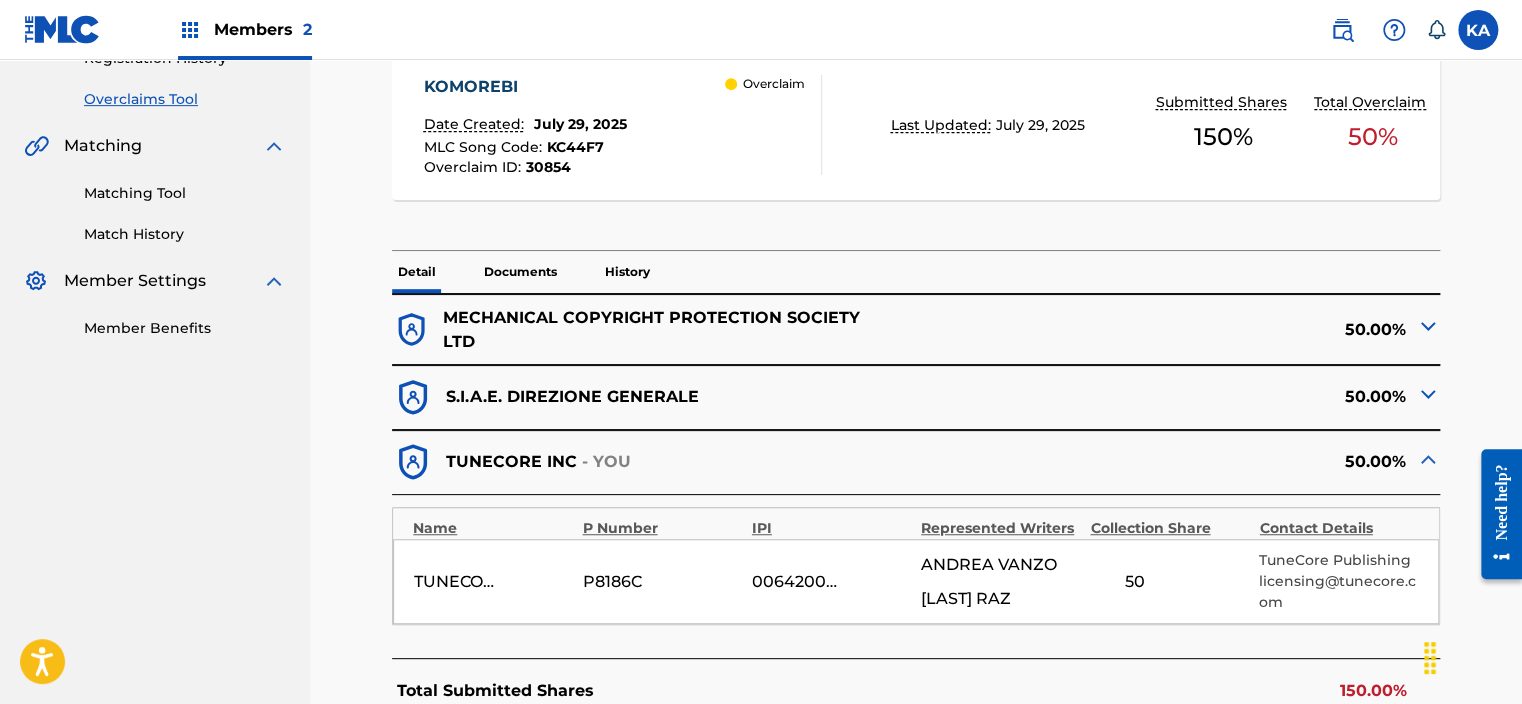 click at bounding box center (1428, 326) 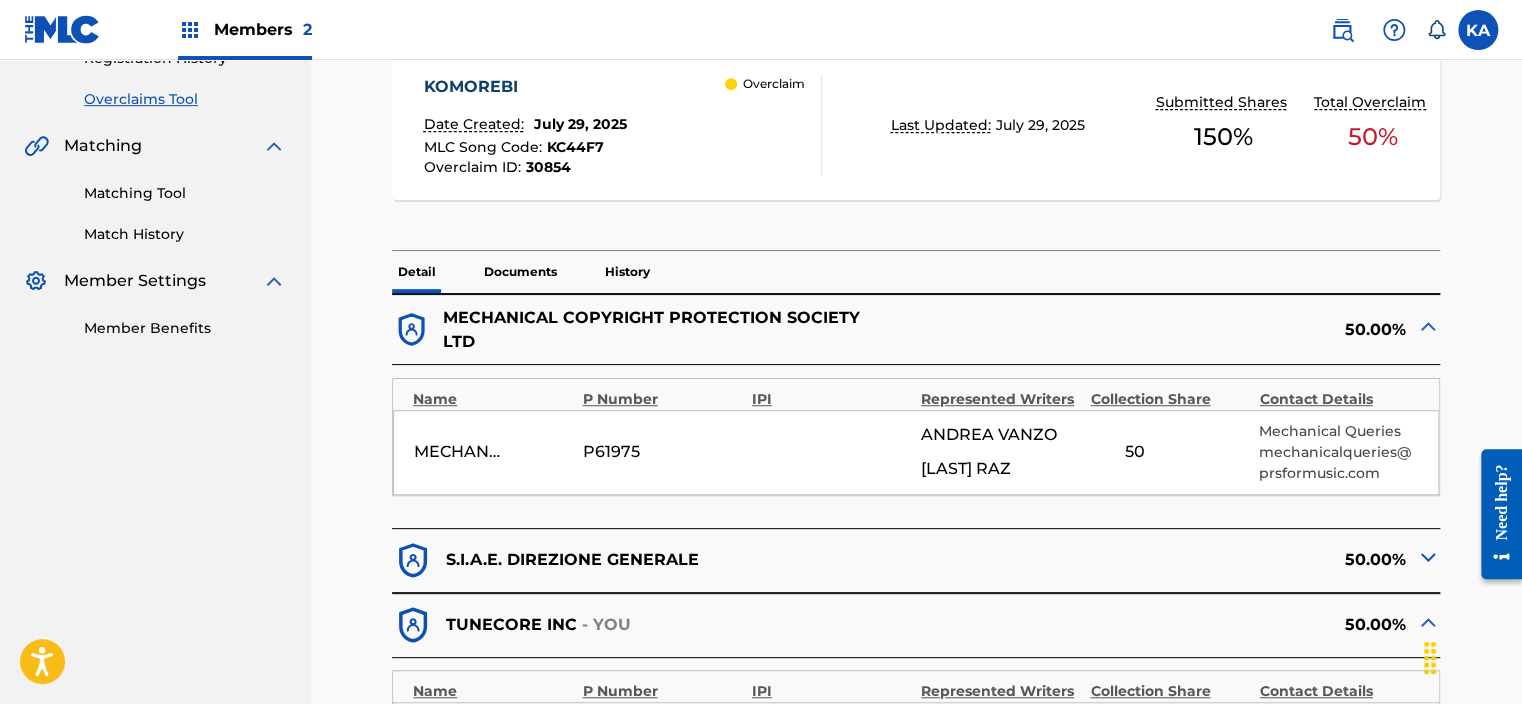 click at bounding box center (1428, 557) 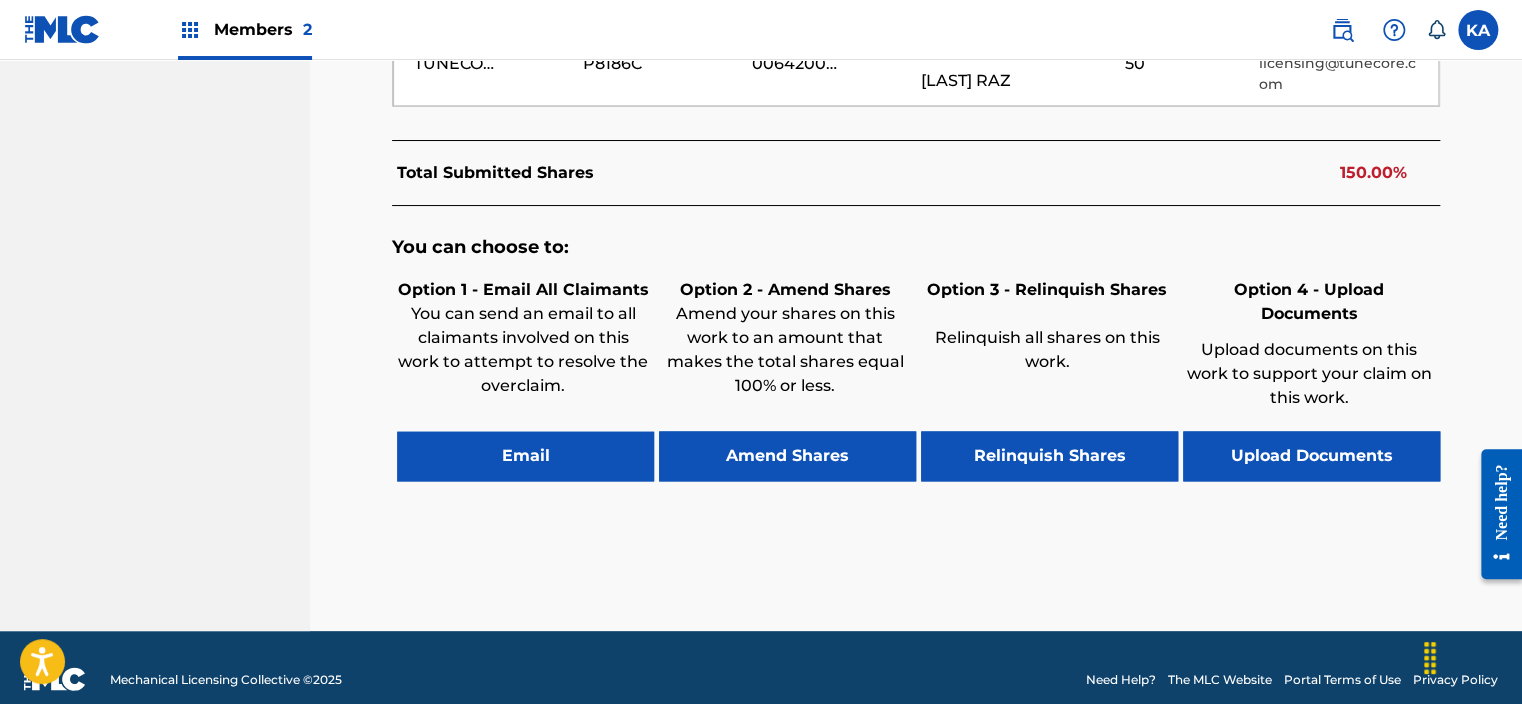 scroll, scrollTop: 1144, scrollLeft: 0, axis: vertical 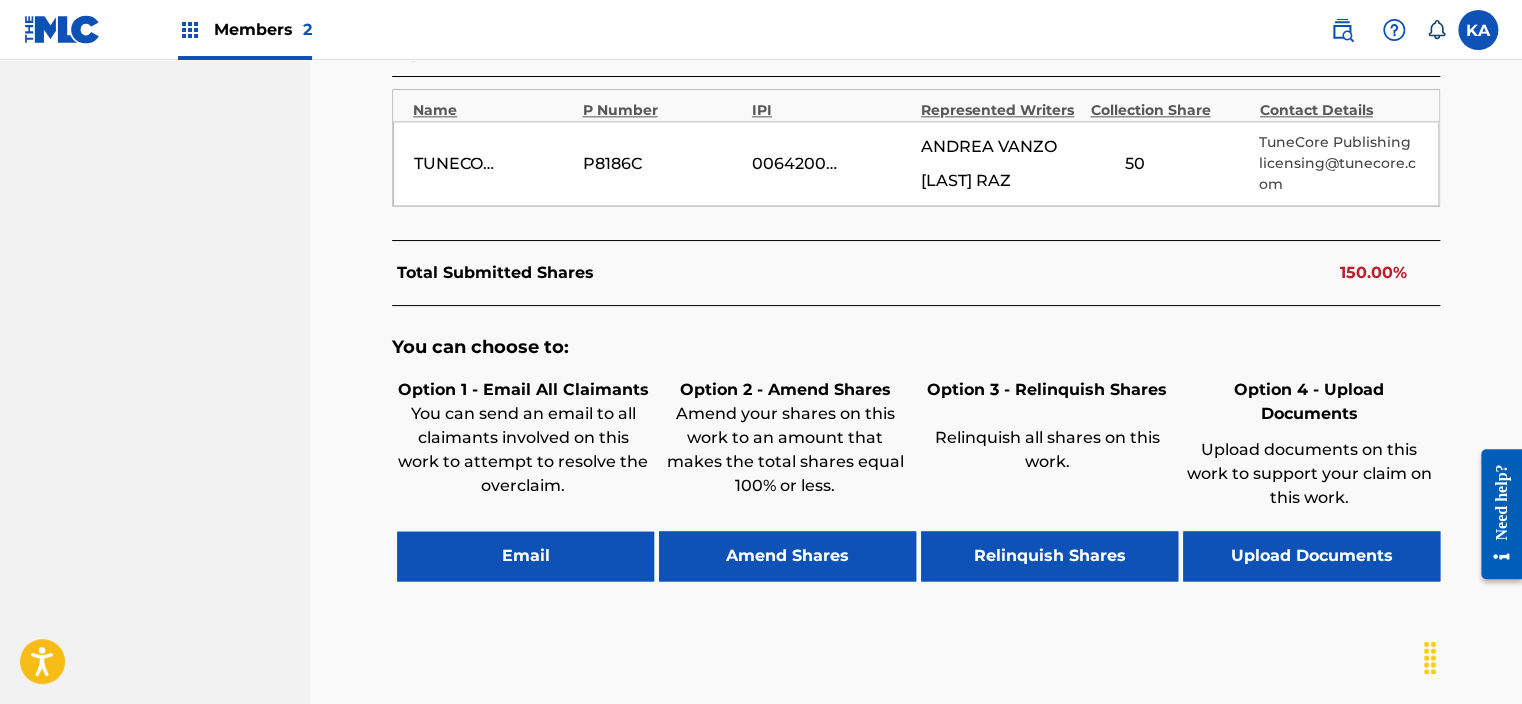click on "Email" at bounding box center (525, 556) 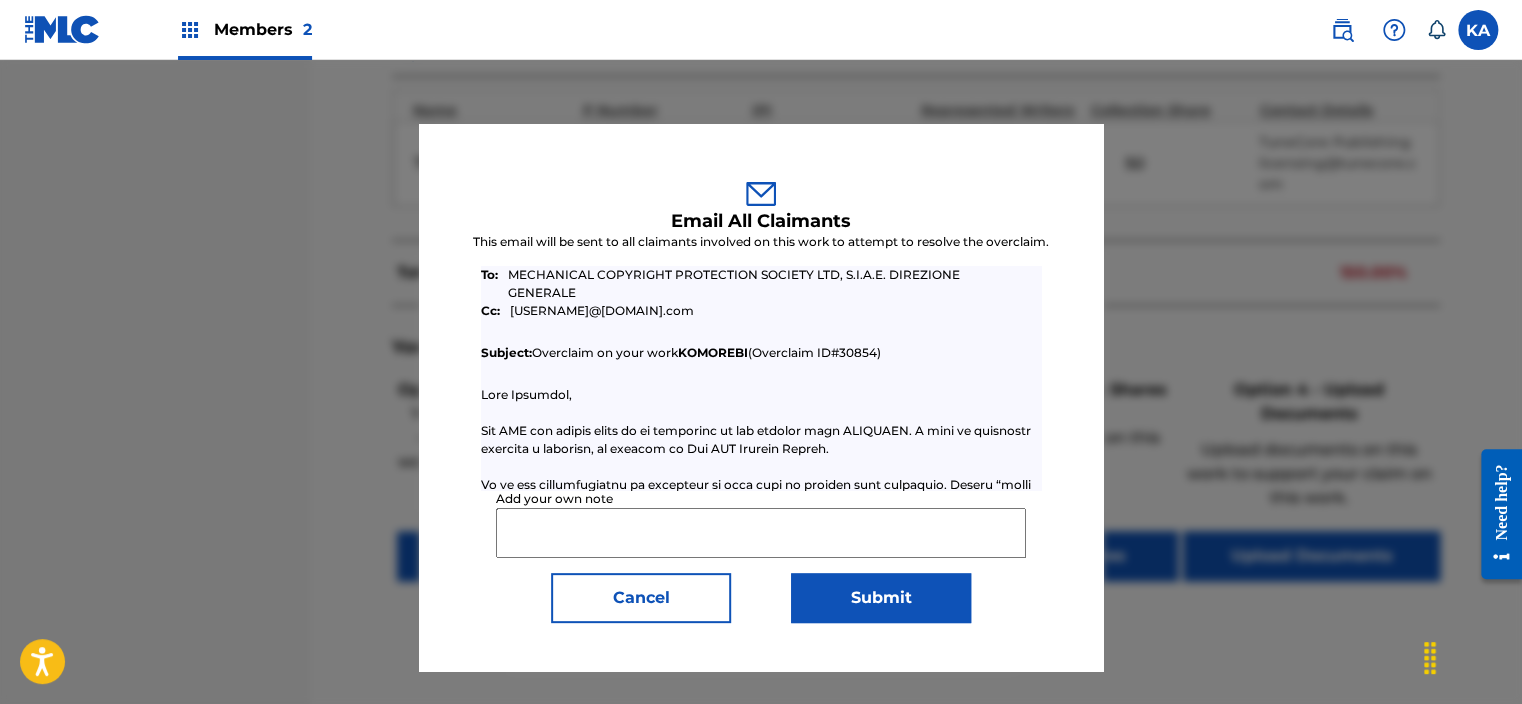 click on "Cancel" at bounding box center [641, 598] 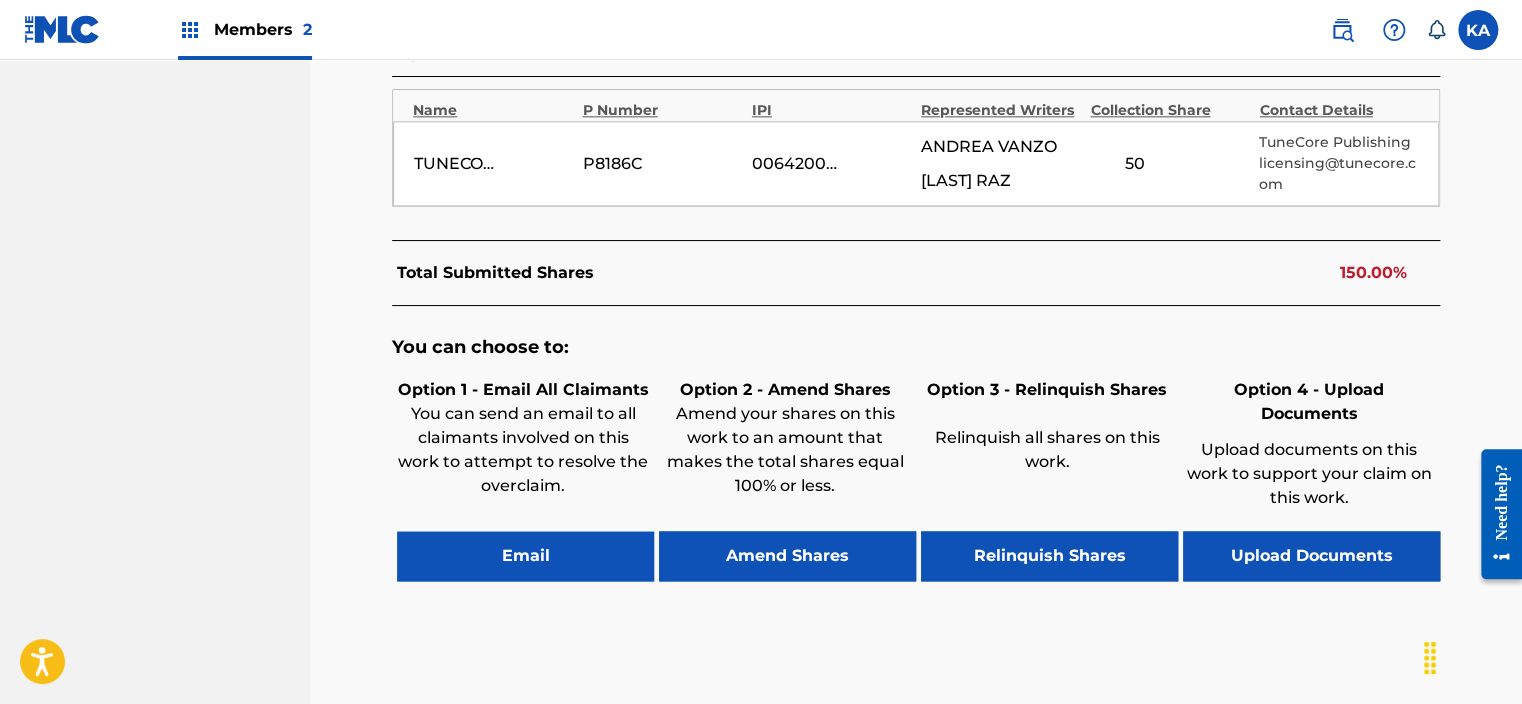 click on "Upload Documents" at bounding box center [1311, 556] 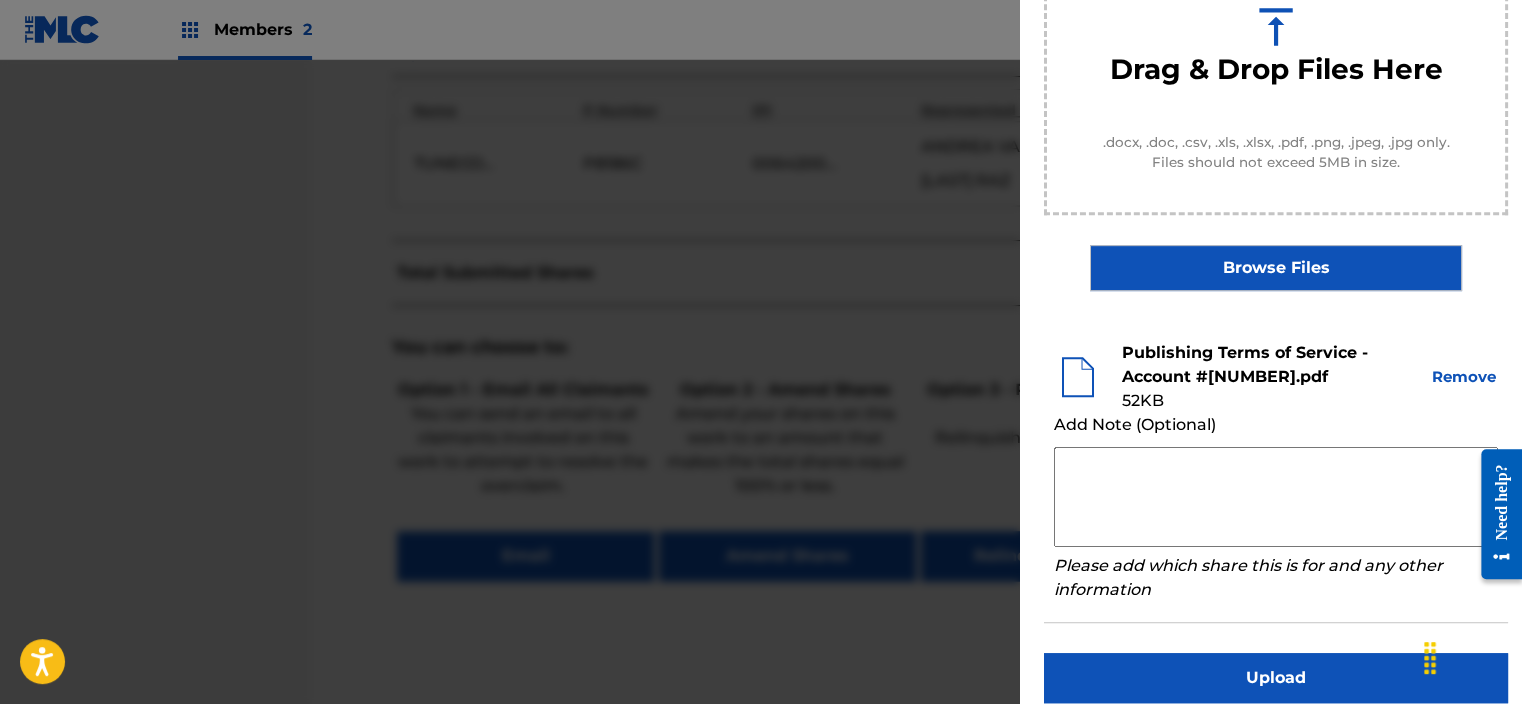 scroll, scrollTop: 321, scrollLeft: 0, axis: vertical 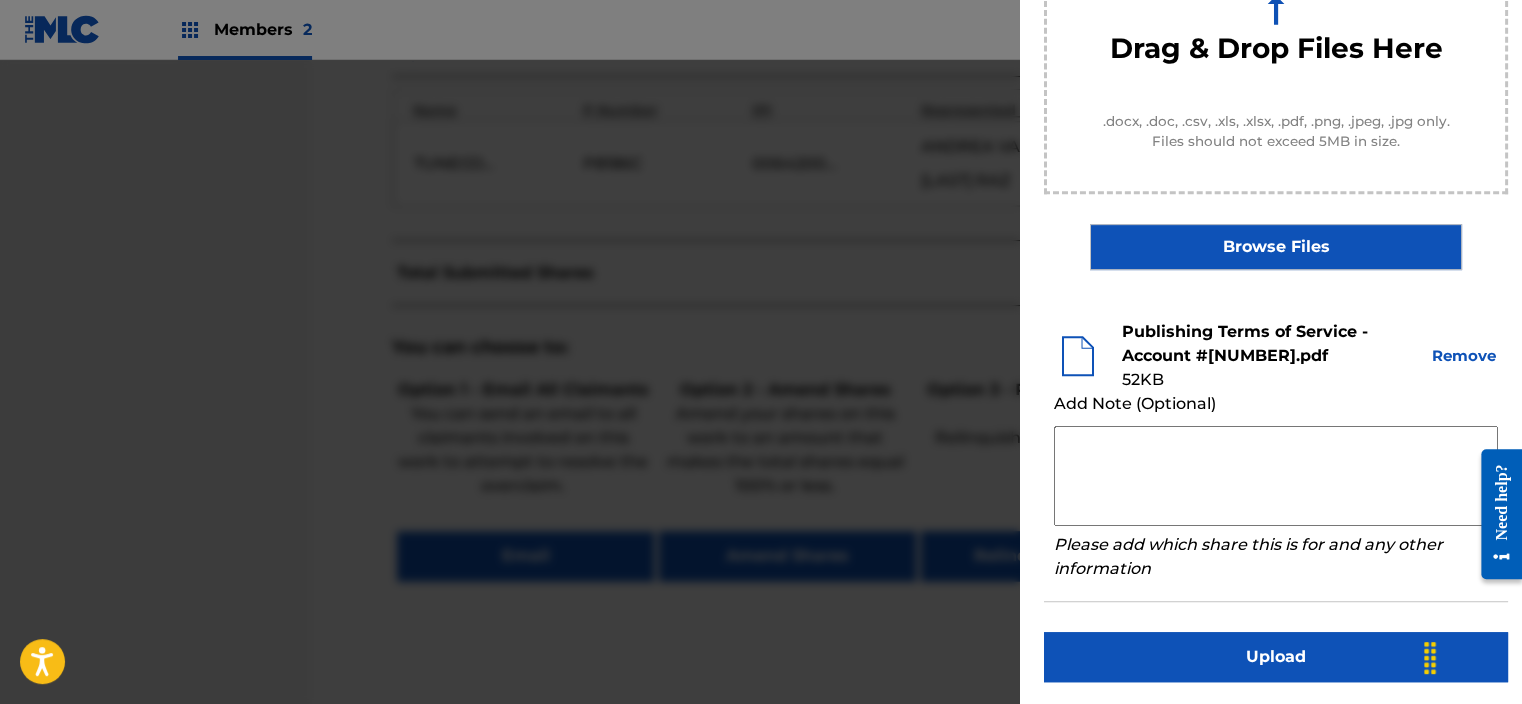 click on "Upload" at bounding box center [1276, 657] 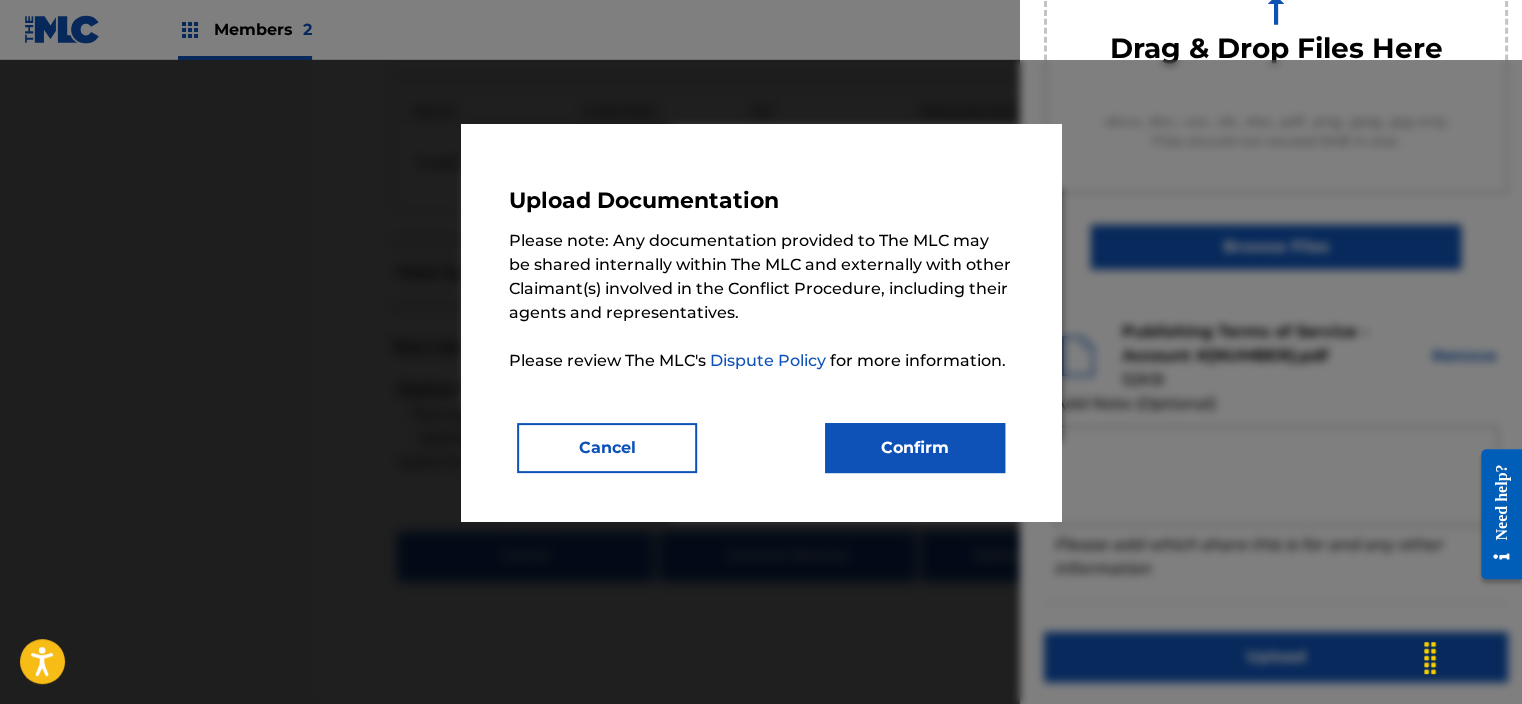 click on "Confirm" at bounding box center (915, 448) 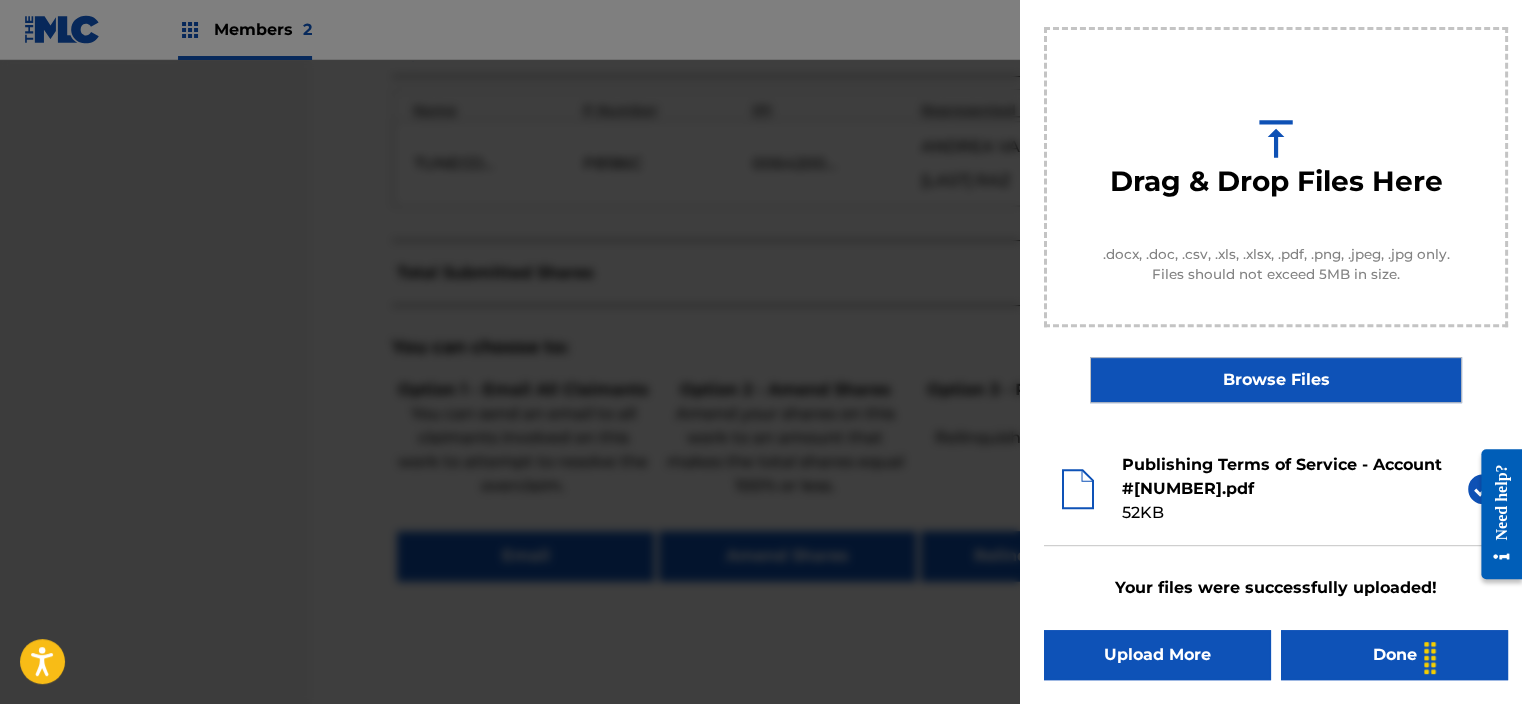 scroll, scrollTop: 187, scrollLeft: 0, axis: vertical 